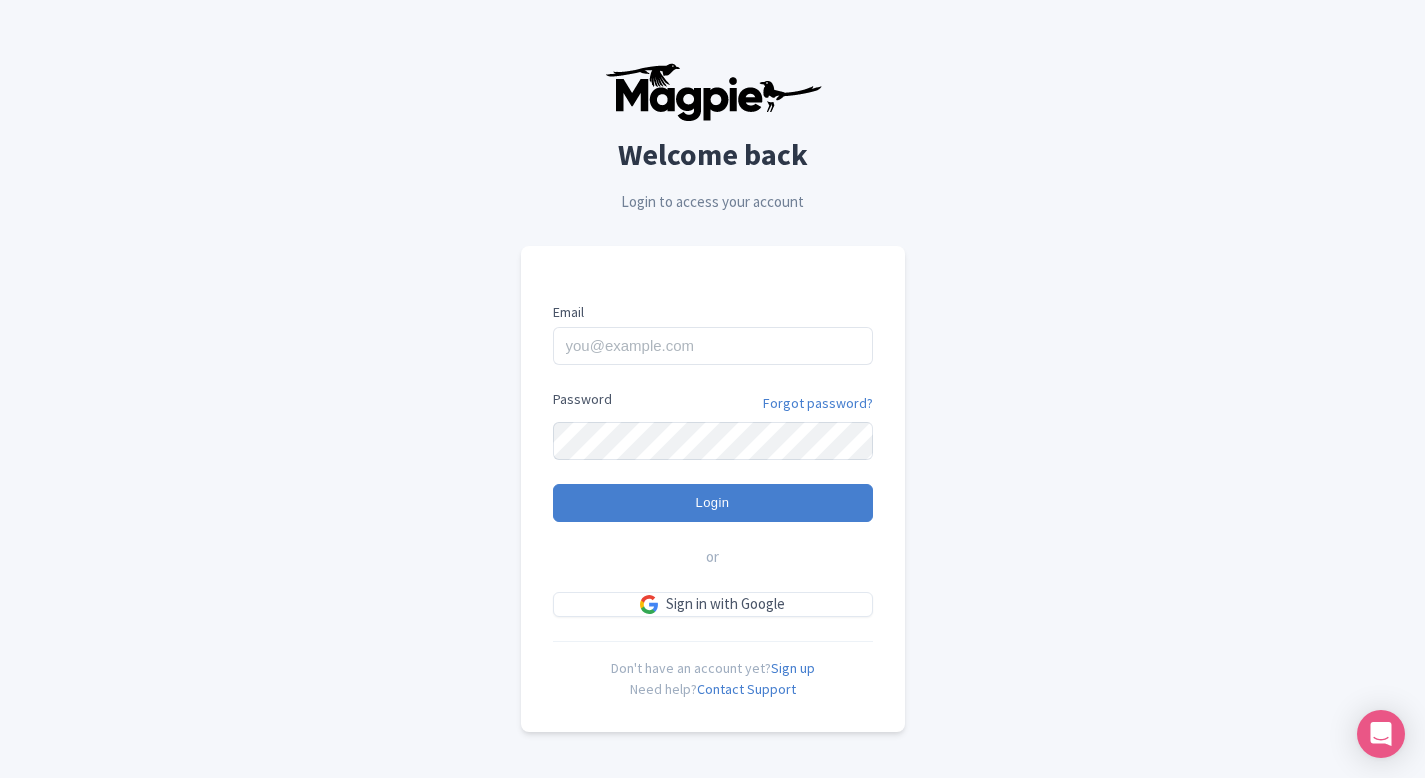 scroll, scrollTop: 0, scrollLeft: 0, axis: both 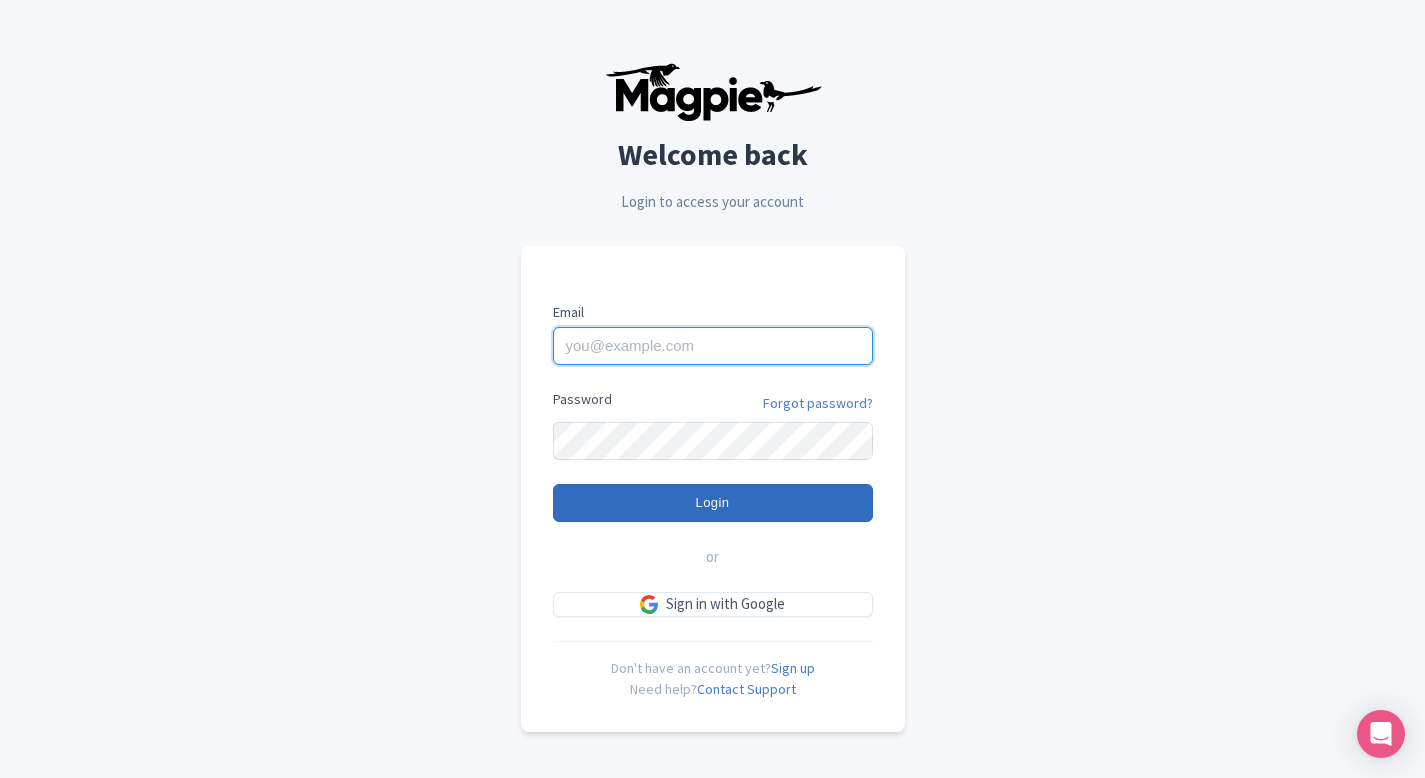 type on "[EMAIL]" 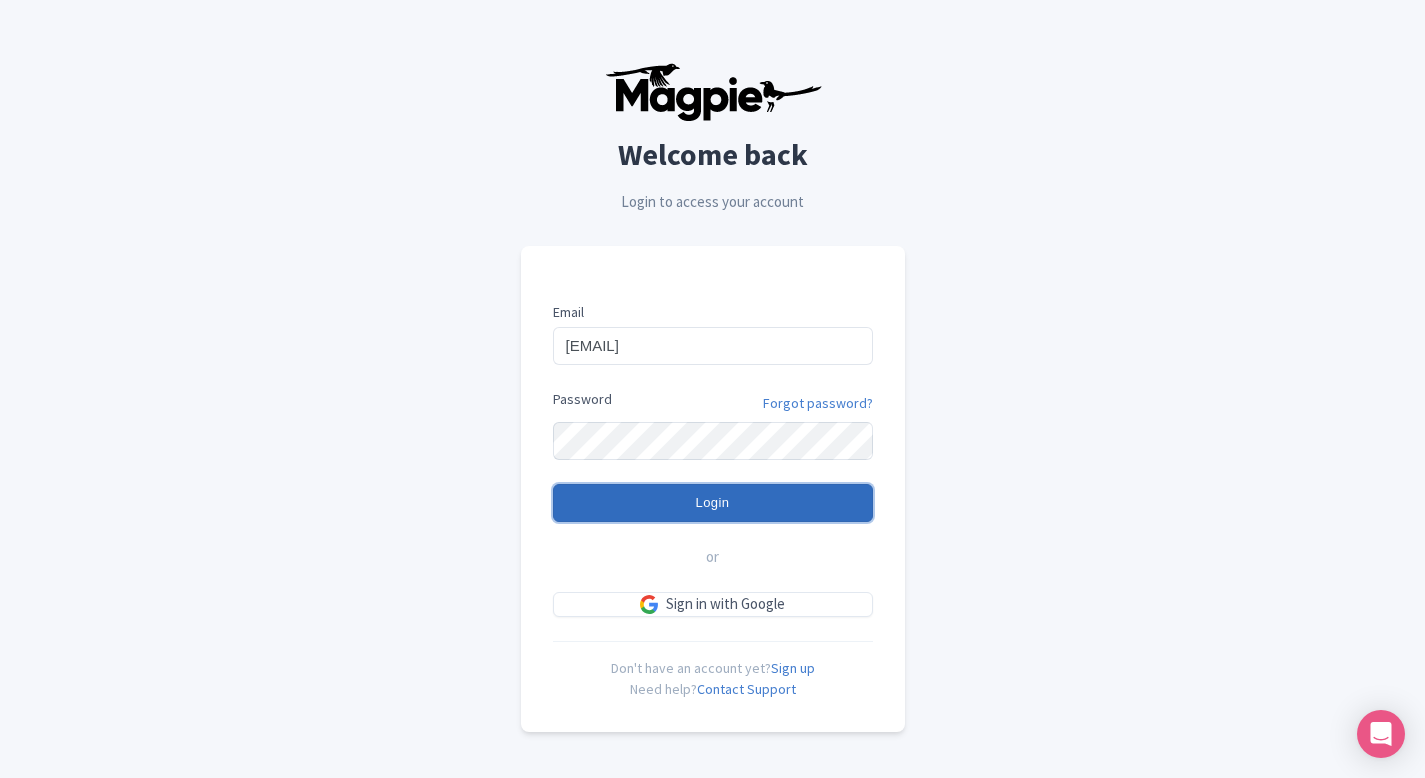 click on "Login" at bounding box center (713, 503) 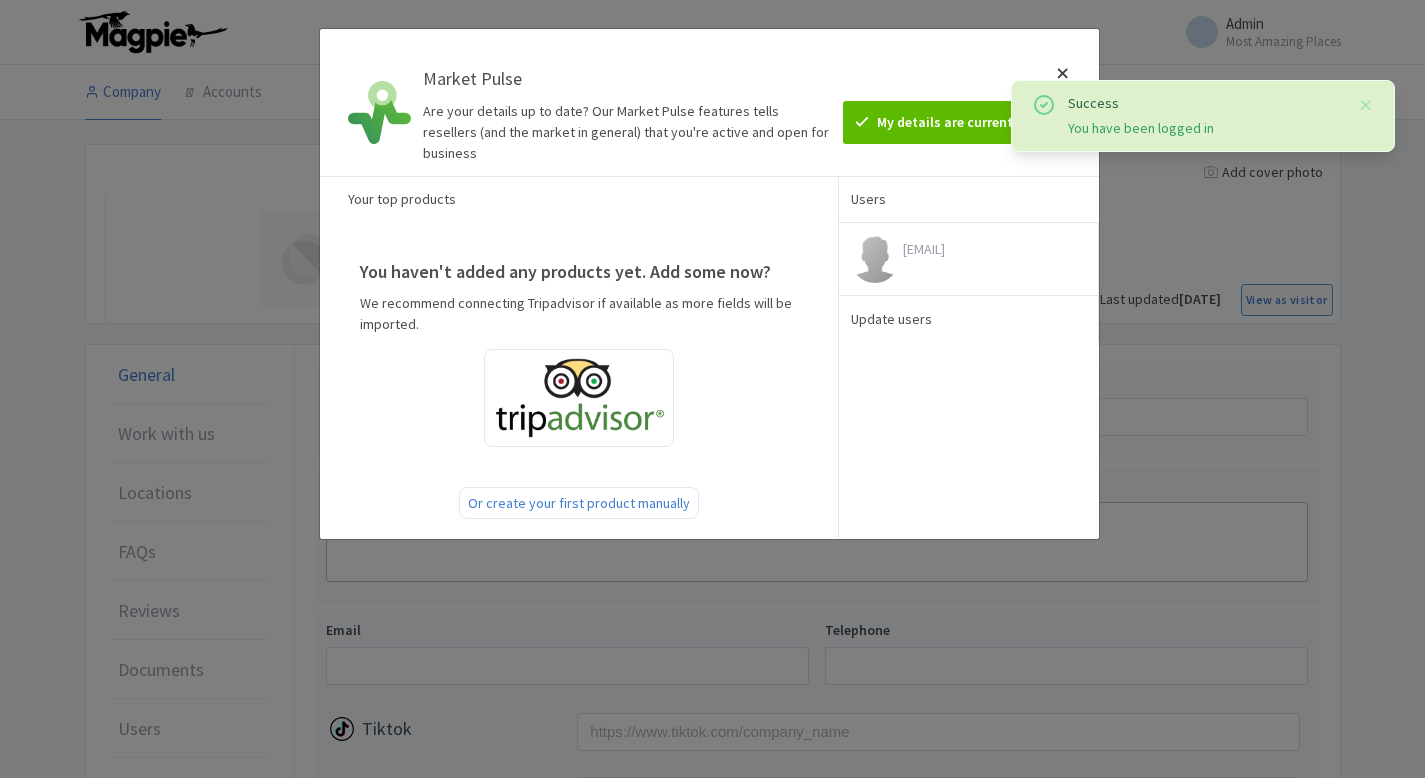 scroll, scrollTop: 0, scrollLeft: 0, axis: both 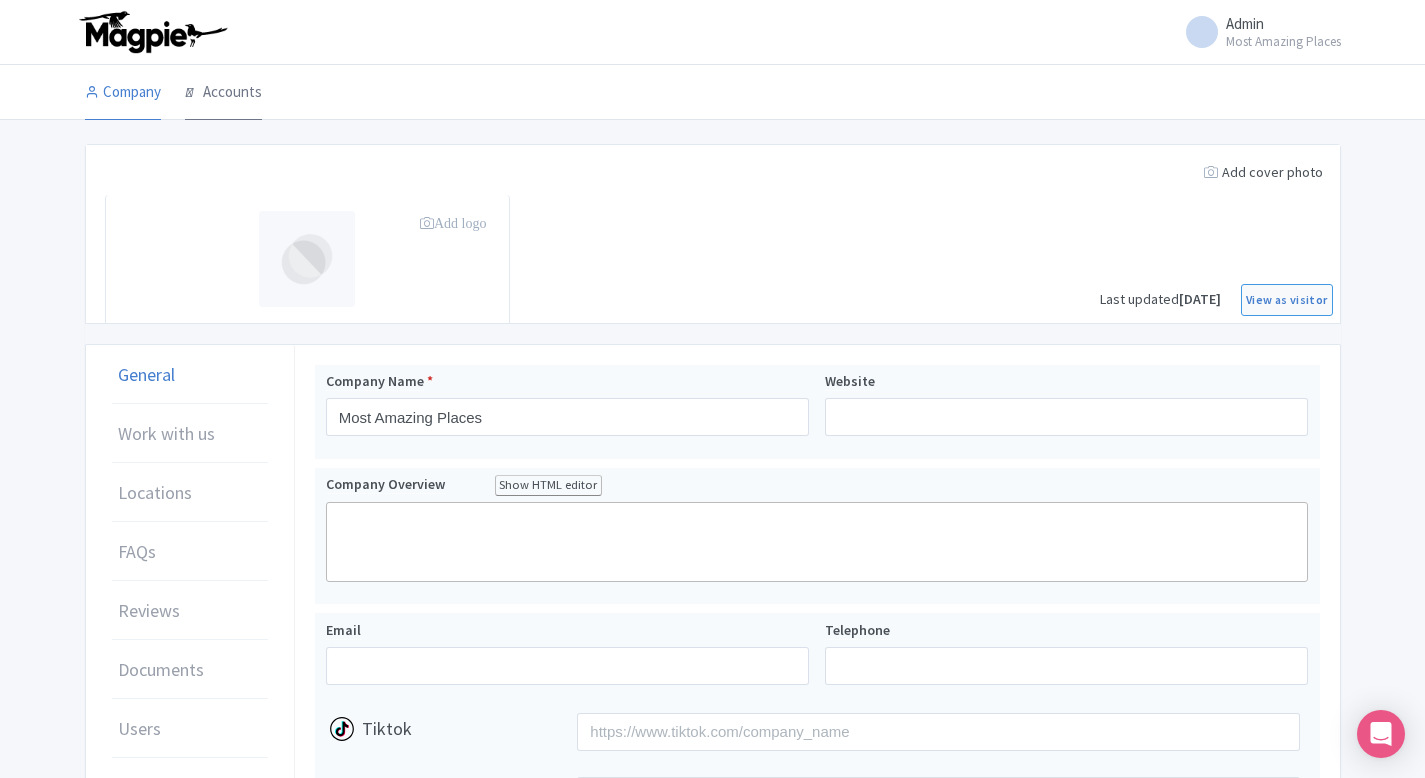 click on "Accounts" at bounding box center (223, 93) 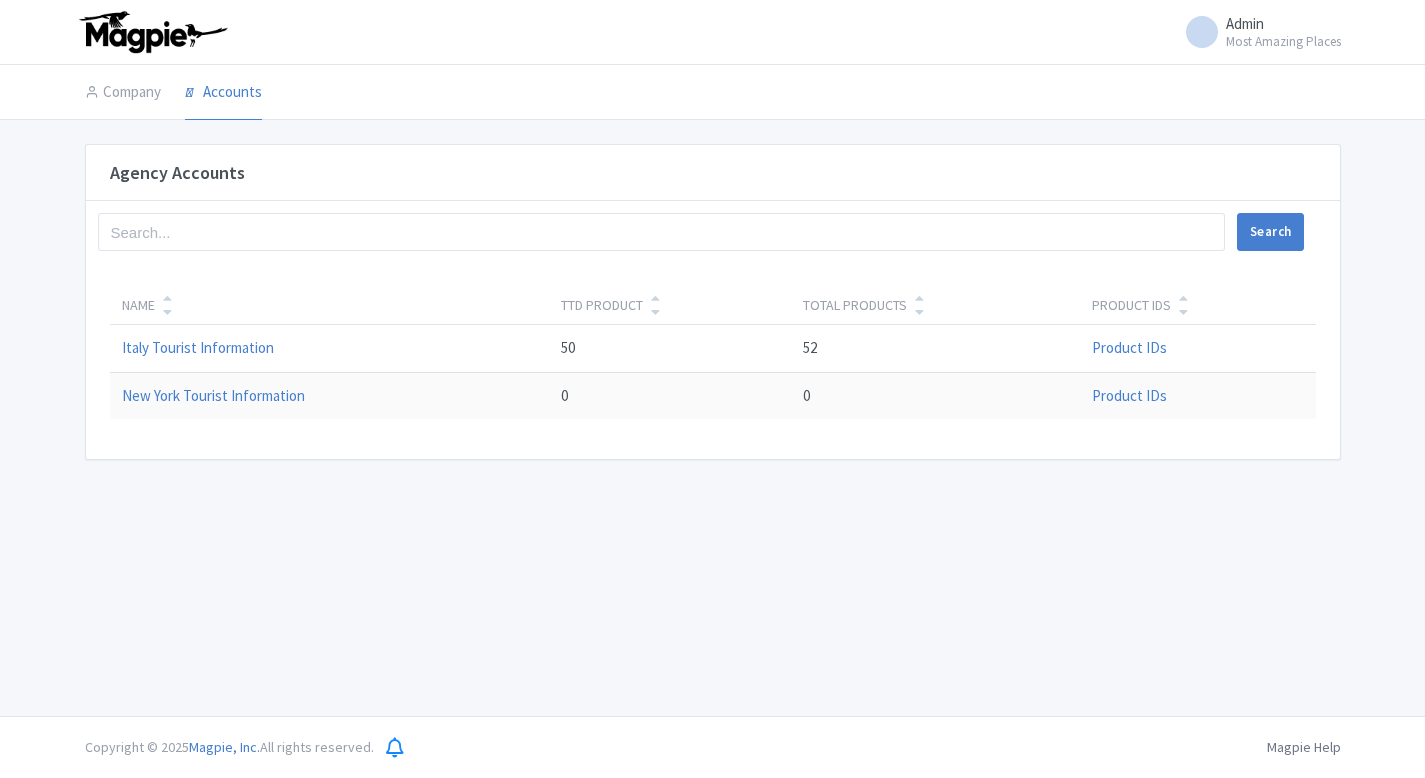 scroll, scrollTop: 0, scrollLeft: 0, axis: both 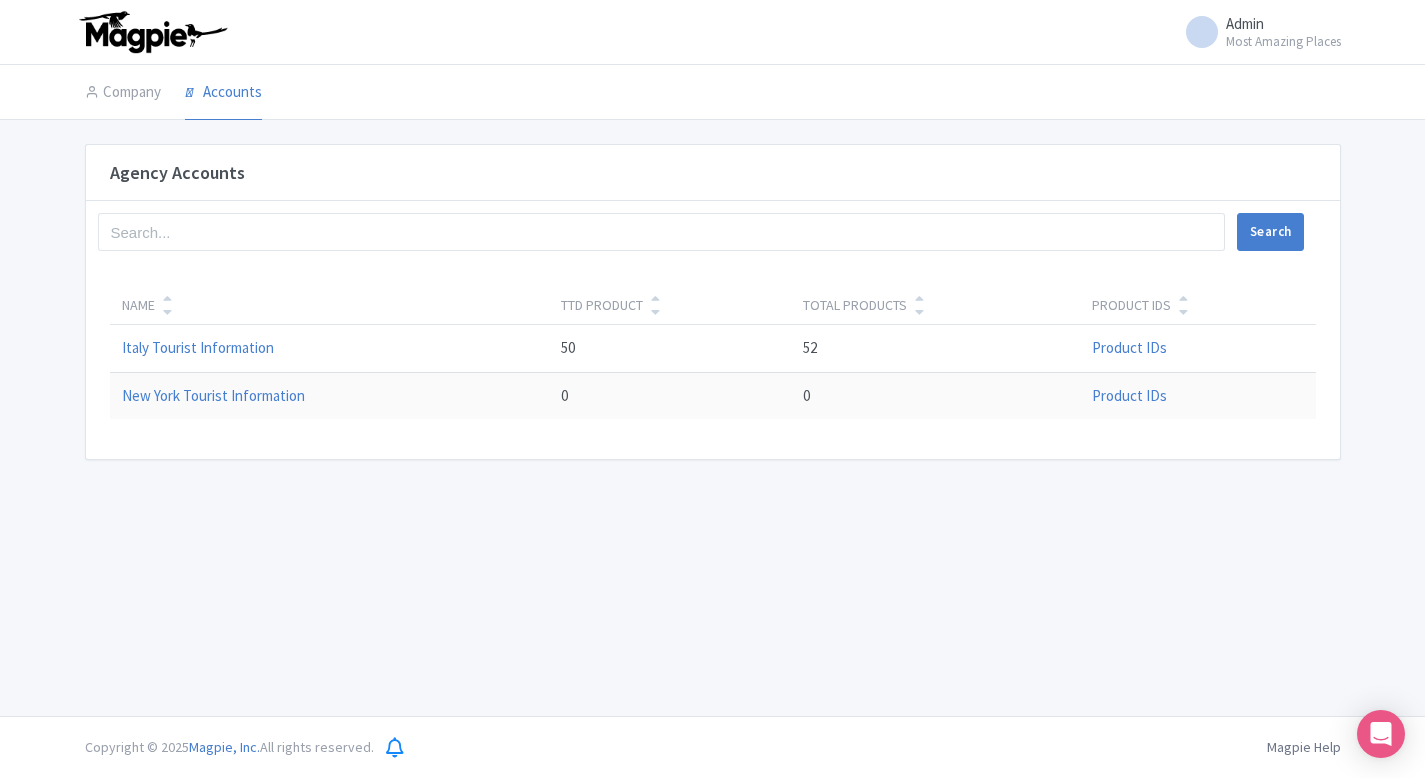 click on "Italy Tourist Information" at bounding box center (330, 349) 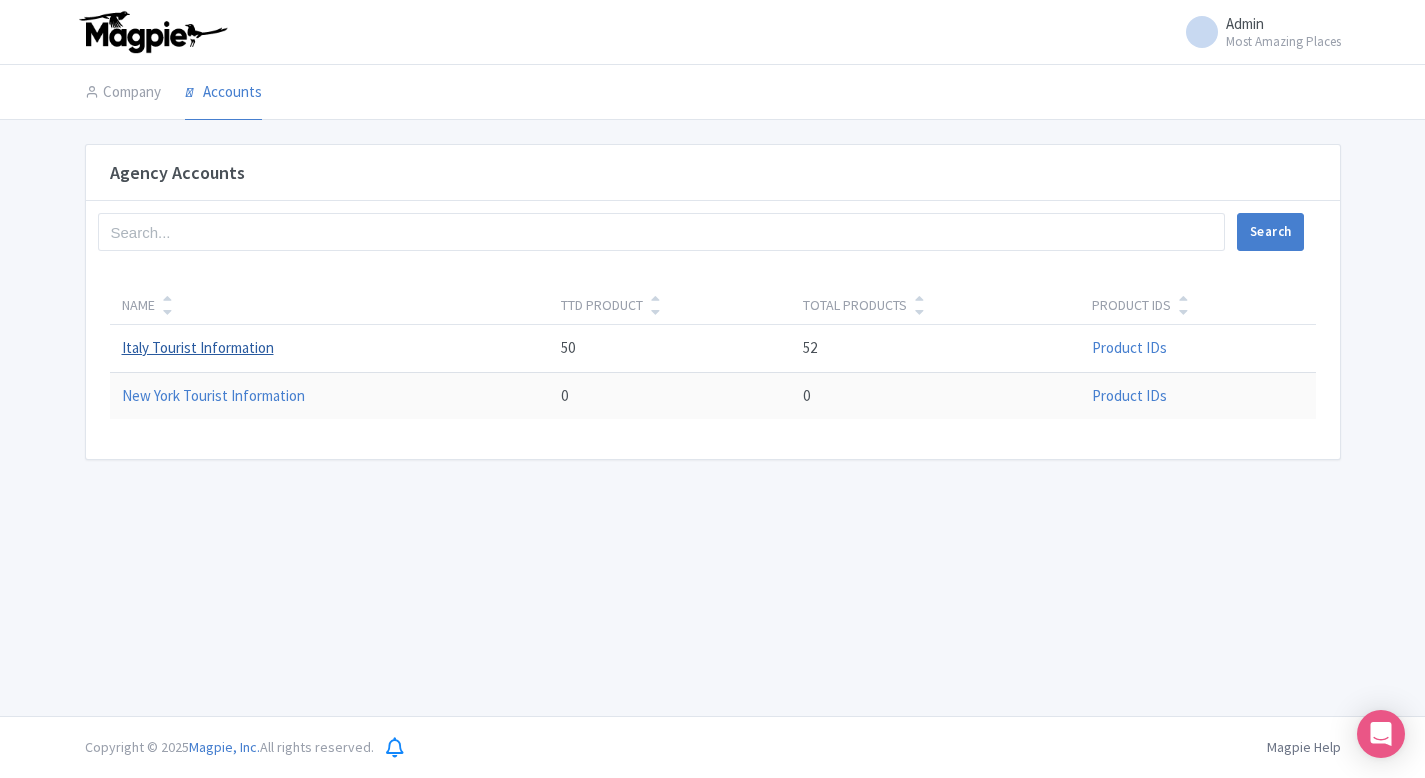 click on "Italy Tourist Information" at bounding box center (198, 347) 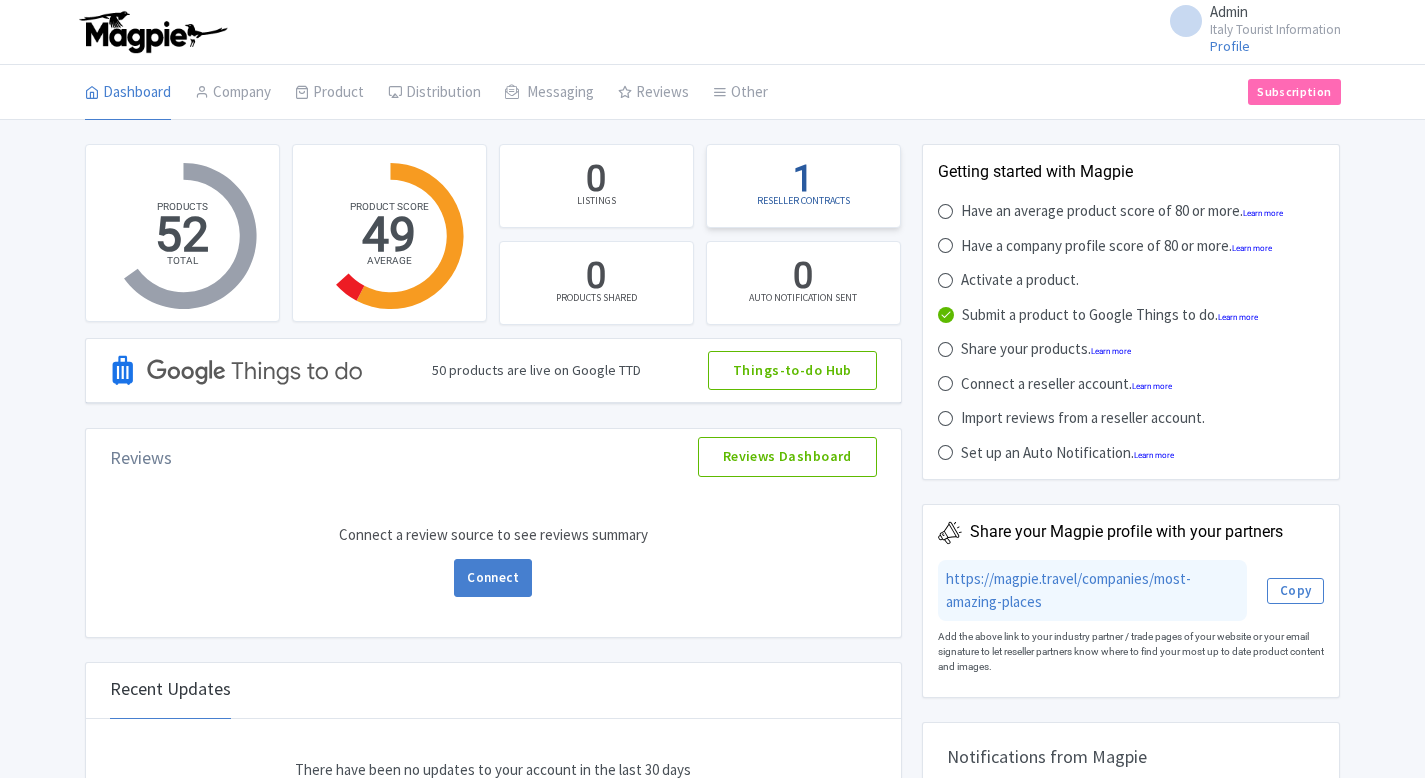 scroll, scrollTop: 0, scrollLeft: 0, axis: both 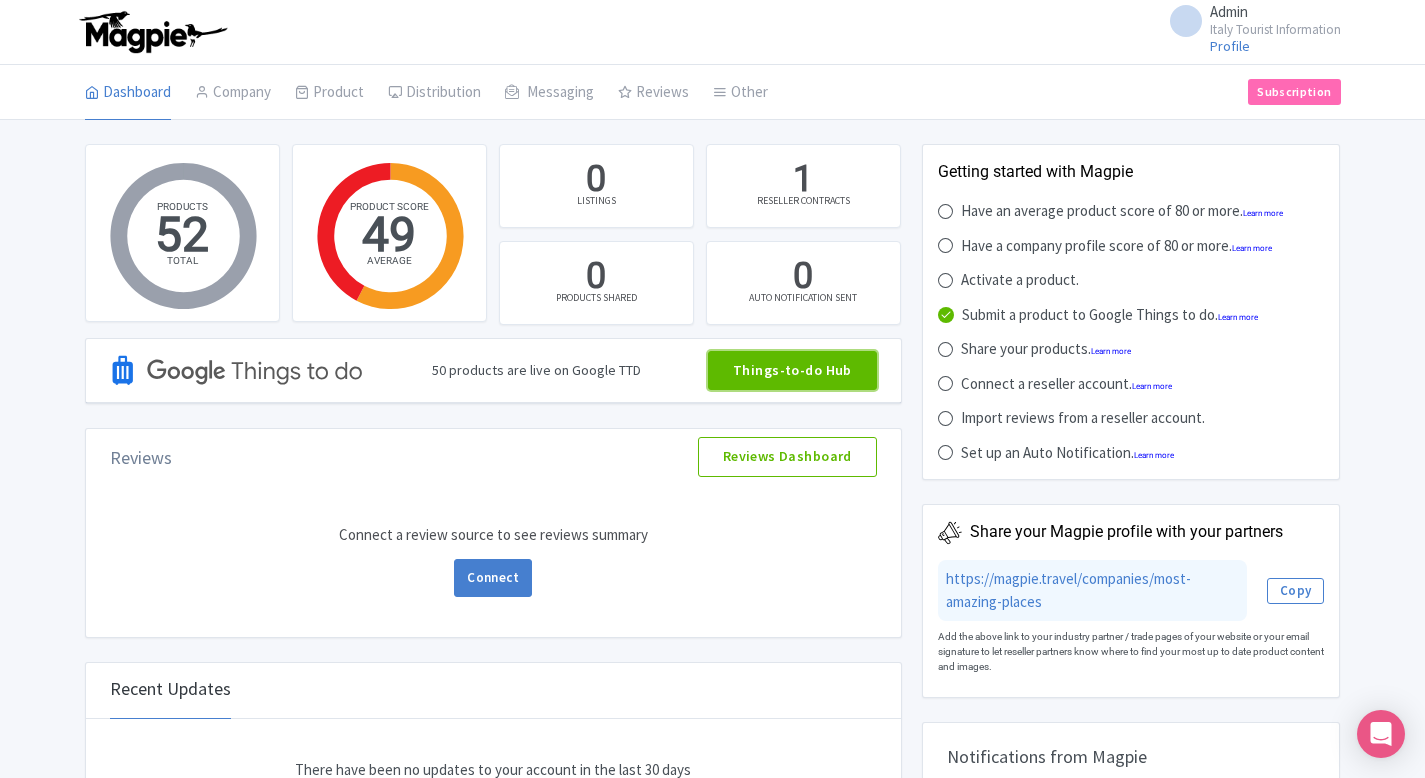click on "Things-to-do Hub" at bounding box center (792, 371) 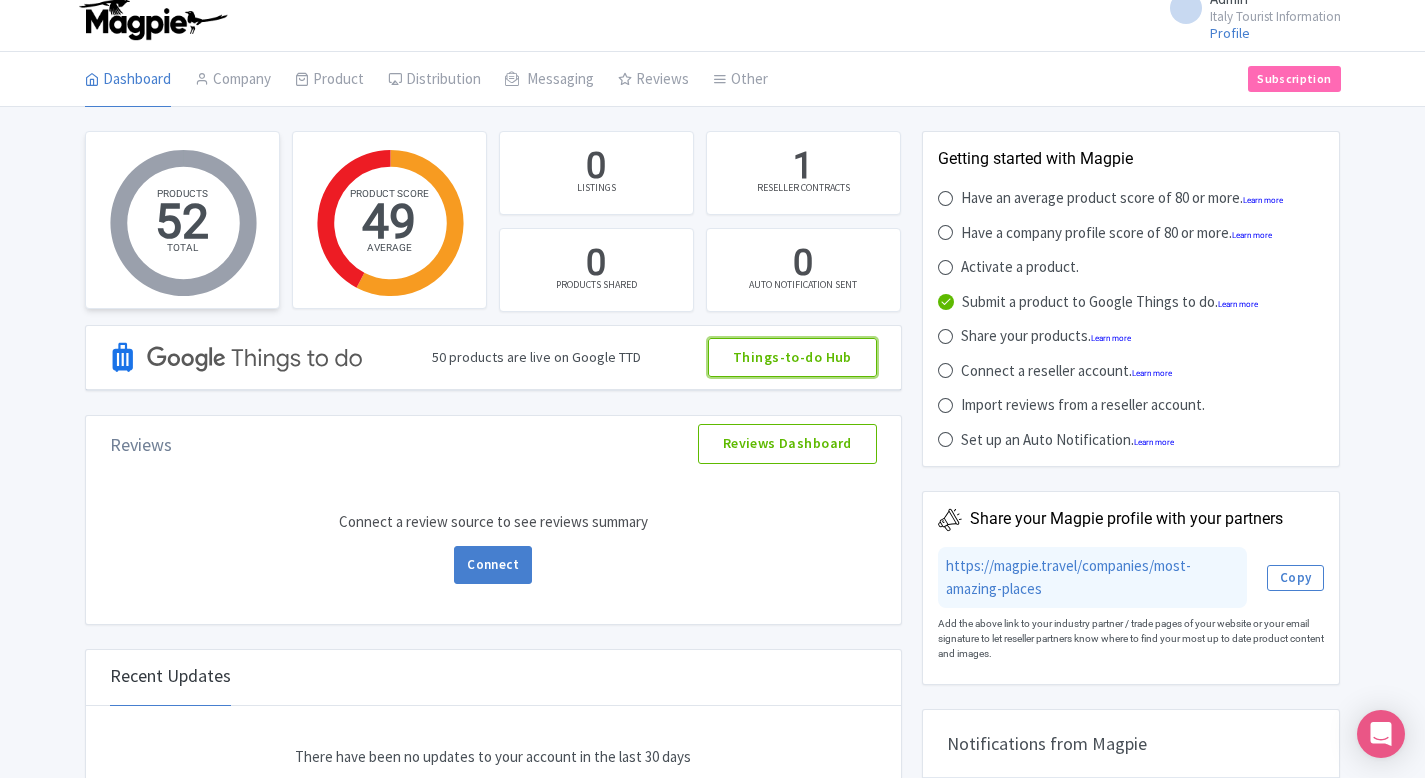 scroll, scrollTop: 0, scrollLeft: 0, axis: both 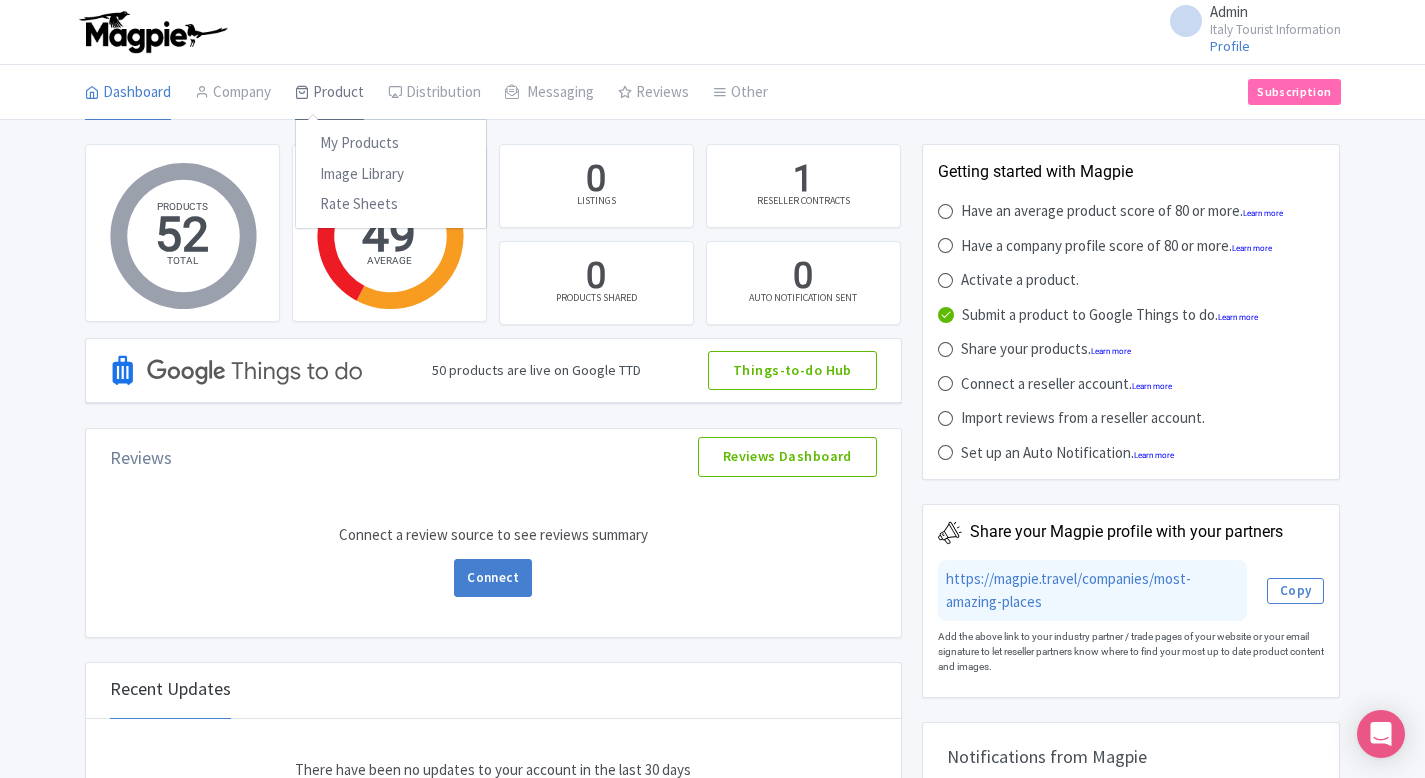 click on "Product" at bounding box center [329, 93] 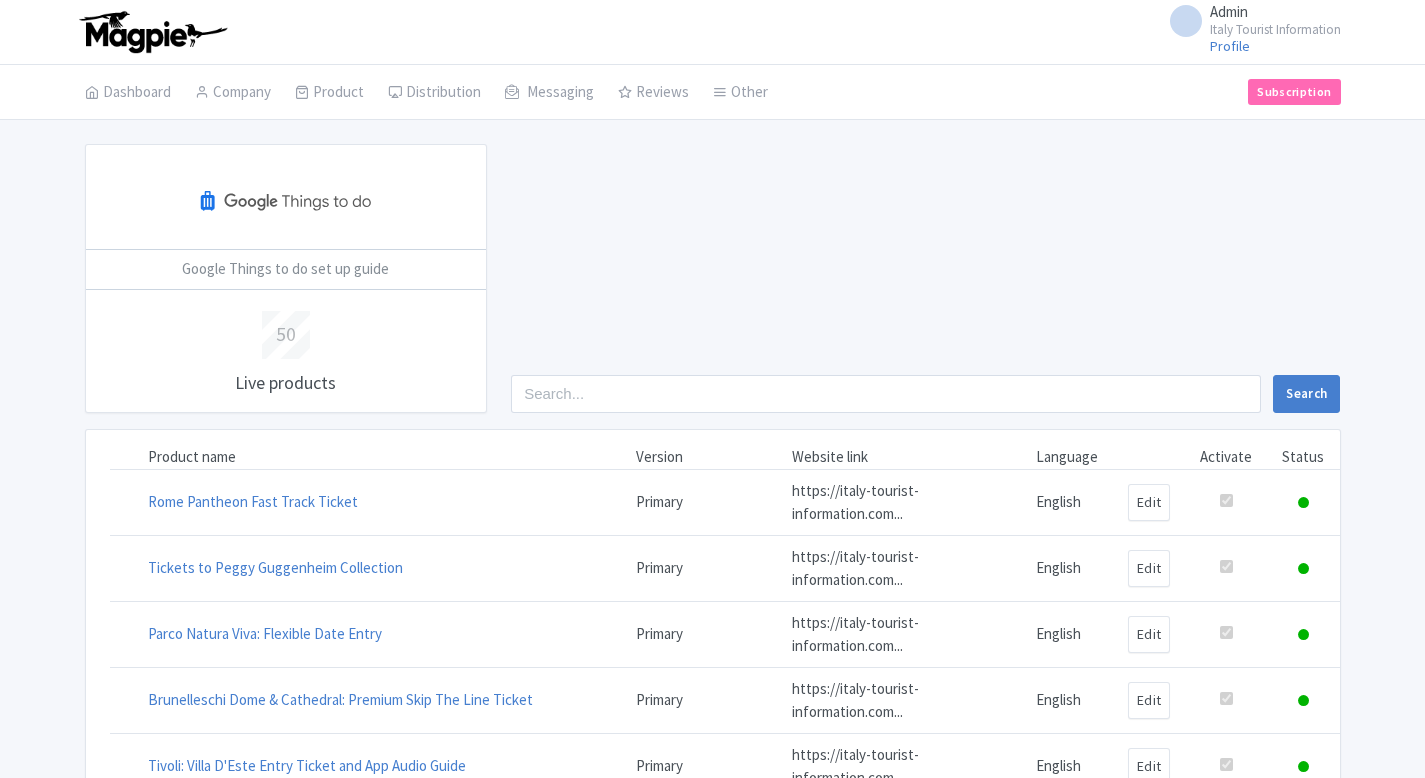 scroll, scrollTop: 0, scrollLeft: 0, axis: both 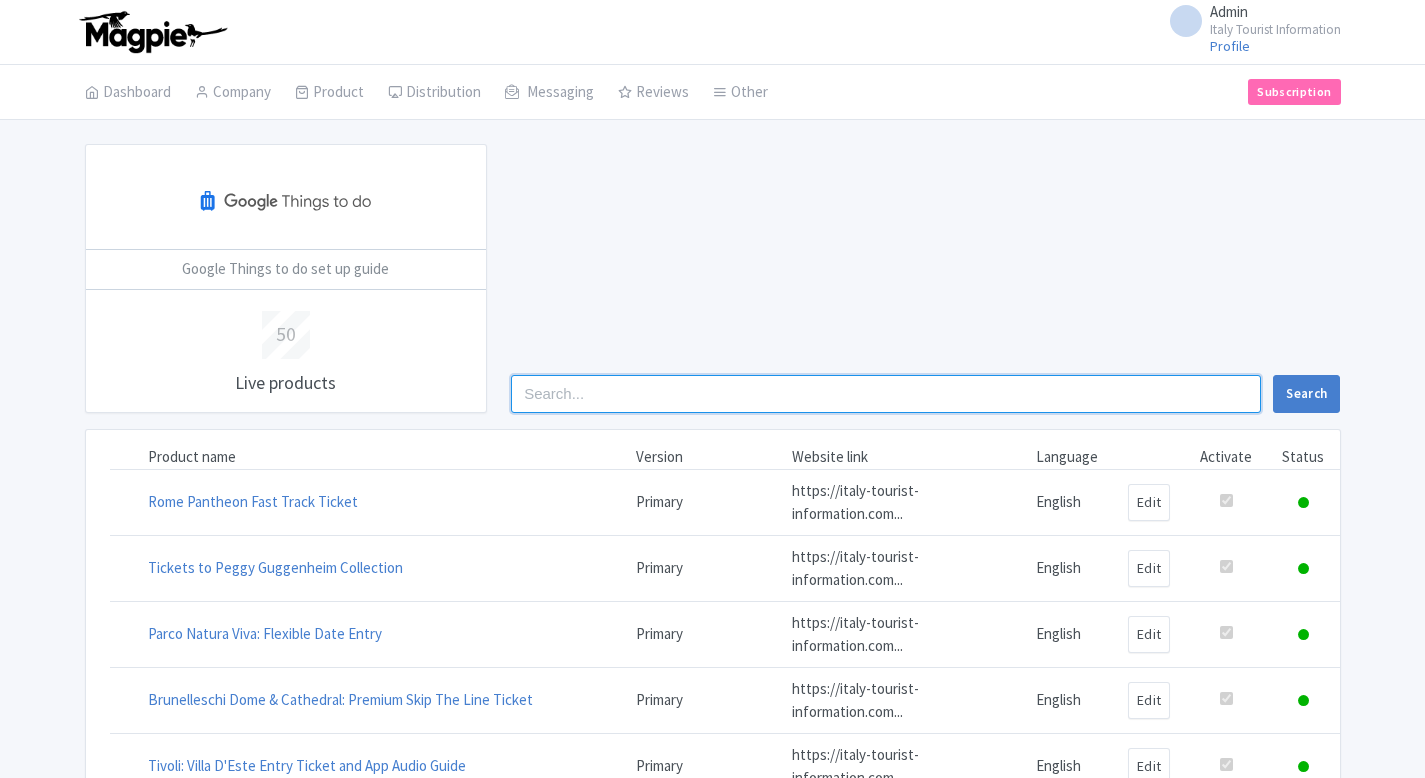 click at bounding box center (886, 394) 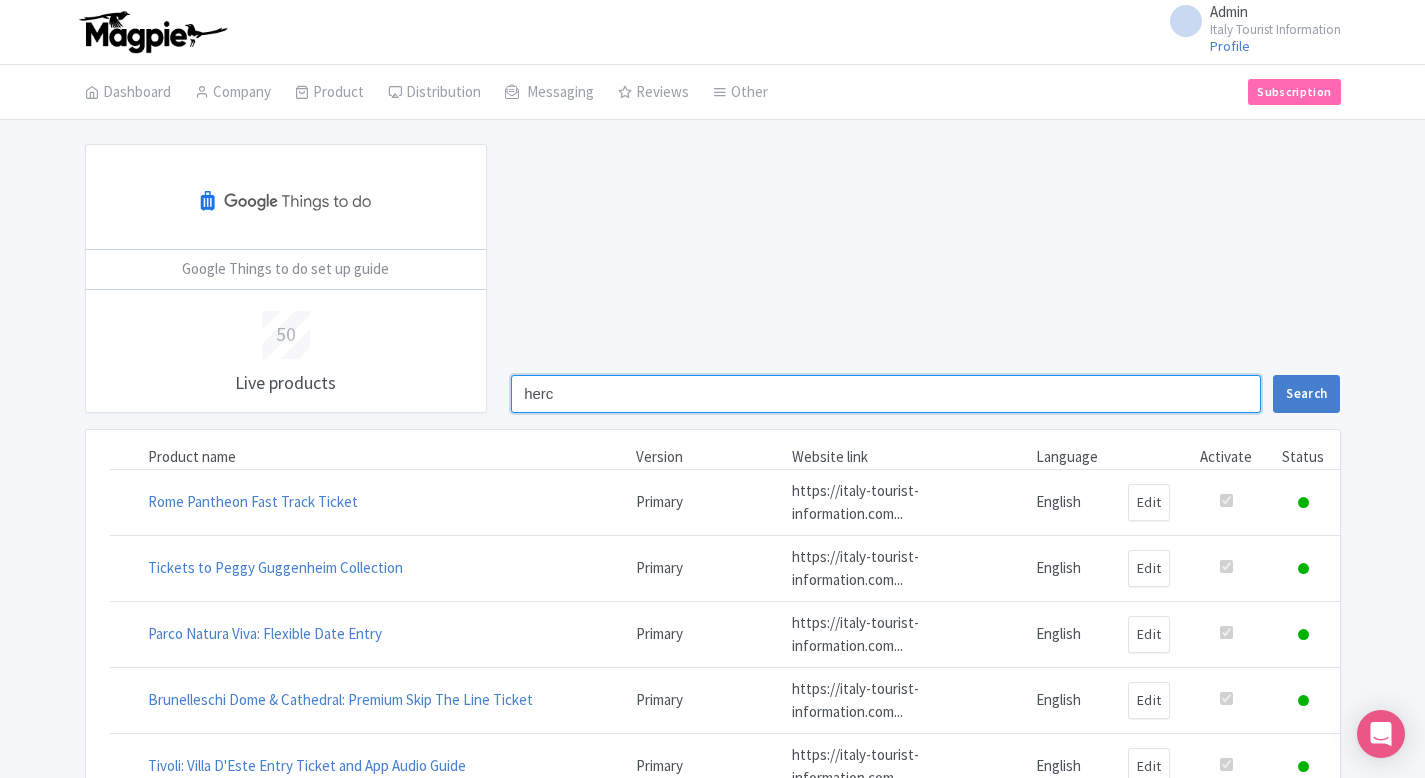 type on "herc" 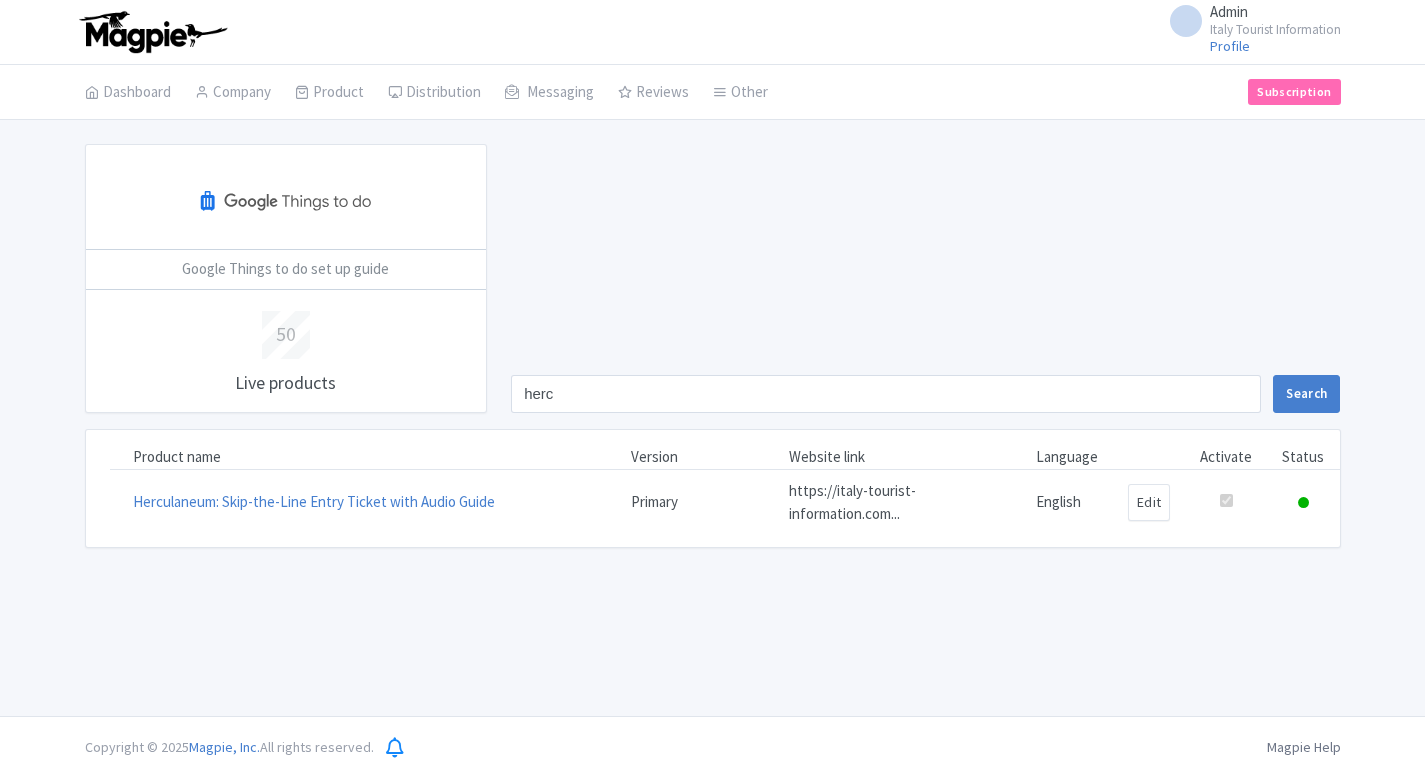 scroll, scrollTop: 0, scrollLeft: 0, axis: both 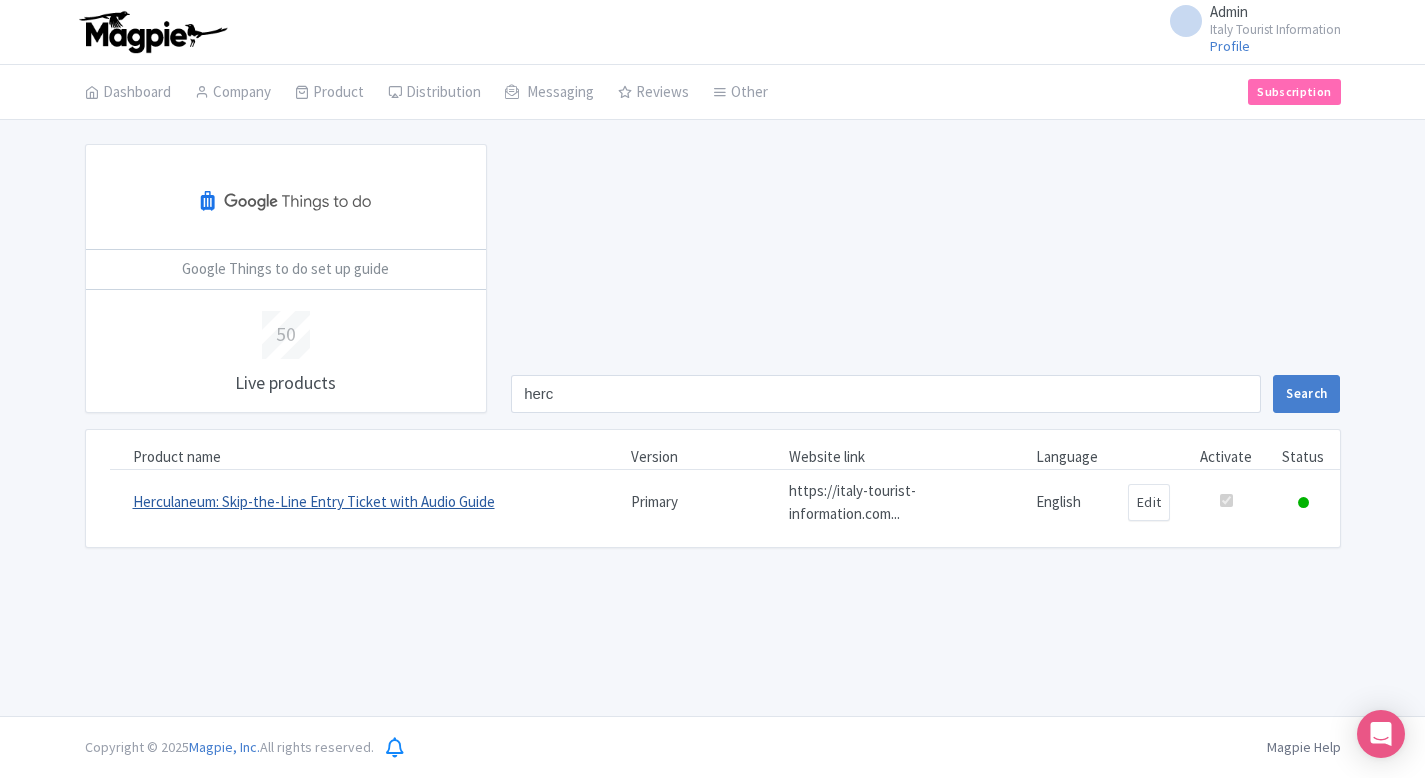 click on "Herculaneum: Skip-the-Line Entry Ticket with Audio Guide" at bounding box center (314, 501) 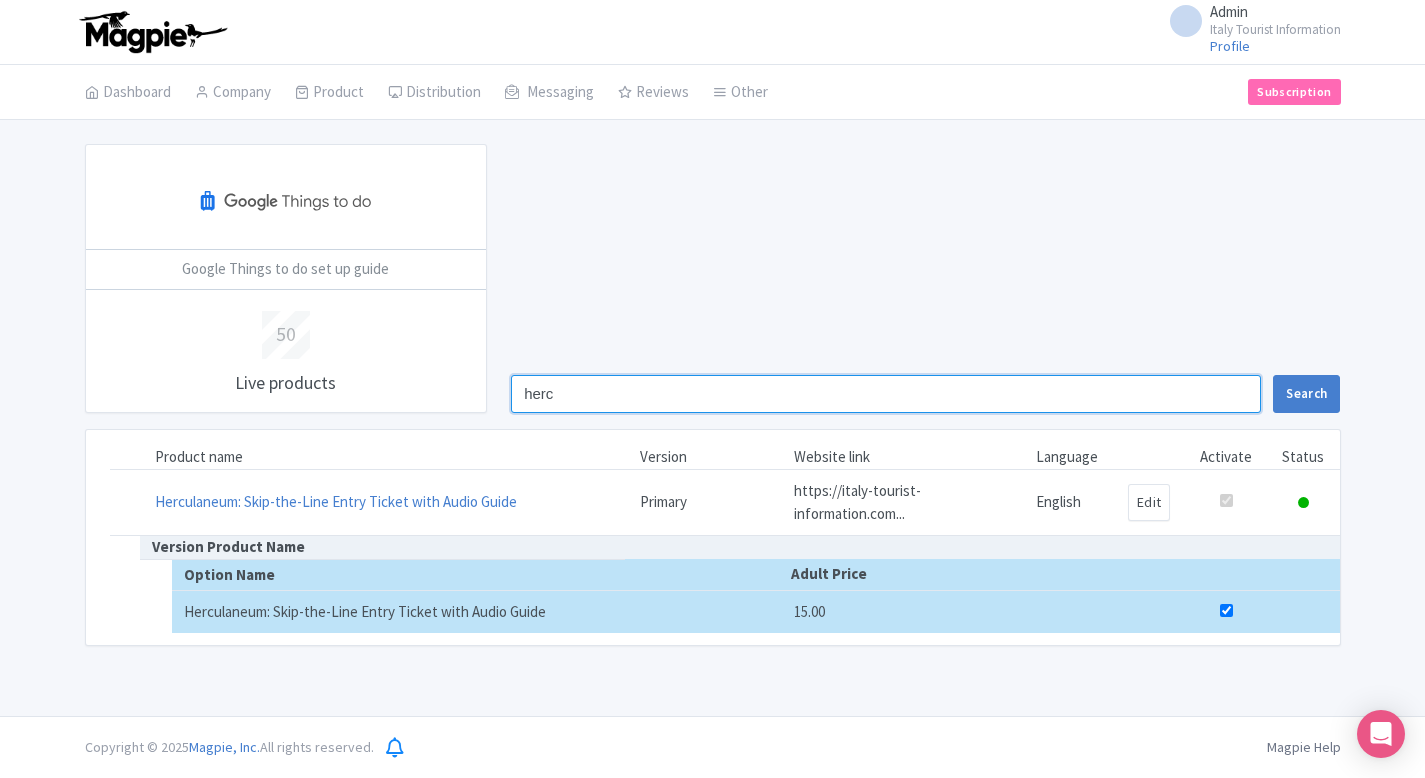 click on "herc" at bounding box center (886, 394) 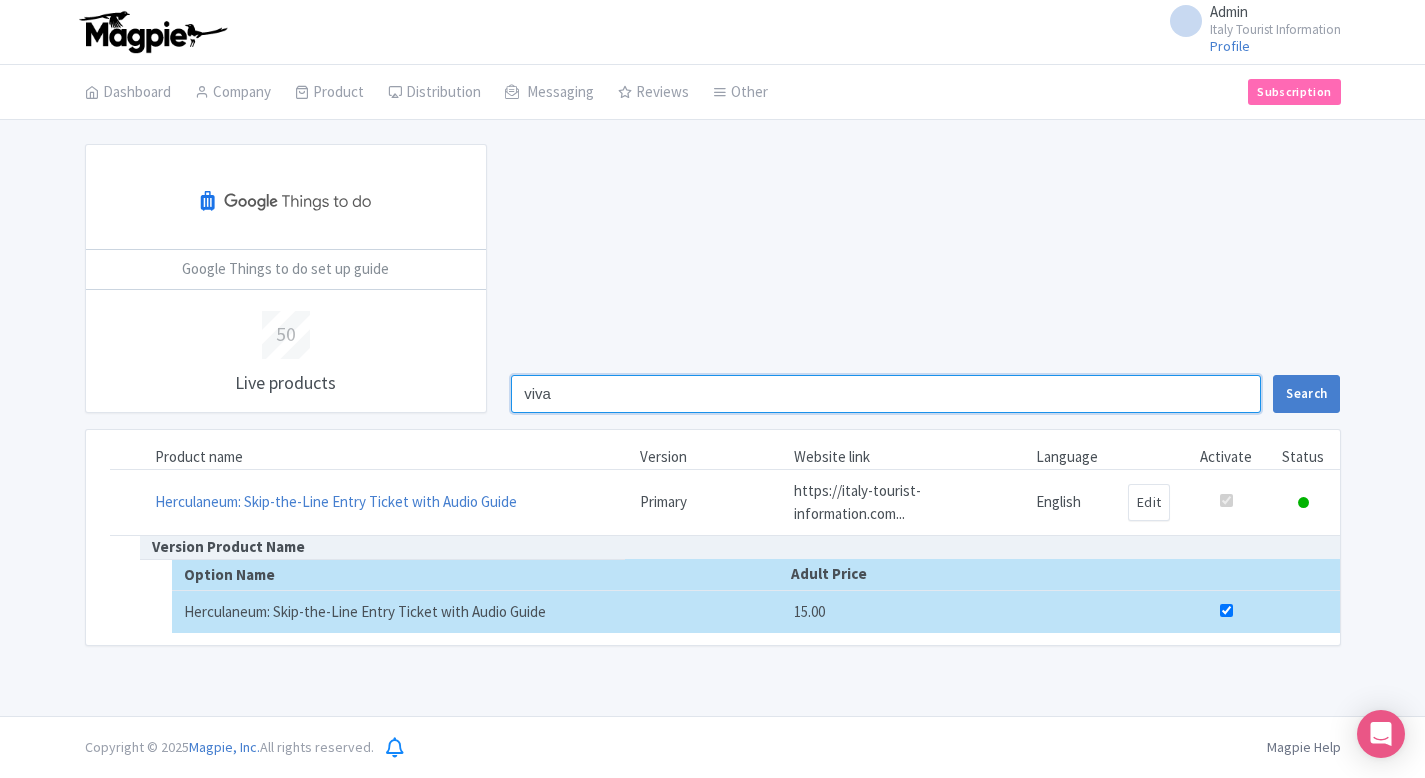 type on "viva" 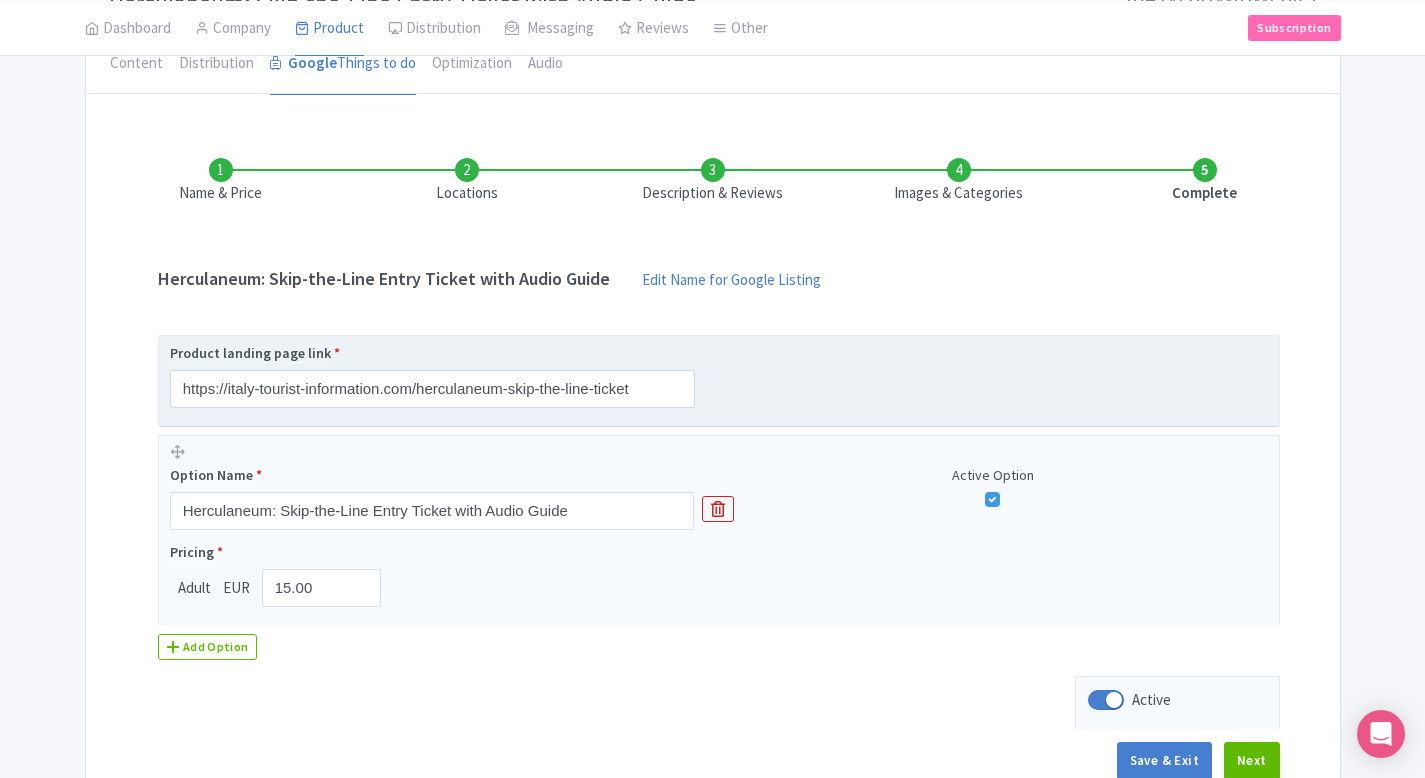 scroll, scrollTop: 127, scrollLeft: 0, axis: vertical 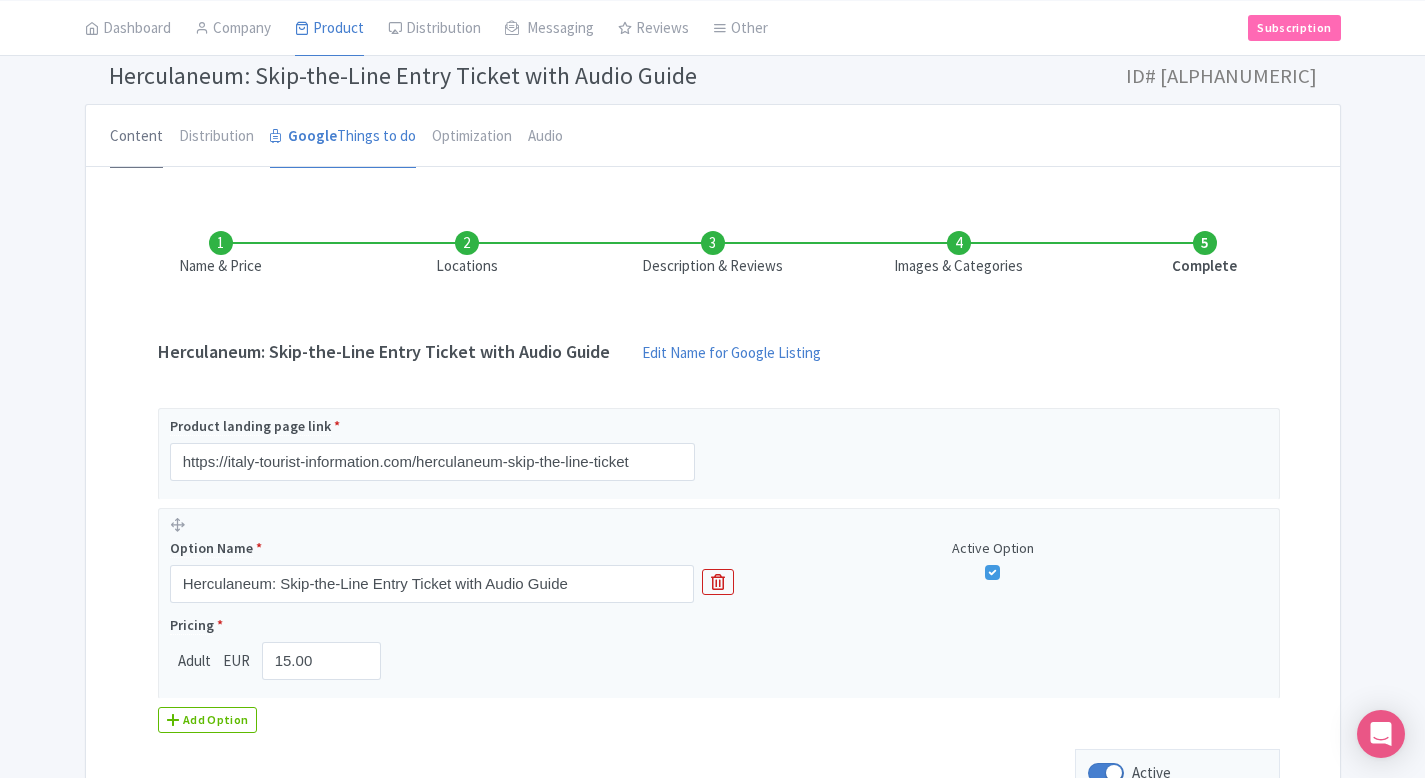 click on "Content" at bounding box center [136, 137] 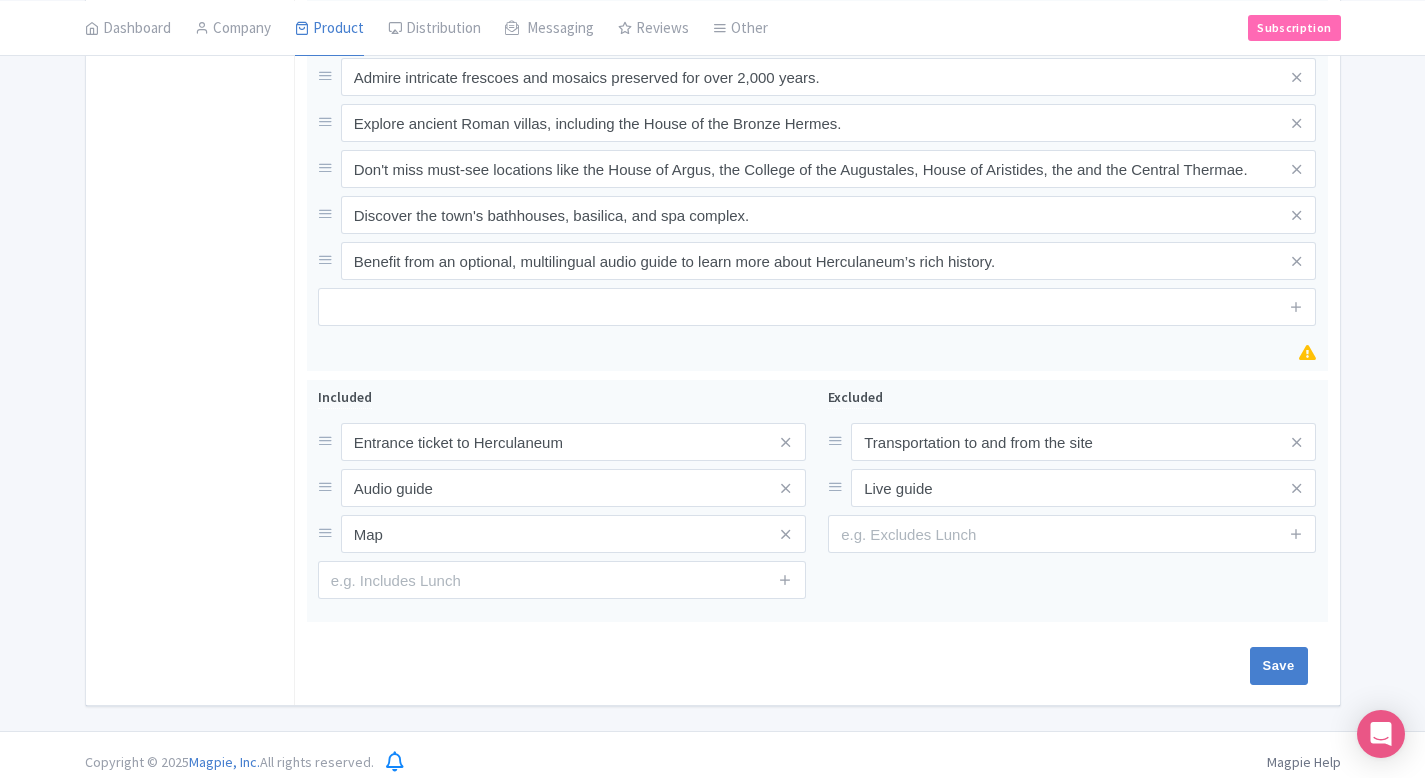 scroll, scrollTop: 825, scrollLeft: 0, axis: vertical 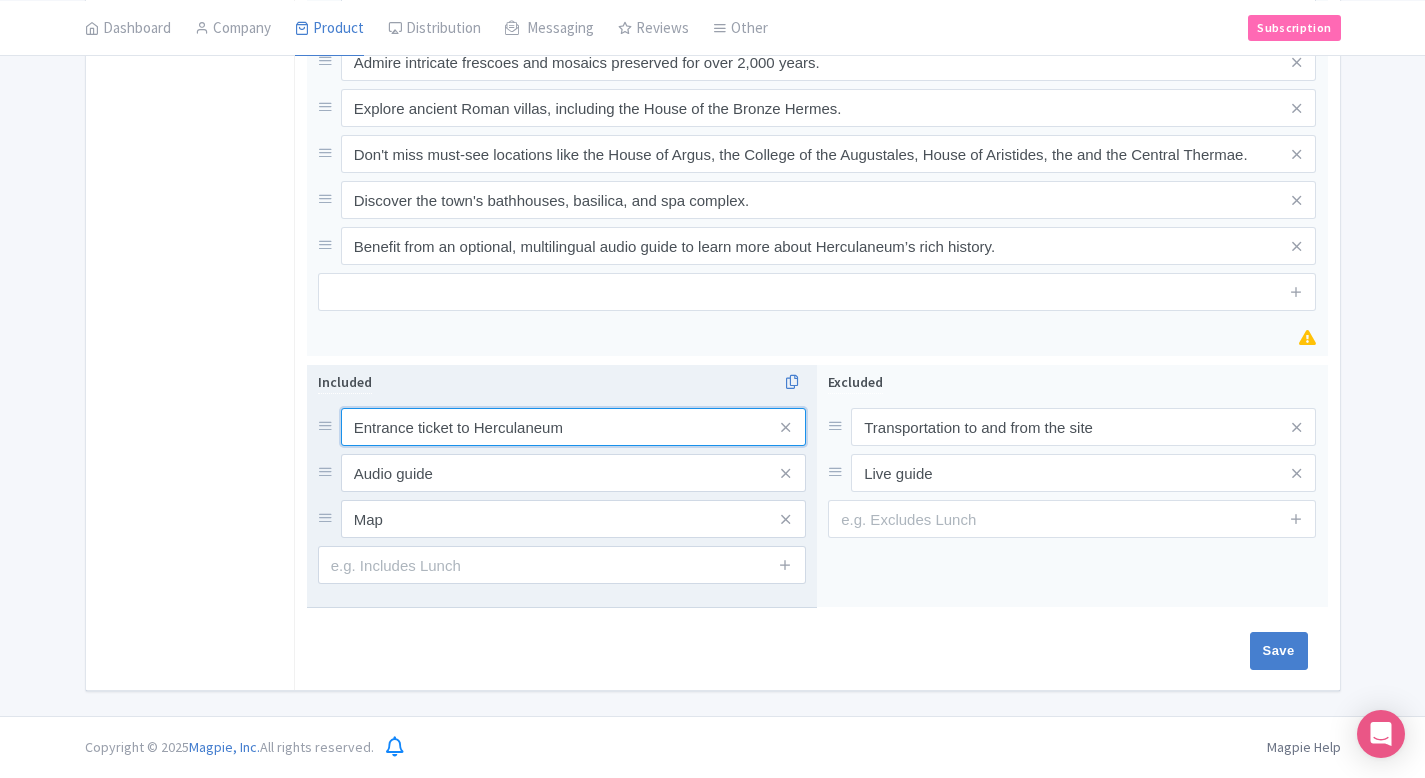 click on "Entrance ticket to Herculaneum" at bounding box center [573, 427] 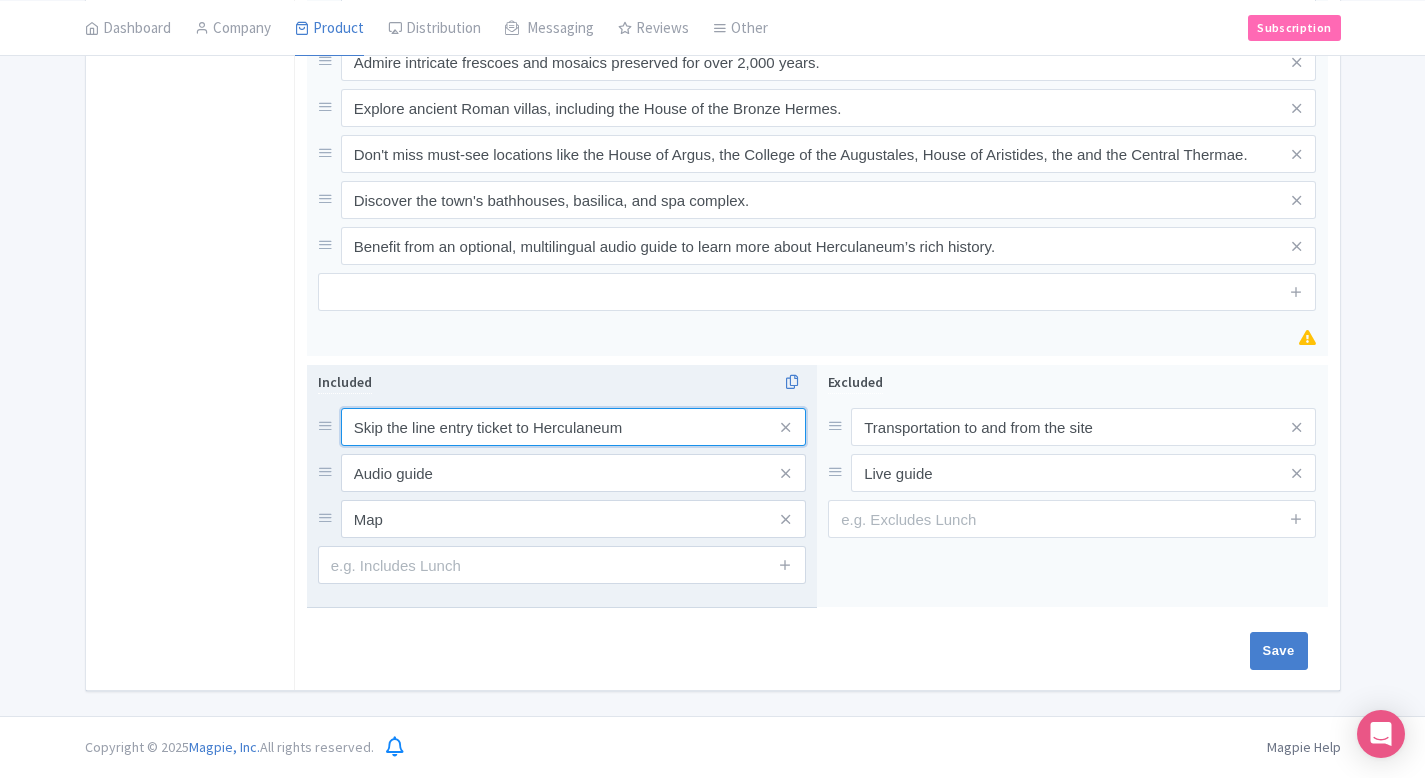 type on "Skip the line entry ticket to Herculaneum" 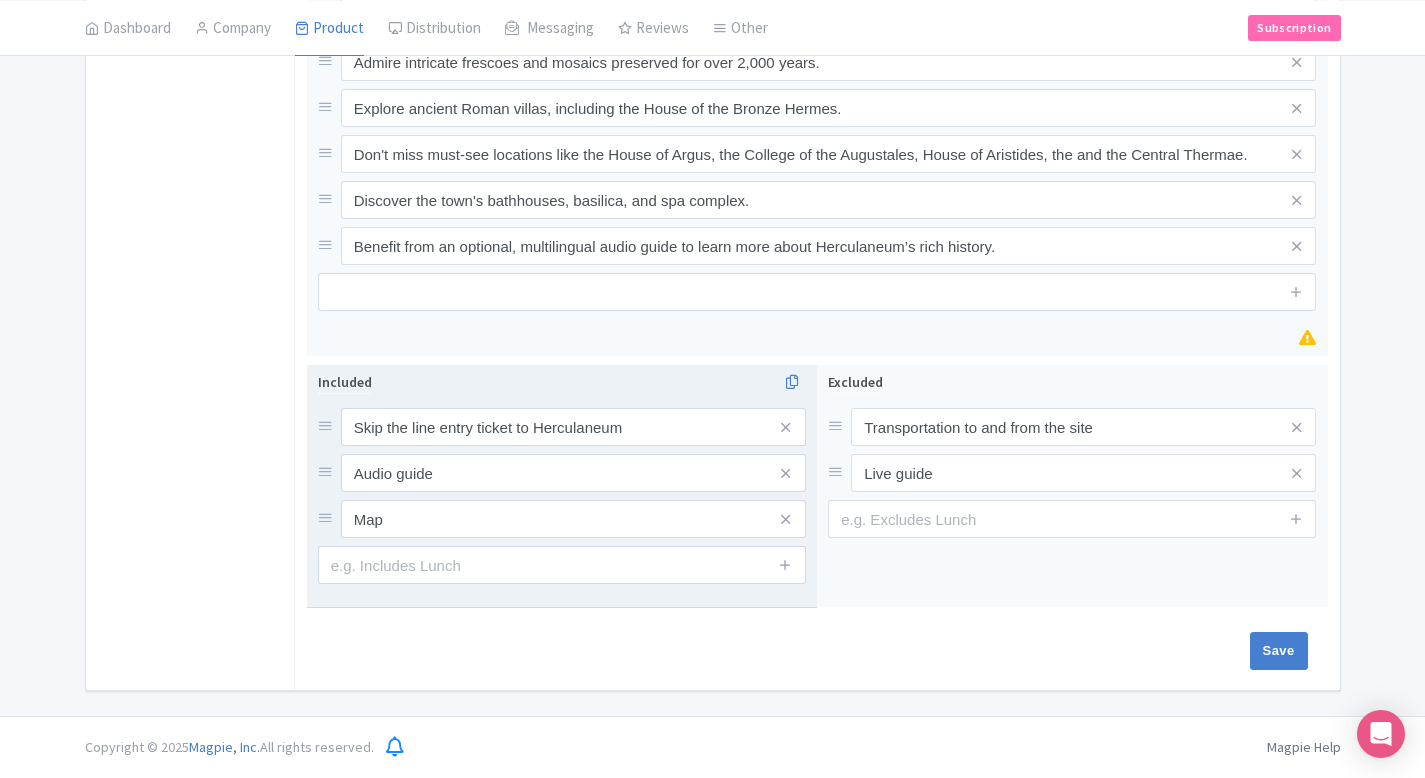 click at bounding box center [786, 519] 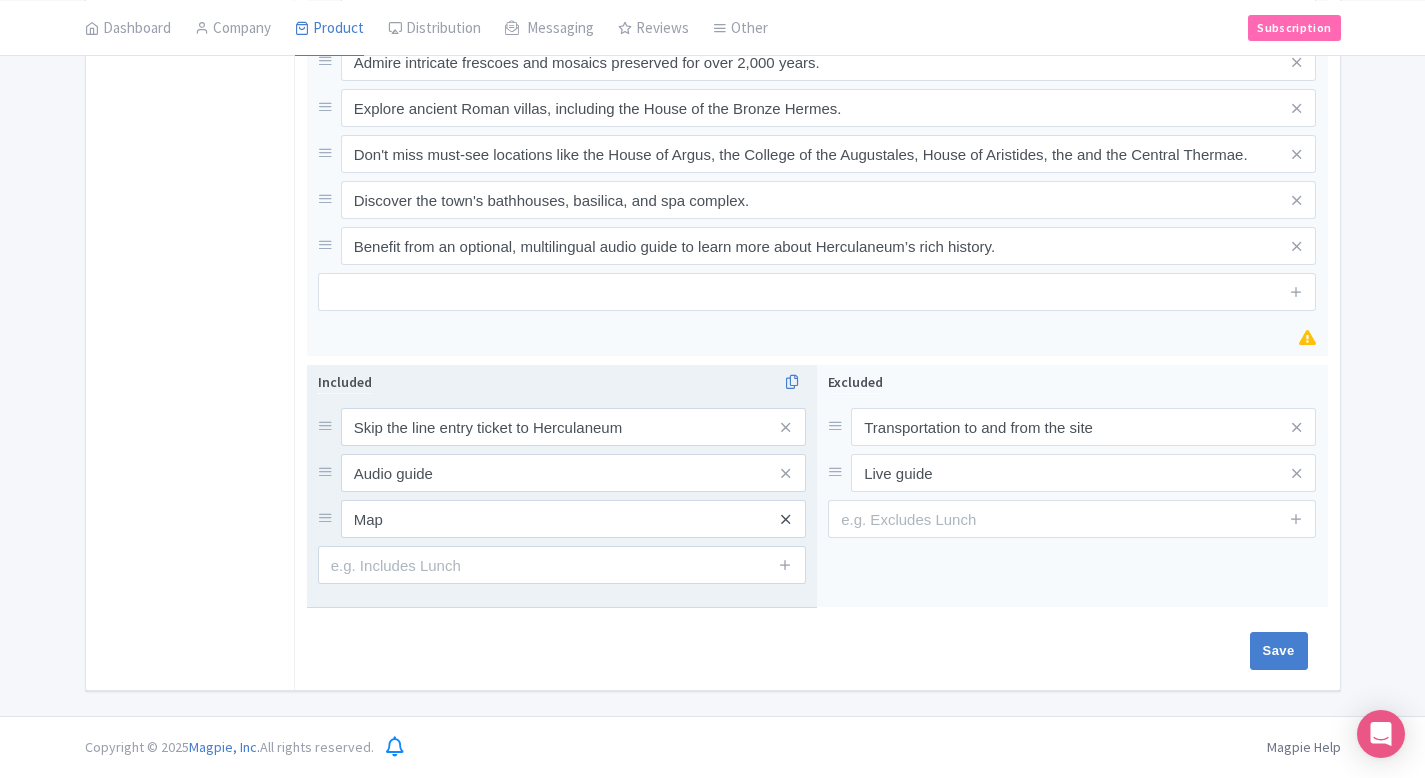 click at bounding box center [785, 519] 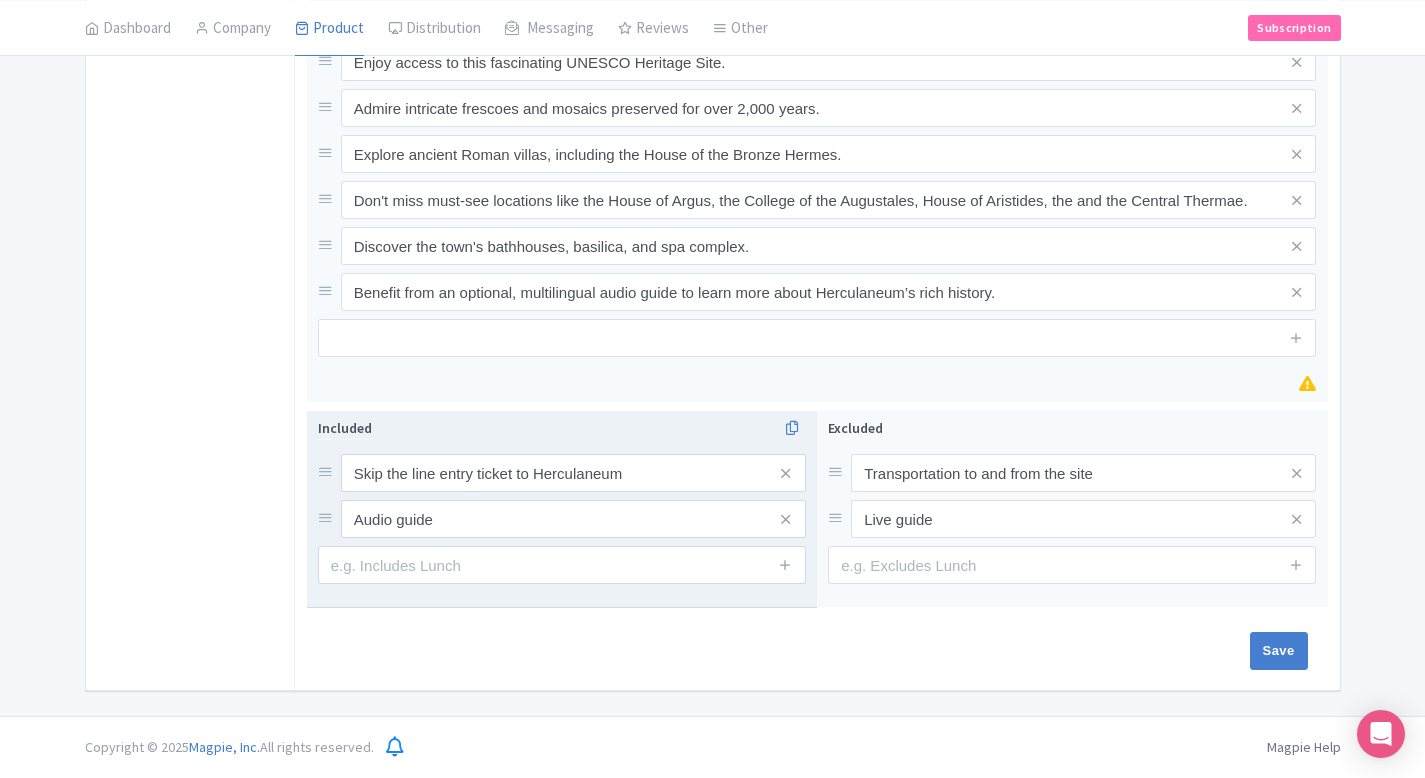 scroll, scrollTop: 779, scrollLeft: 0, axis: vertical 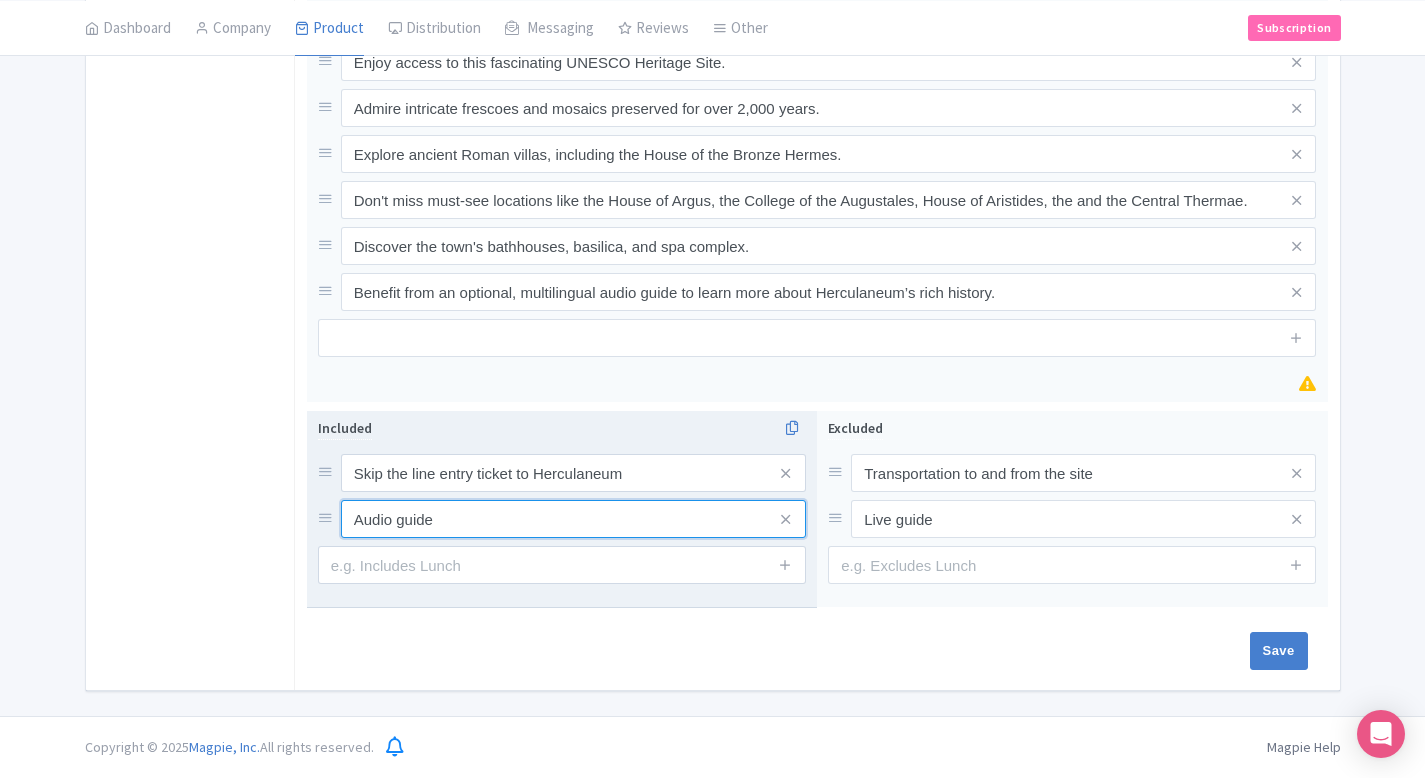 click on "Audio guide" at bounding box center [573, 473] 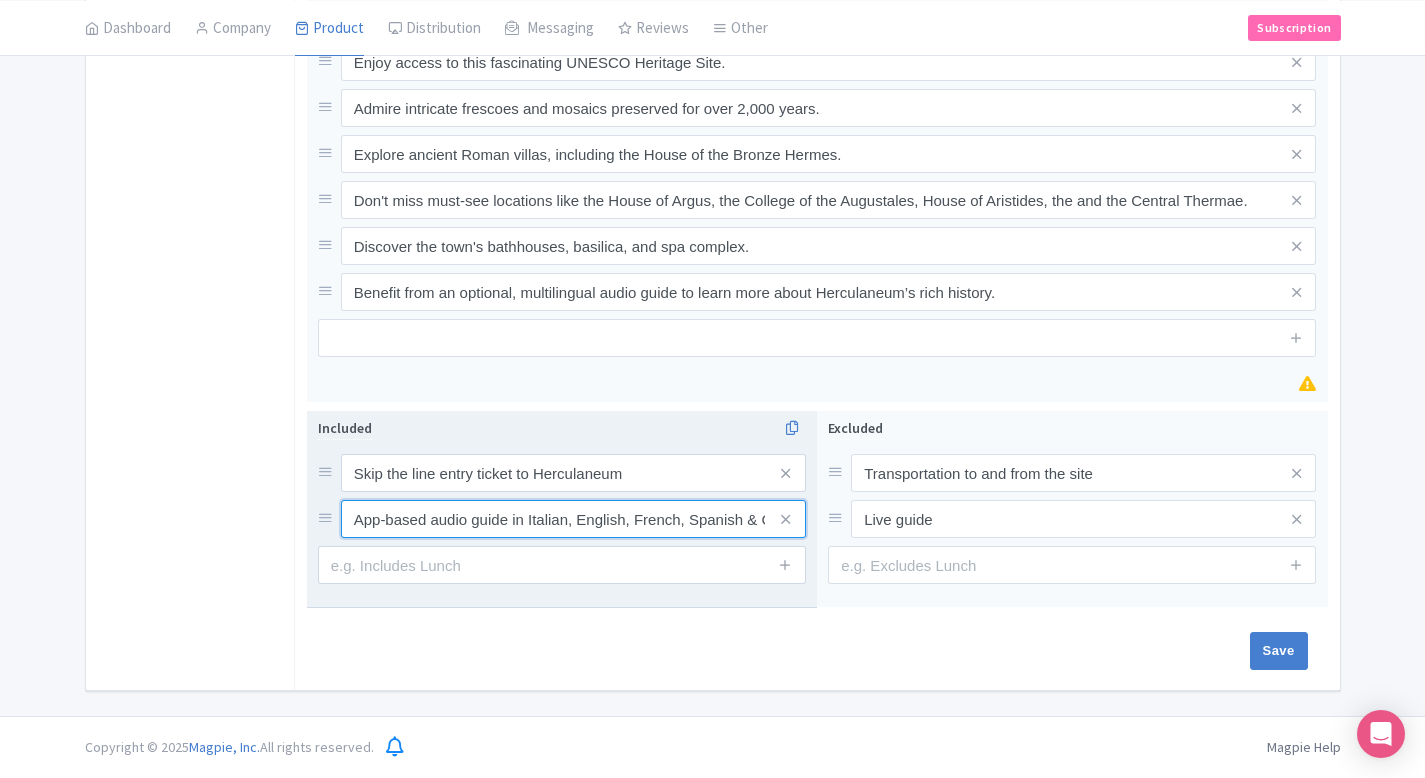 scroll, scrollTop: 0, scrollLeft: 211, axis: horizontal 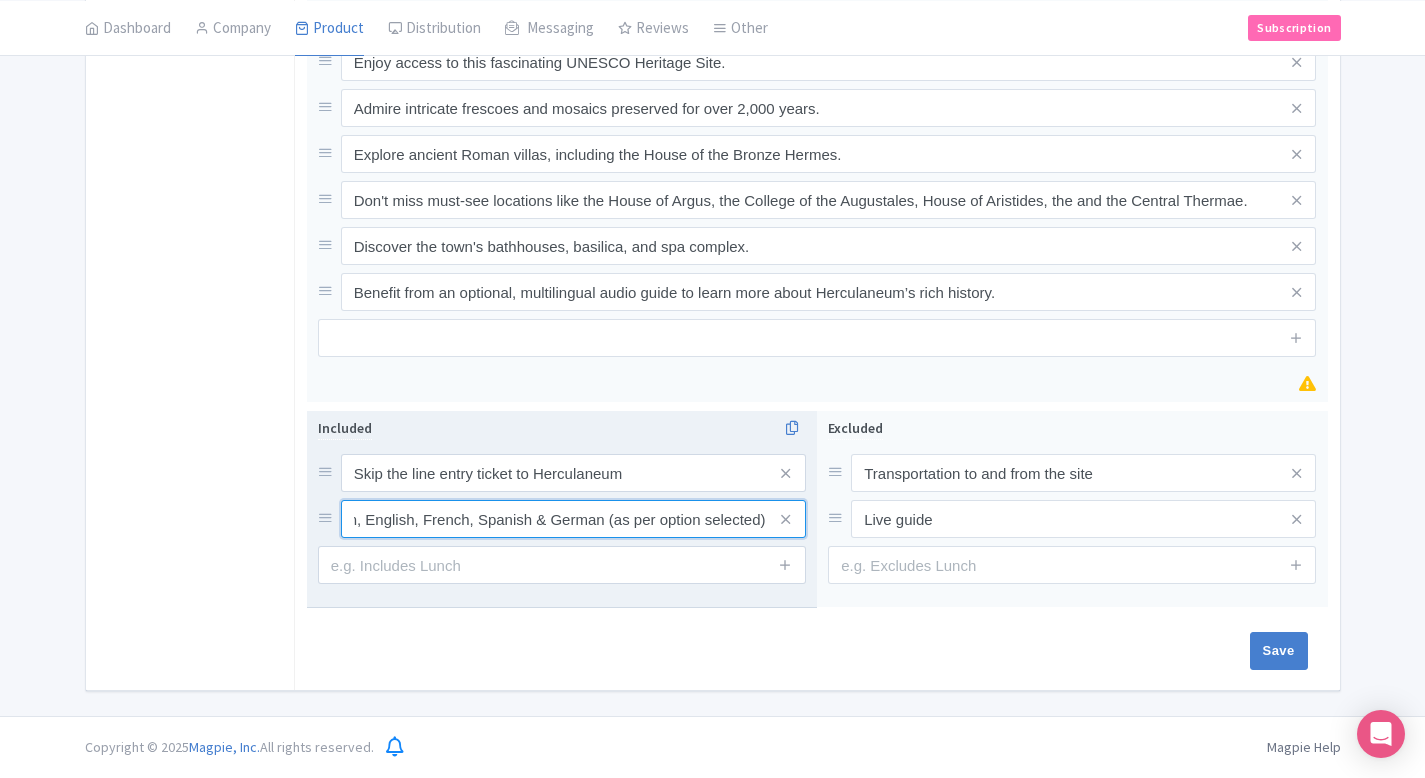 click on "App-based audio guide in Italian, English, French, Spanish & German (as per option selected)" at bounding box center (573, 473) 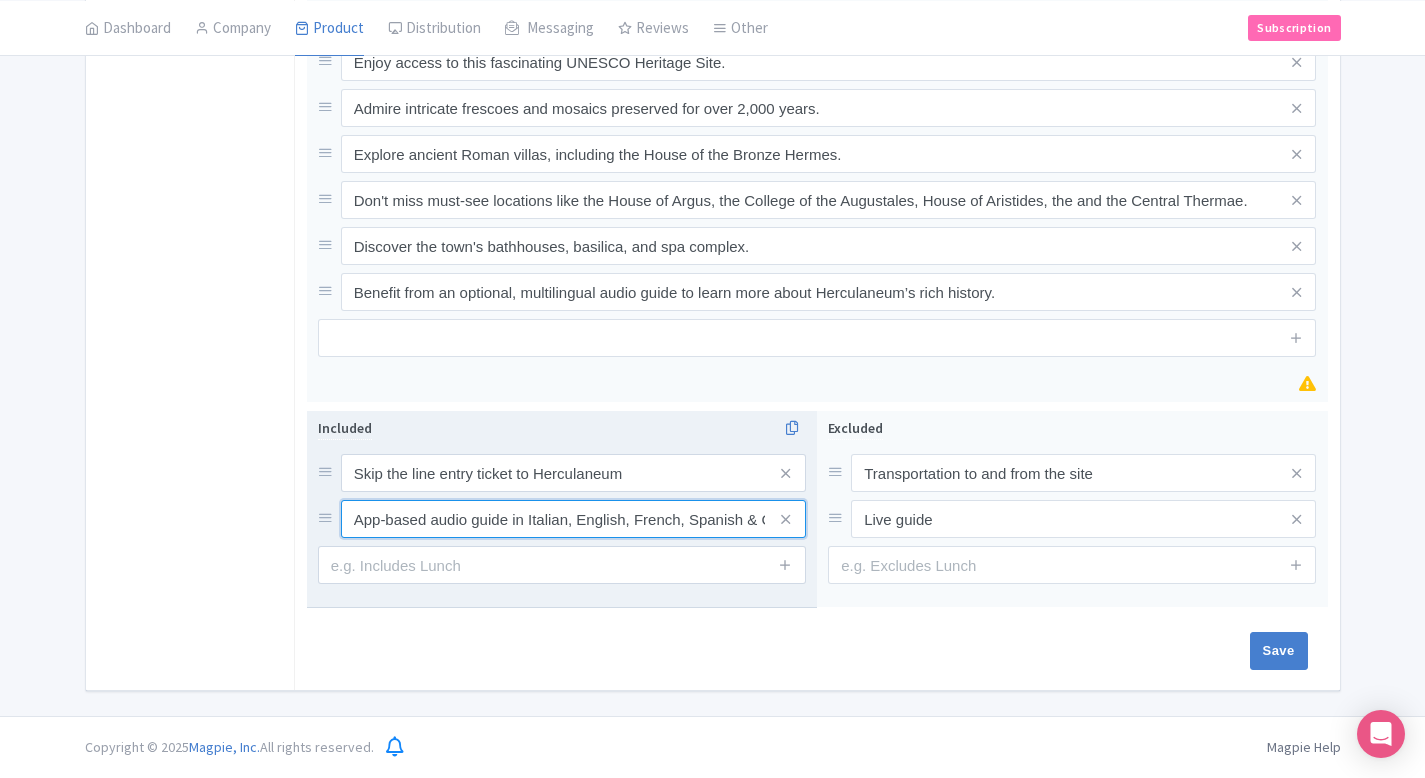 drag, startPoint x: 426, startPoint y: 517, endPoint x: 320, endPoint y: 516, distance: 106.004715 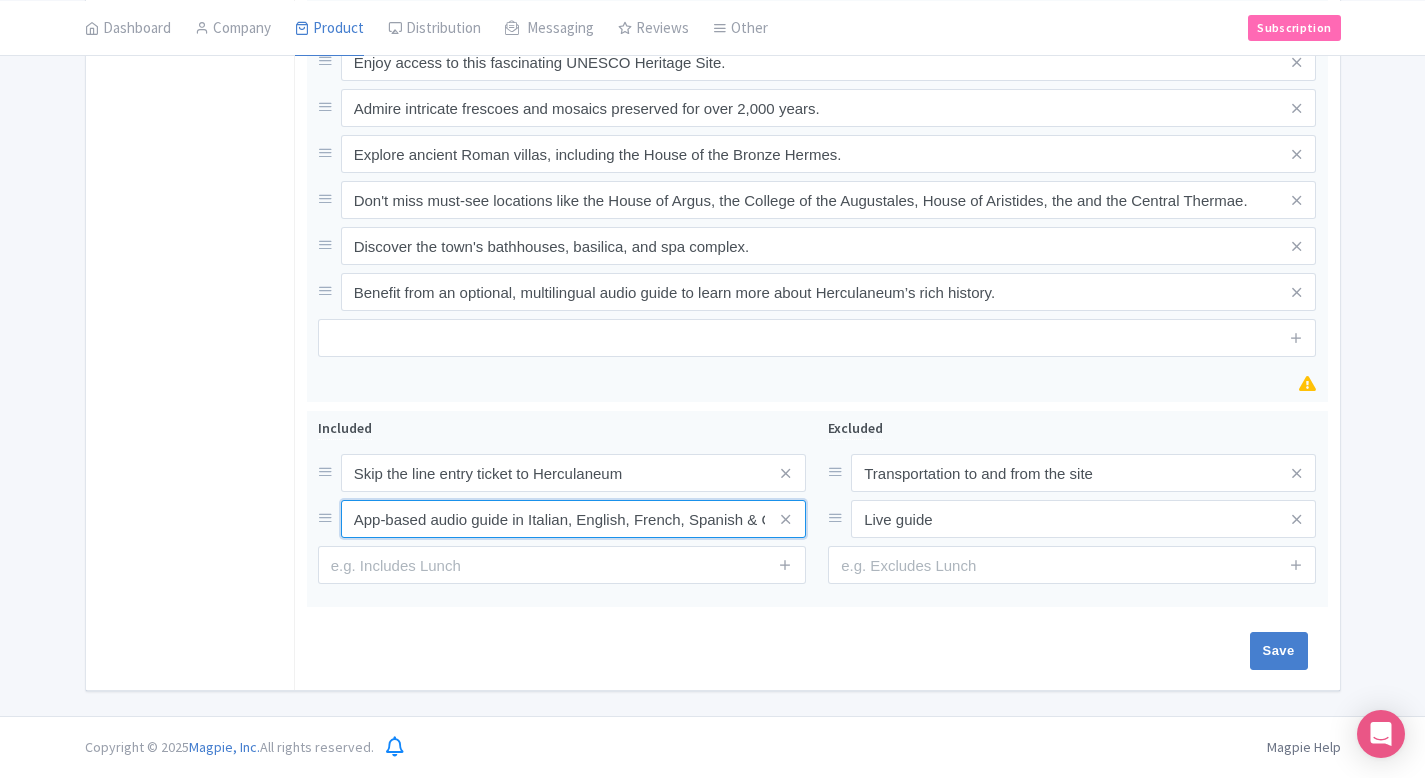 type on "App-based audio guide in Italian, English, French, Spanish & German (as per option selected)" 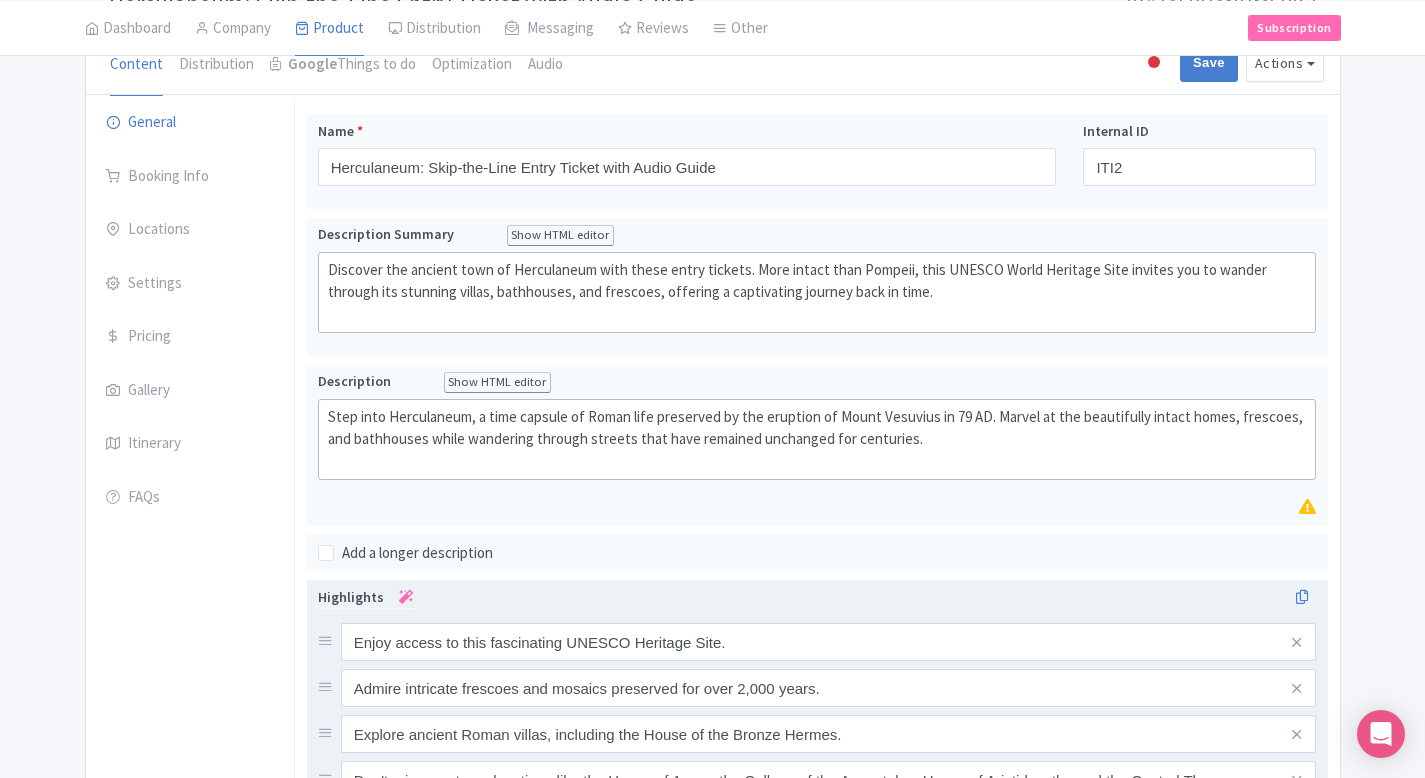 scroll, scrollTop: 72, scrollLeft: 0, axis: vertical 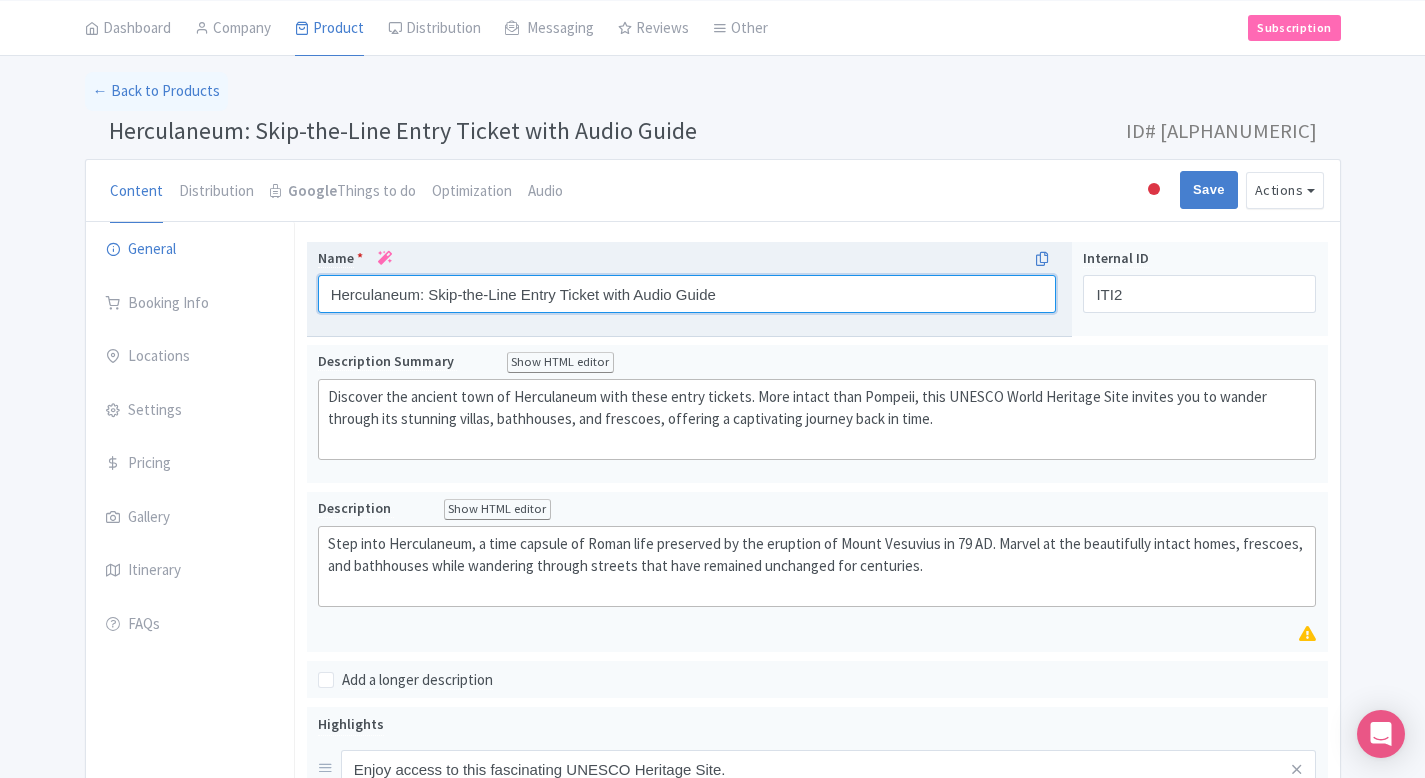 click on "Herculaneum: Skip-the-Line Entry Ticket with Audio Guide" at bounding box center [687, 294] 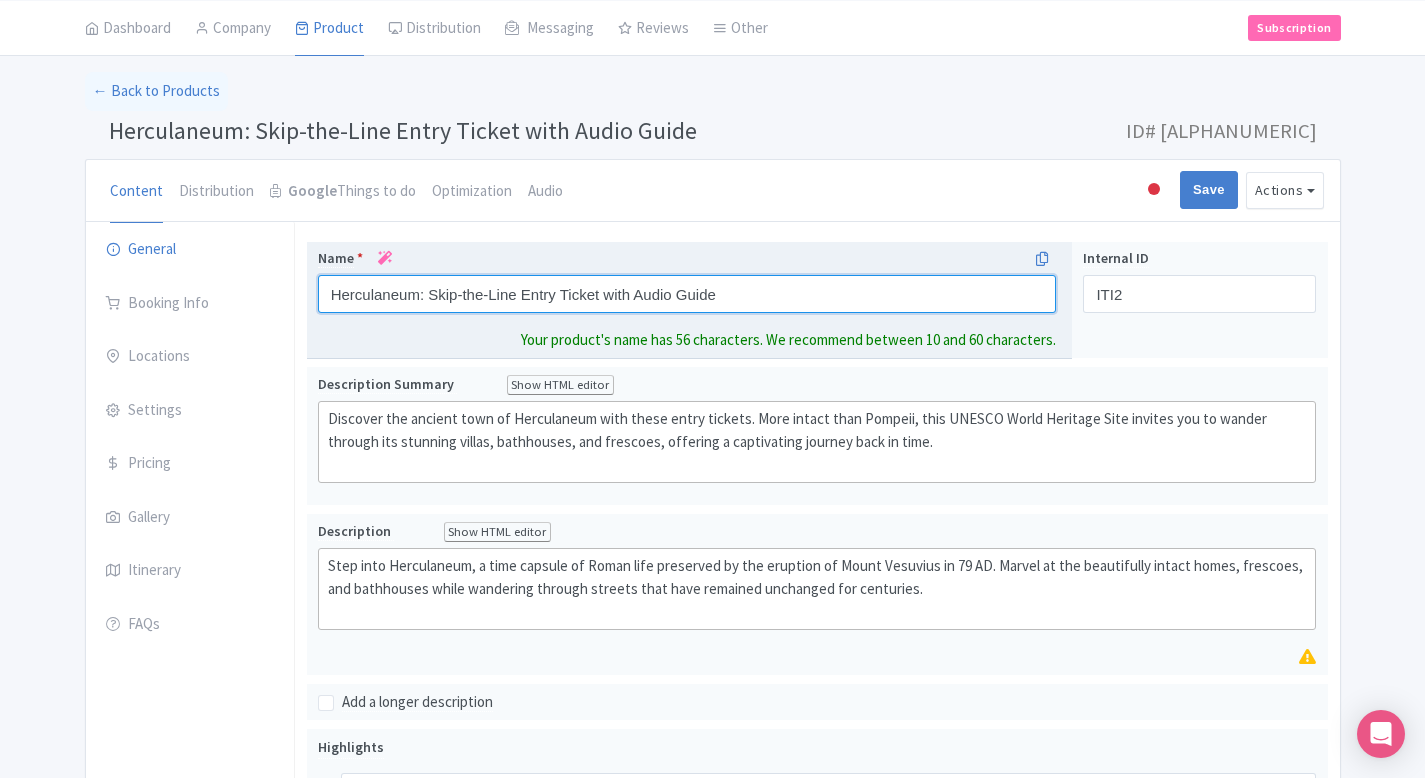 click on "Herculaneum: Skip-the-Line Entry Ticket with Audio Guide" at bounding box center [687, 294] 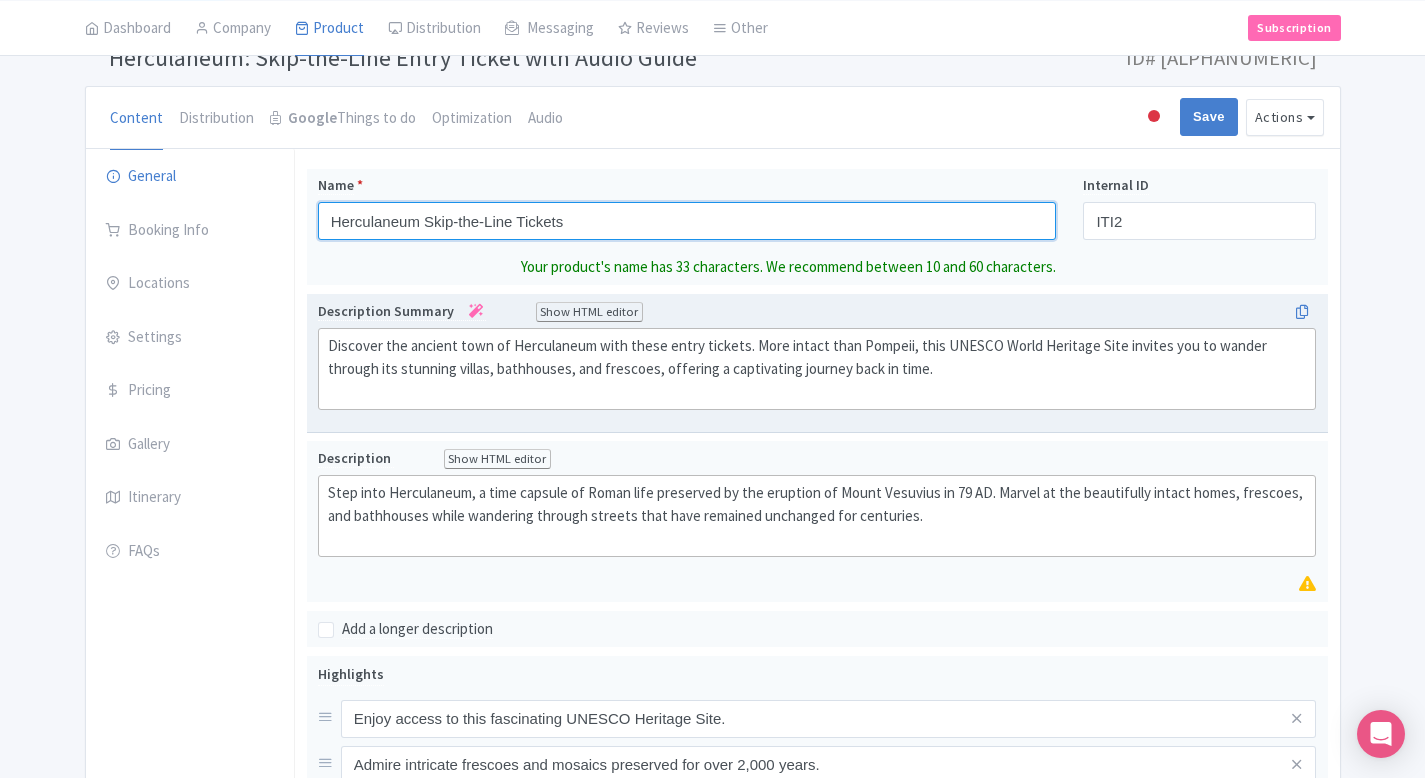 type on "Herculaneum Skip-the-Line Tickets" 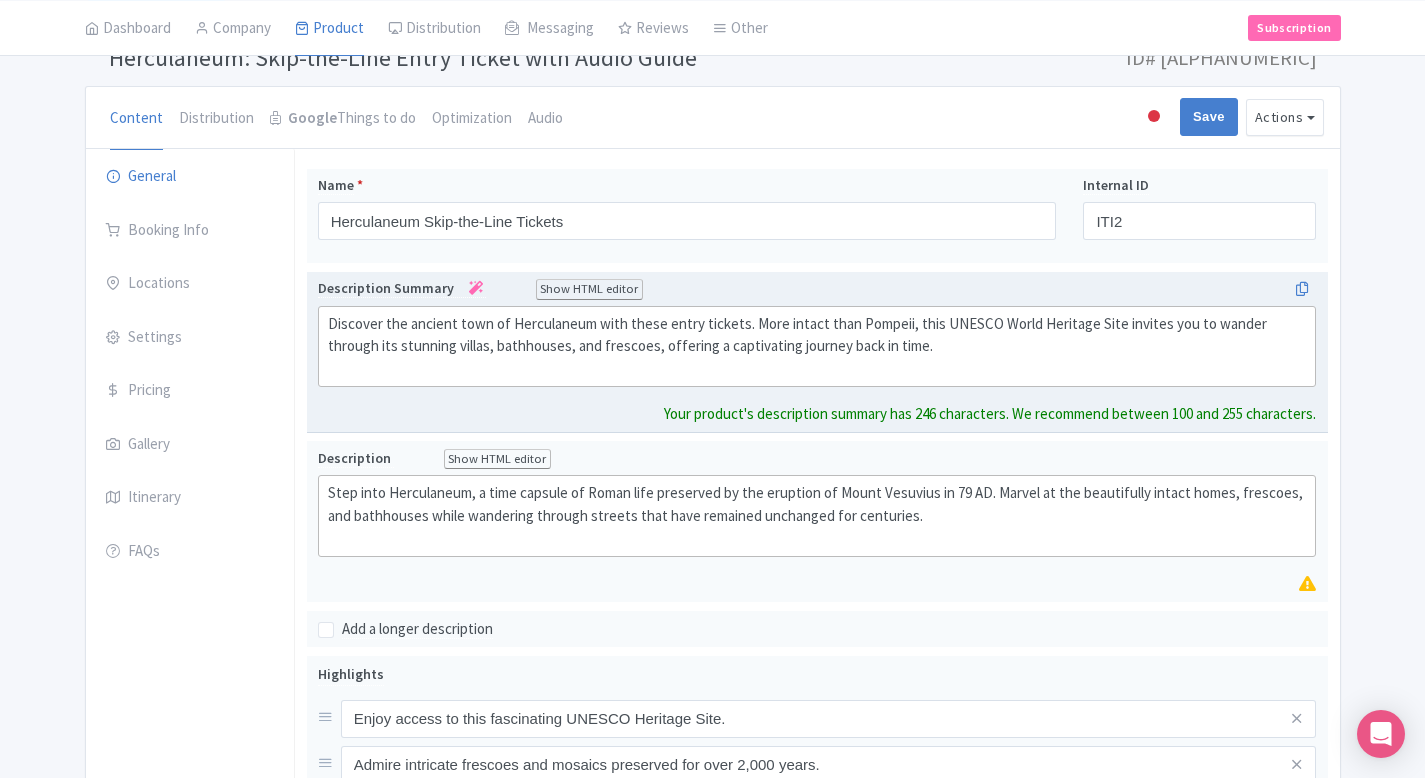 click on "Discover the ancient town of Herculaneum with these entry tickets. More intact than Pompeii, this UNESCO World Heritage Site invites you to wander through its stunning villas, bathhouses, and frescoes, offering a captivating journey back in time." 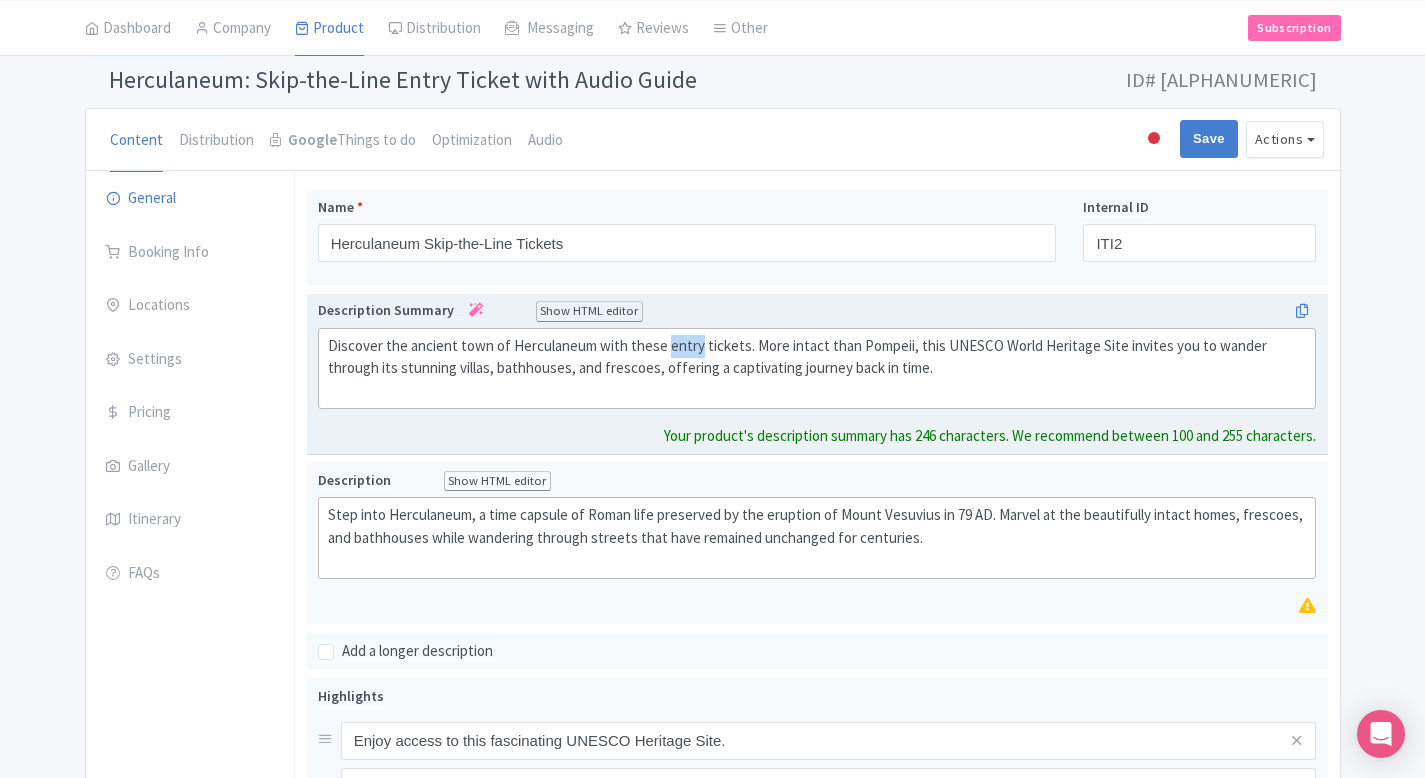 click on "Discover the ancient town of Herculaneum with these entry tickets. More intact than Pompeii, this UNESCO World Heritage Site invites you to wander through its stunning villas, bathhouses, and frescoes, offering a captivating journey back in time." 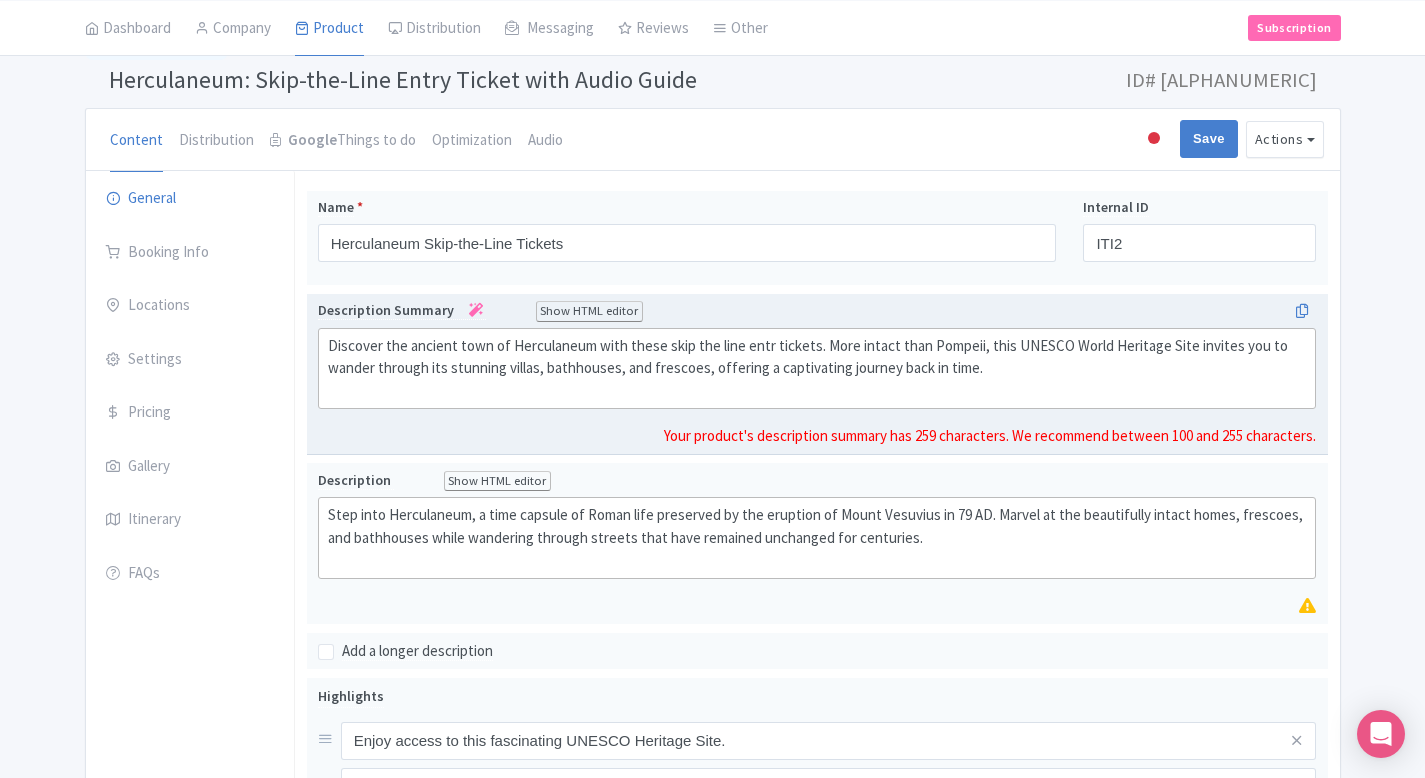 type on "<div>Discover the ancient town of Herculaneum with these skip the line entry tickets. More intact than Pompeii, this UNESCO World Heritage Site invites you to wander through its stunning villas, bathhouses, and frescoes, offering a captivating journey back in time.<br><br></div>" 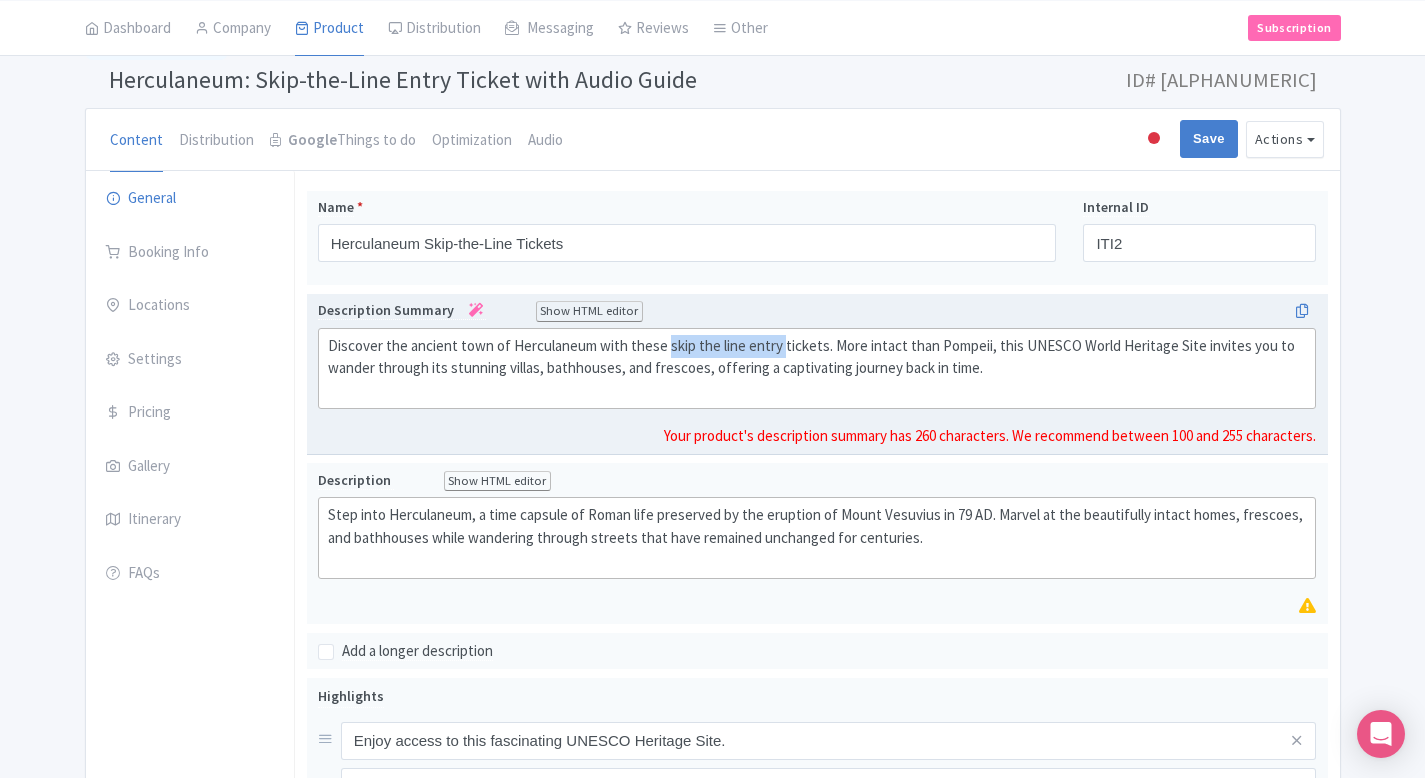 drag, startPoint x: 781, startPoint y: 346, endPoint x: 663, endPoint y: 345, distance: 118.004234 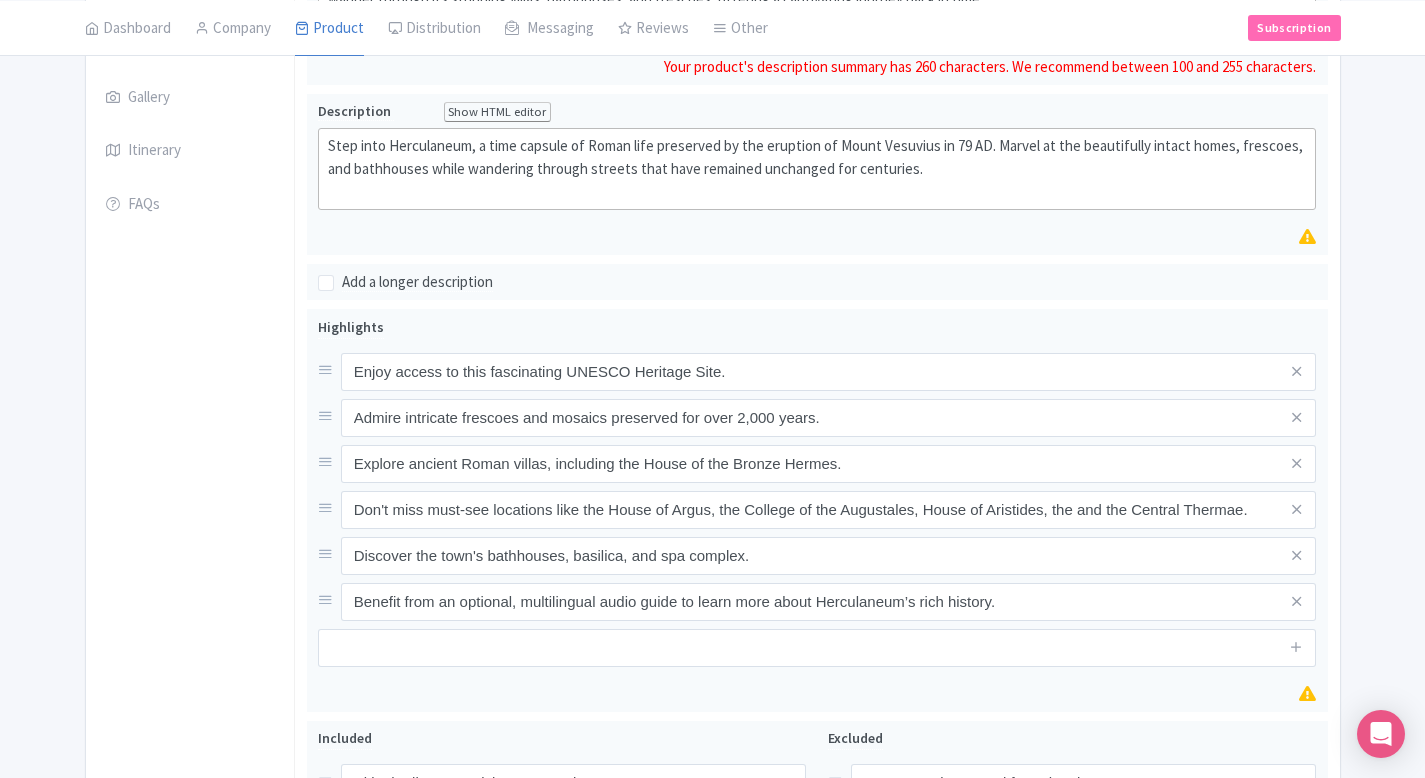 scroll, scrollTop: 462, scrollLeft: 0, axis: vertical 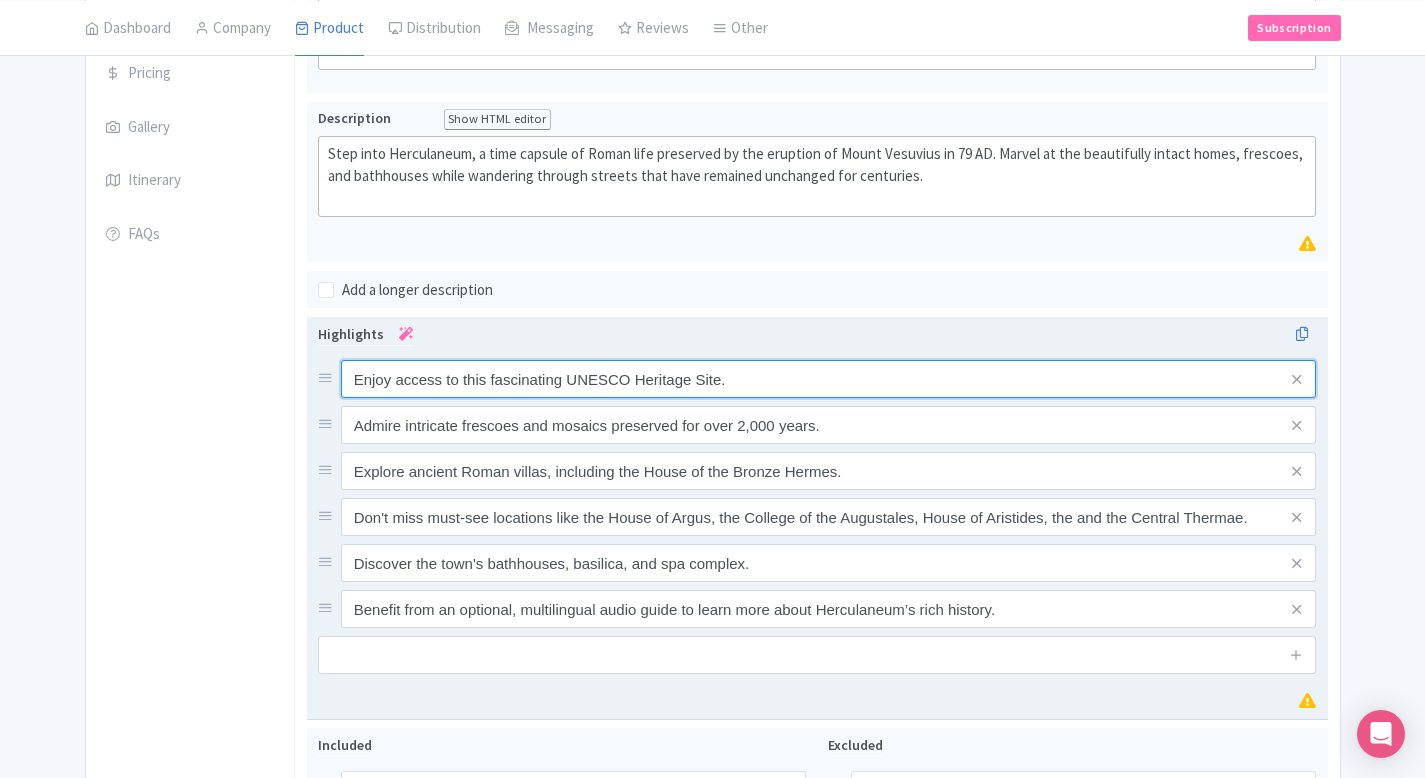 click on "Enjoy access to this fascinating UNESCO Heritage Site. Admire intricate frescoes and mosaics preserved for over 2,000 years. Explore ancient Roman villas, including the House of the Bronze Hermes. Don't miss must-see locations like the House of Argus, the College of the Augustales, House of Aristides, the and the Central Thermae. Discover the town's bathhouses, basilica, and spa complex. Benefit from an optional, multilingual audio guide to learn more about Herculaneum’s rich history." at bounding box center (817, 494) 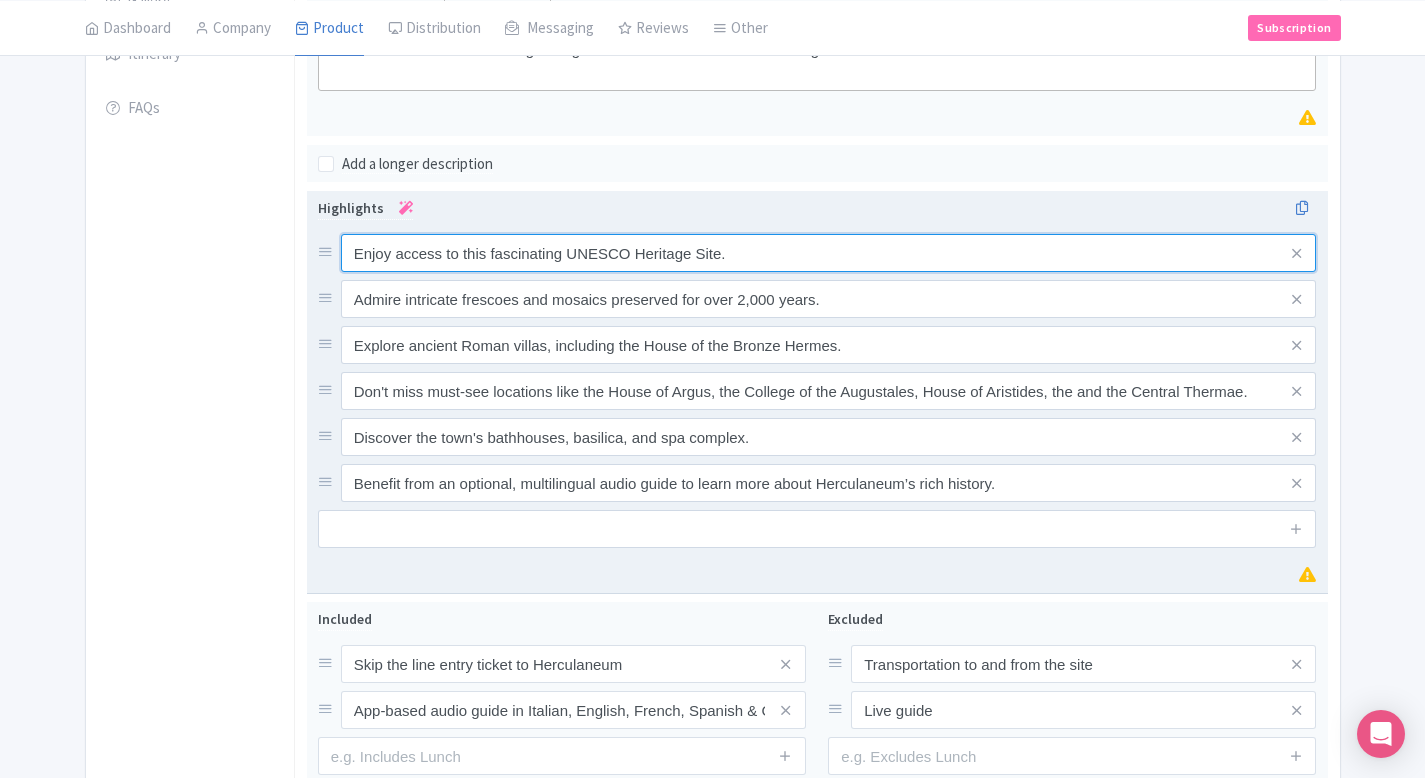 scroll, scrollTop: 649, scrollLeft: 0, axis: vertical 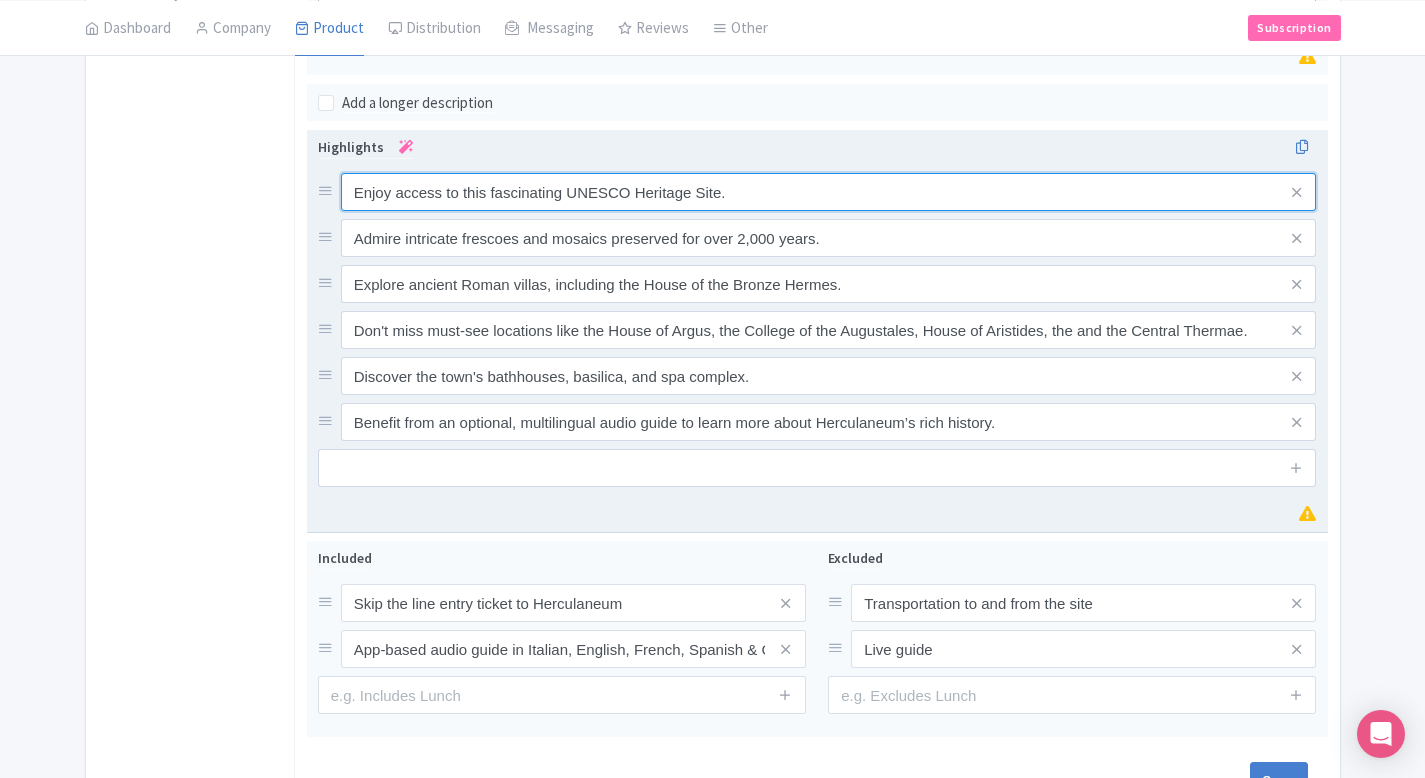 click on "Enjoy access to this fascinating UNESCO Heritage Site." at bounding box center [829, 192] 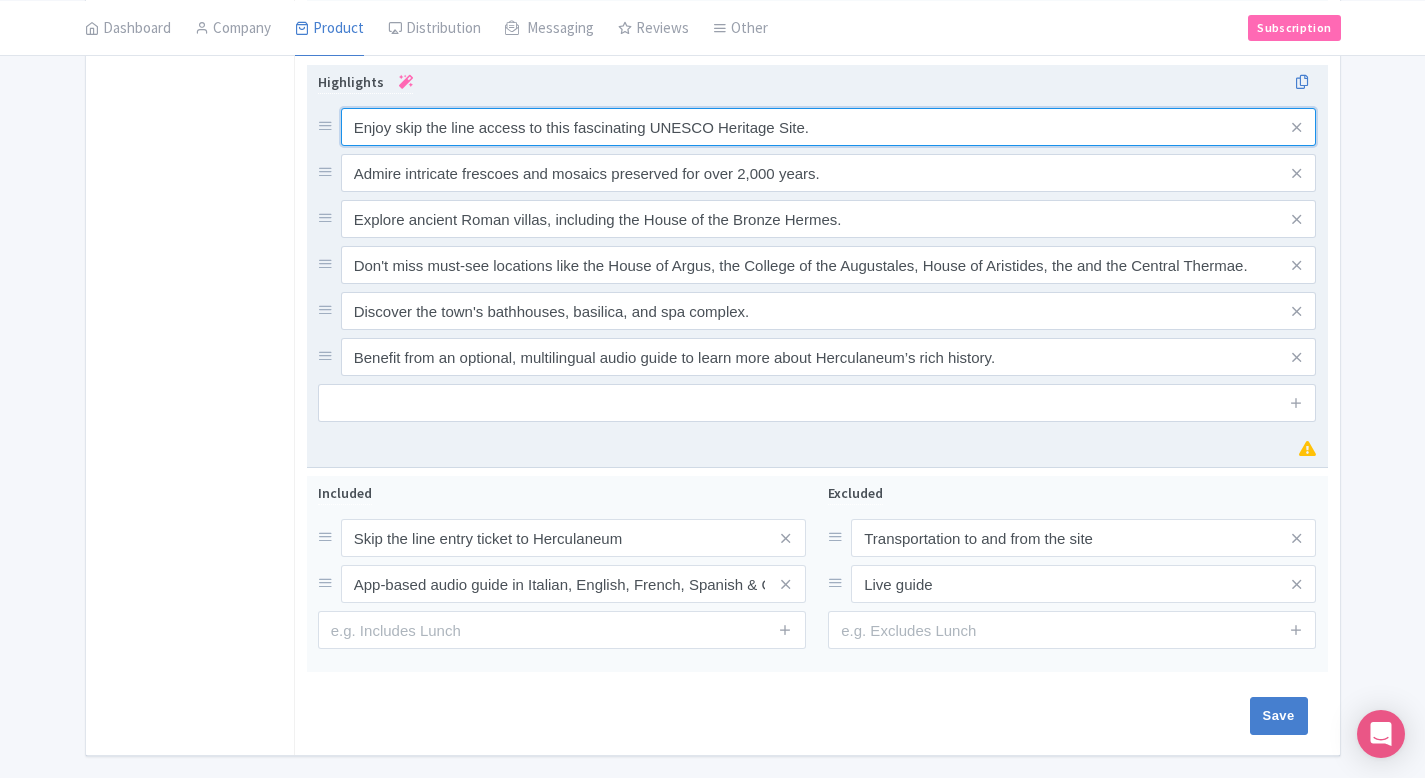 scroll, scrollTop: 779, scrollLeft: 0, axis: vertical 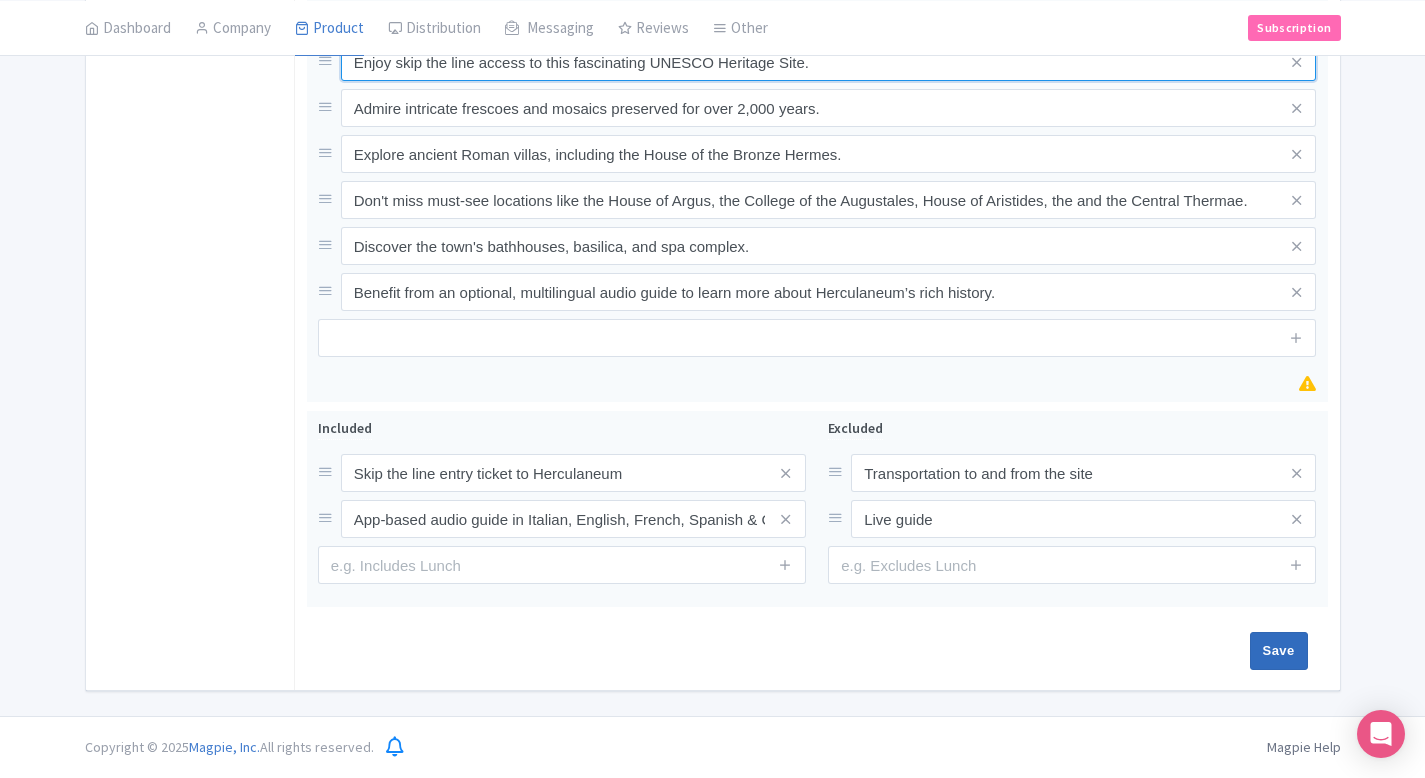 type on "Enjoy skip the line access to this fascinating UNESCO Heritage Site." 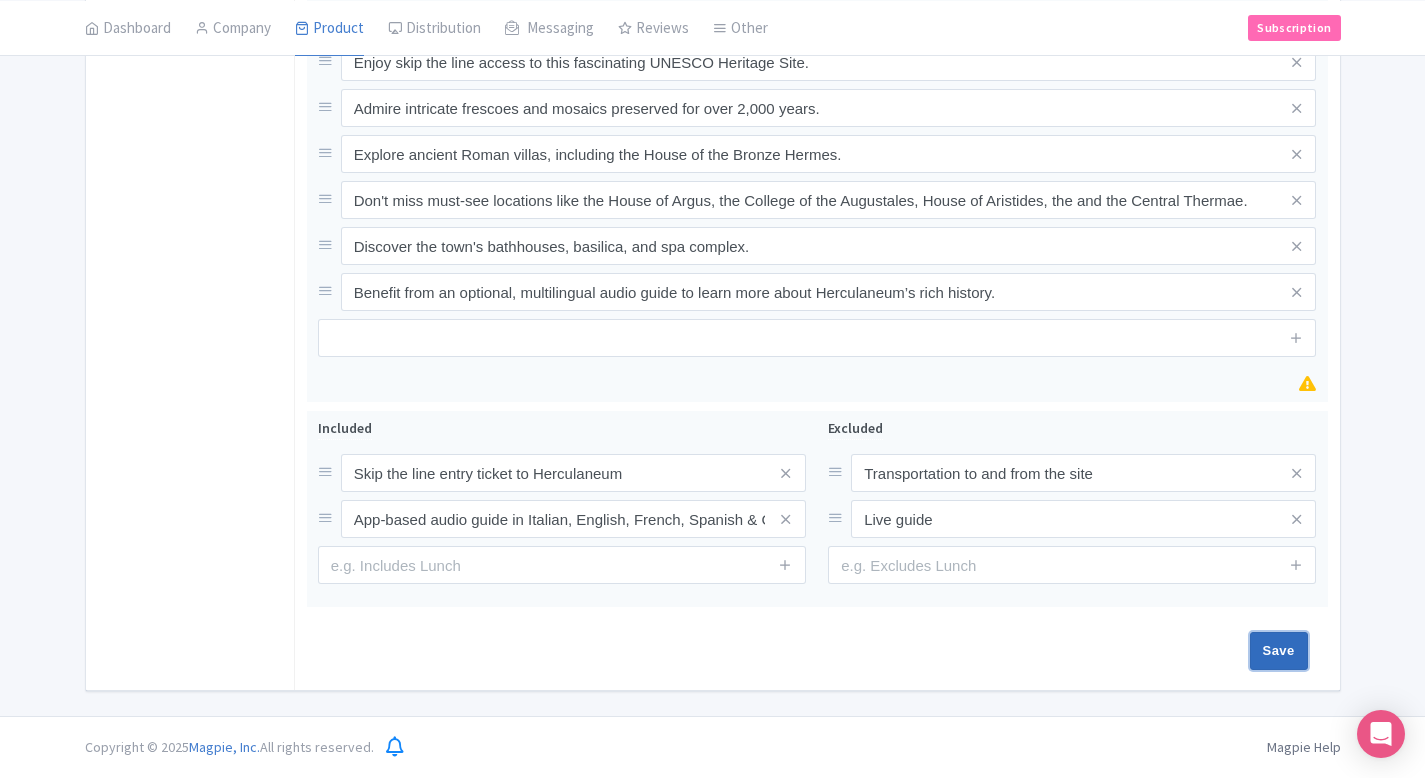 click on "Save" at bounding box center [1279, 651] 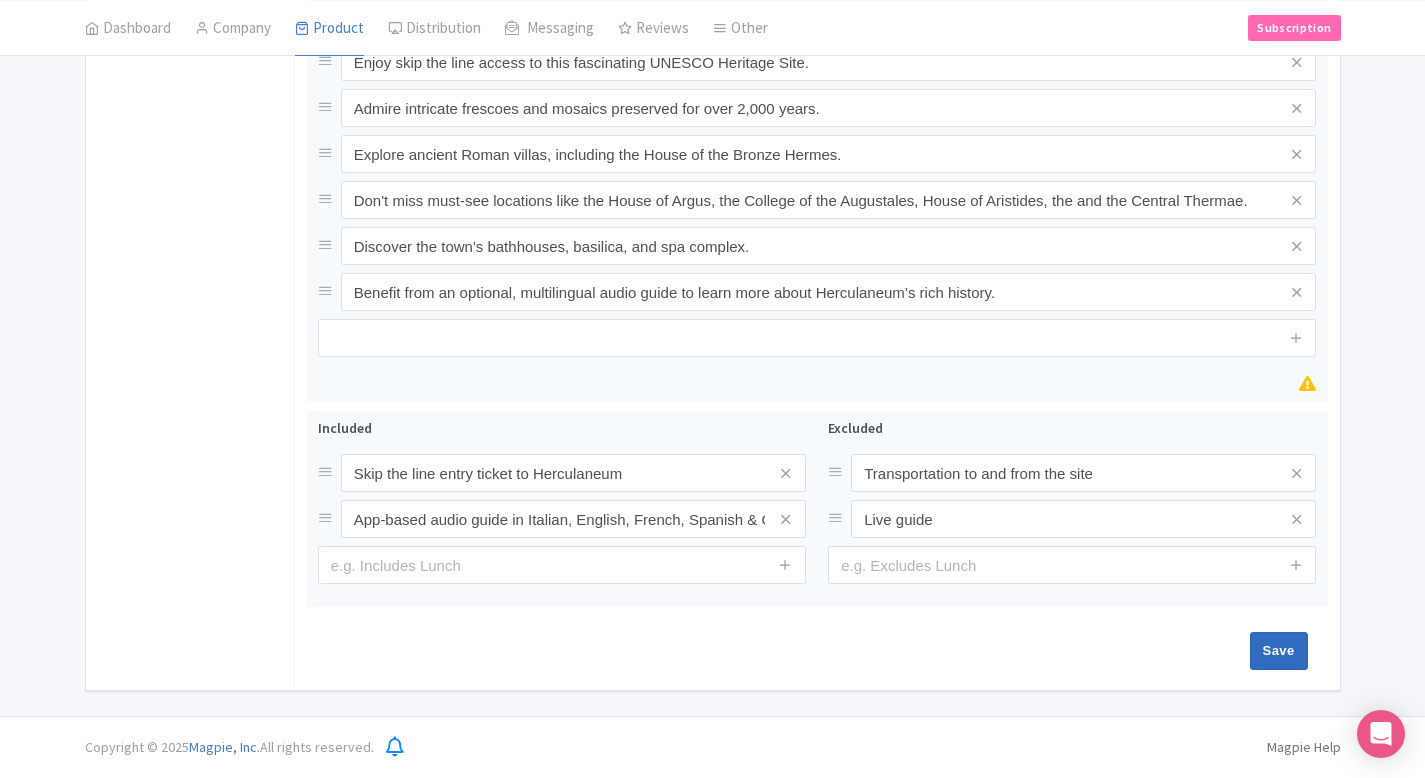 type on "Saving..." 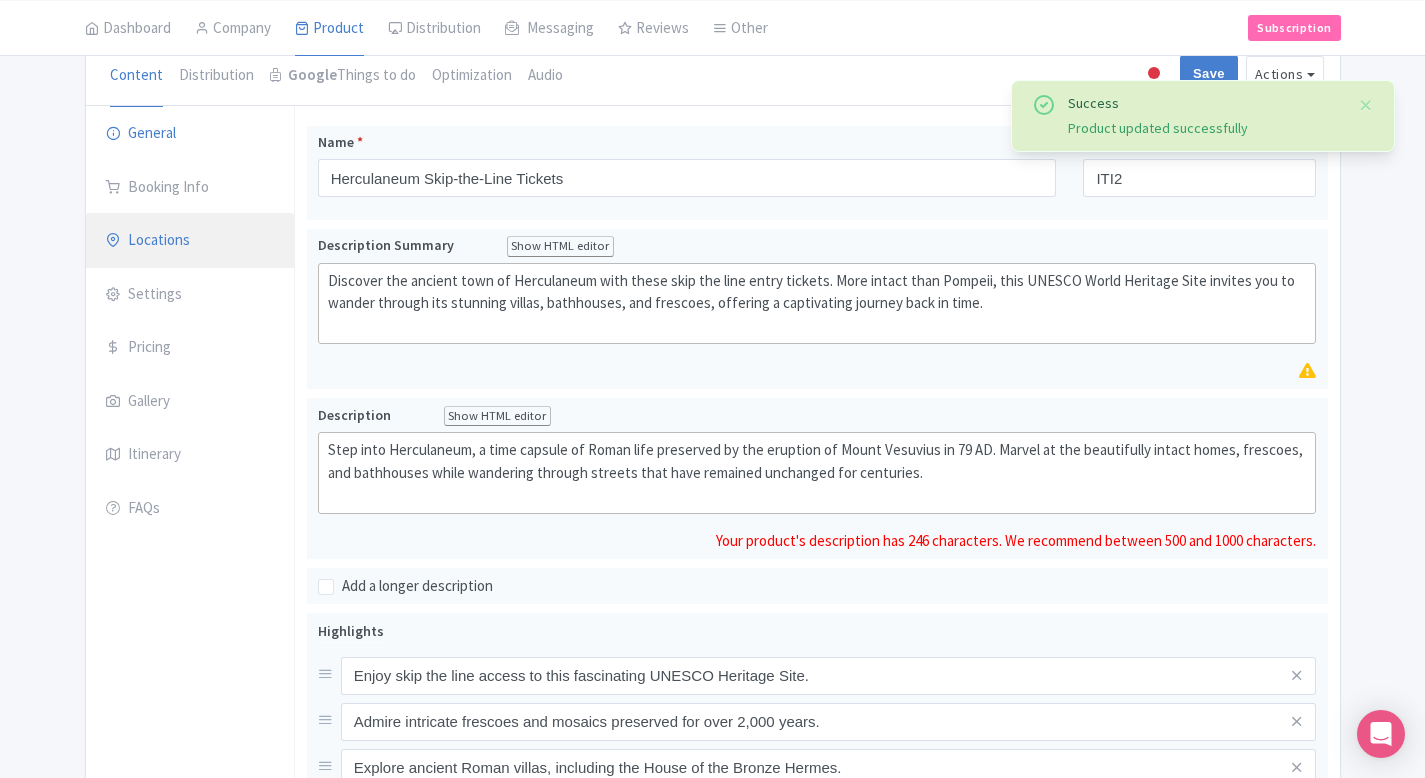 scroll, scrollTop: 182, scrollLeft: 0, axis: vertical 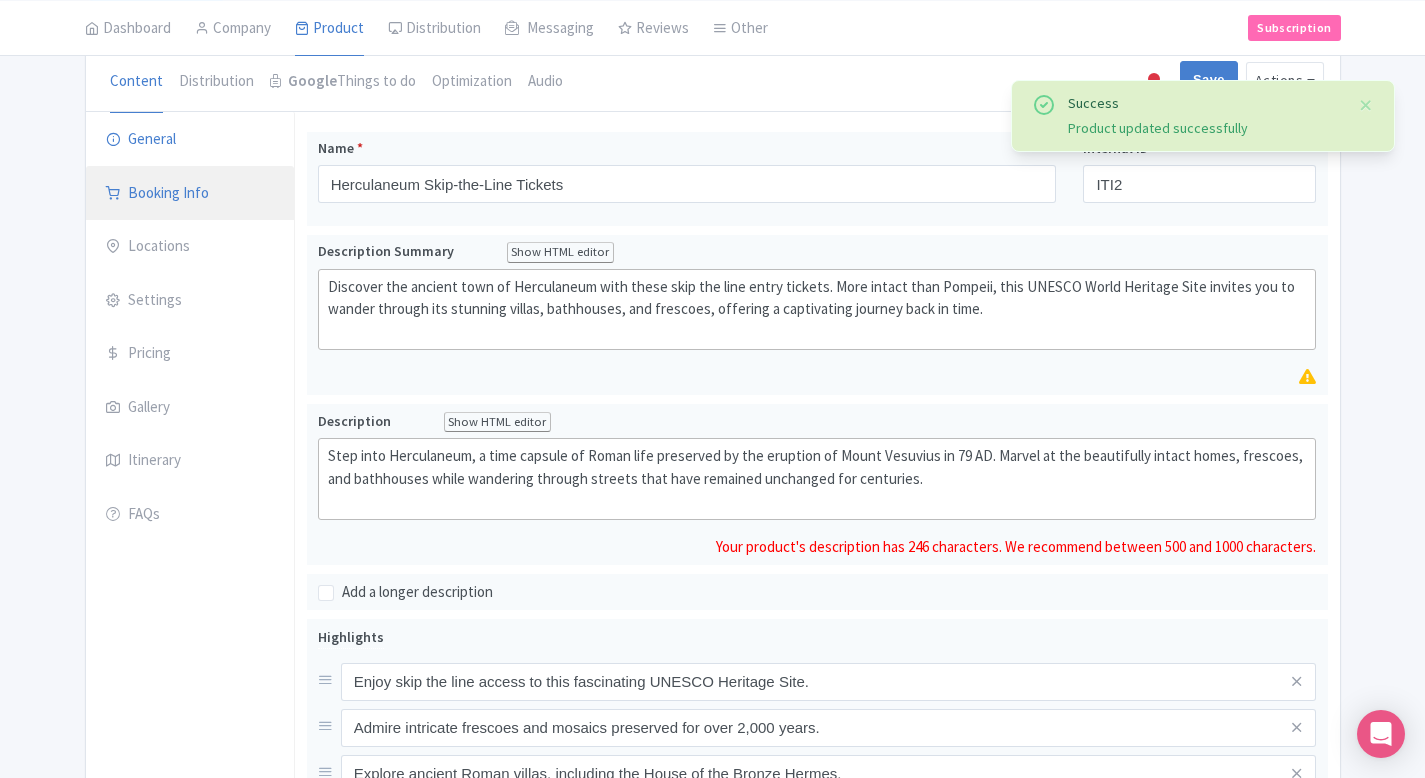 click on "Booking Info" at bounding box center [190, 194] 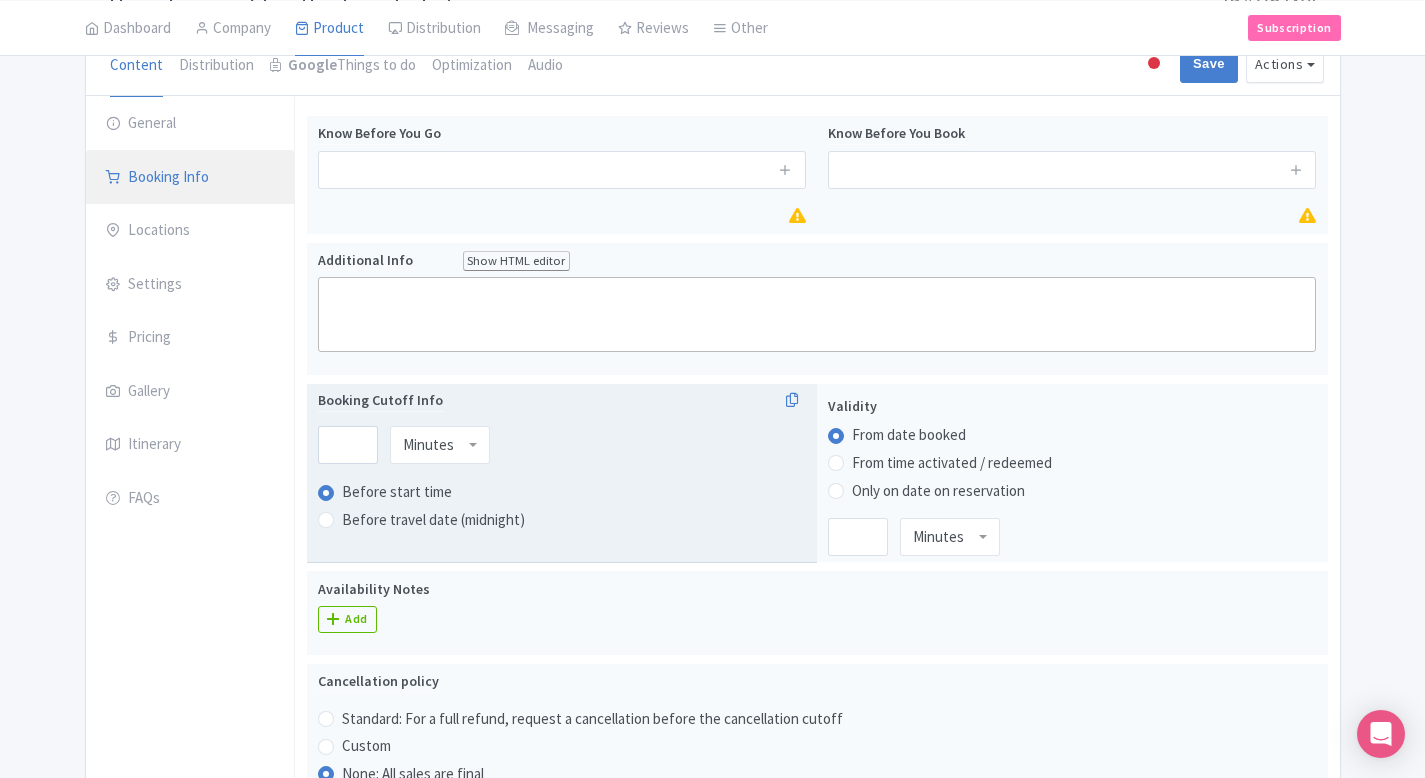 scroll, scrollTop: 0, scrollLeft: 0, axis: both 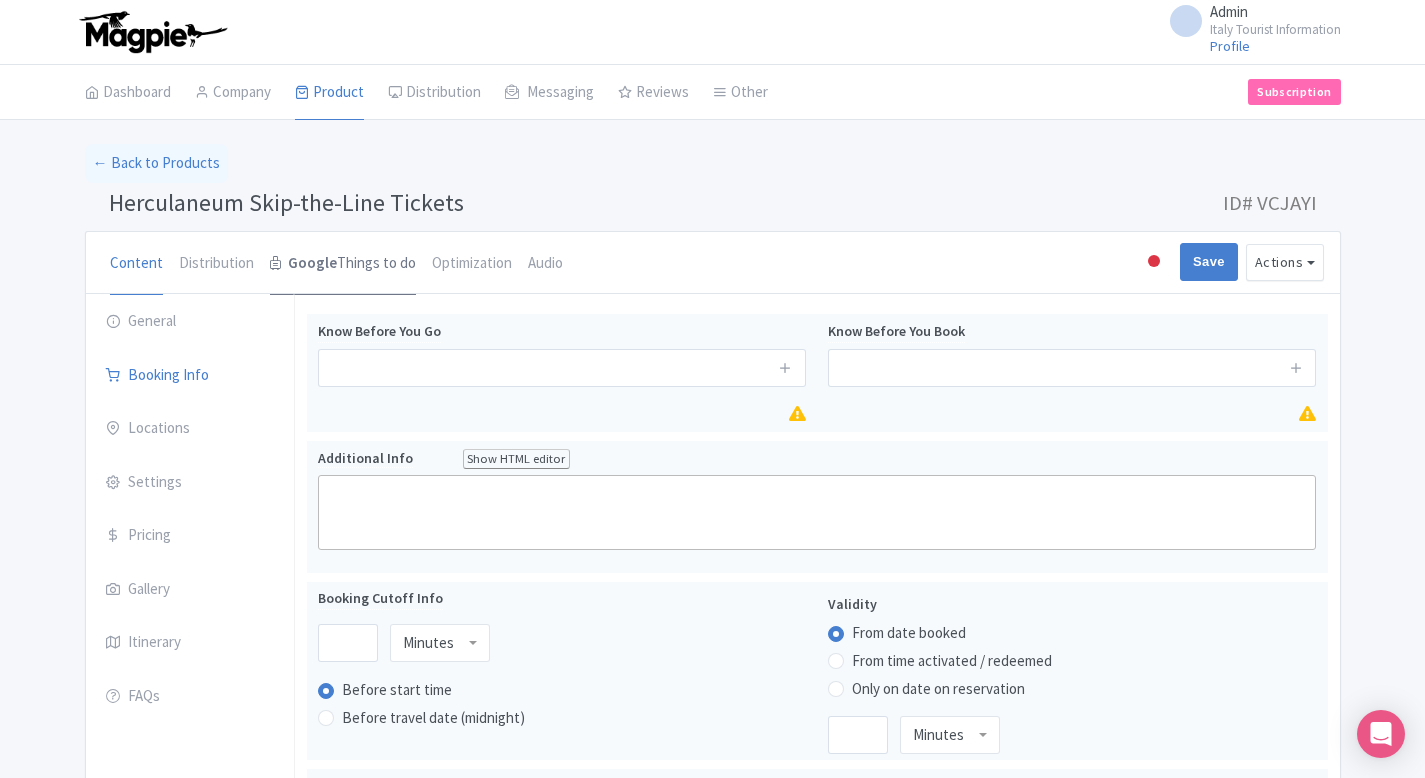 click on "Google" at bounding box center (312, 263) 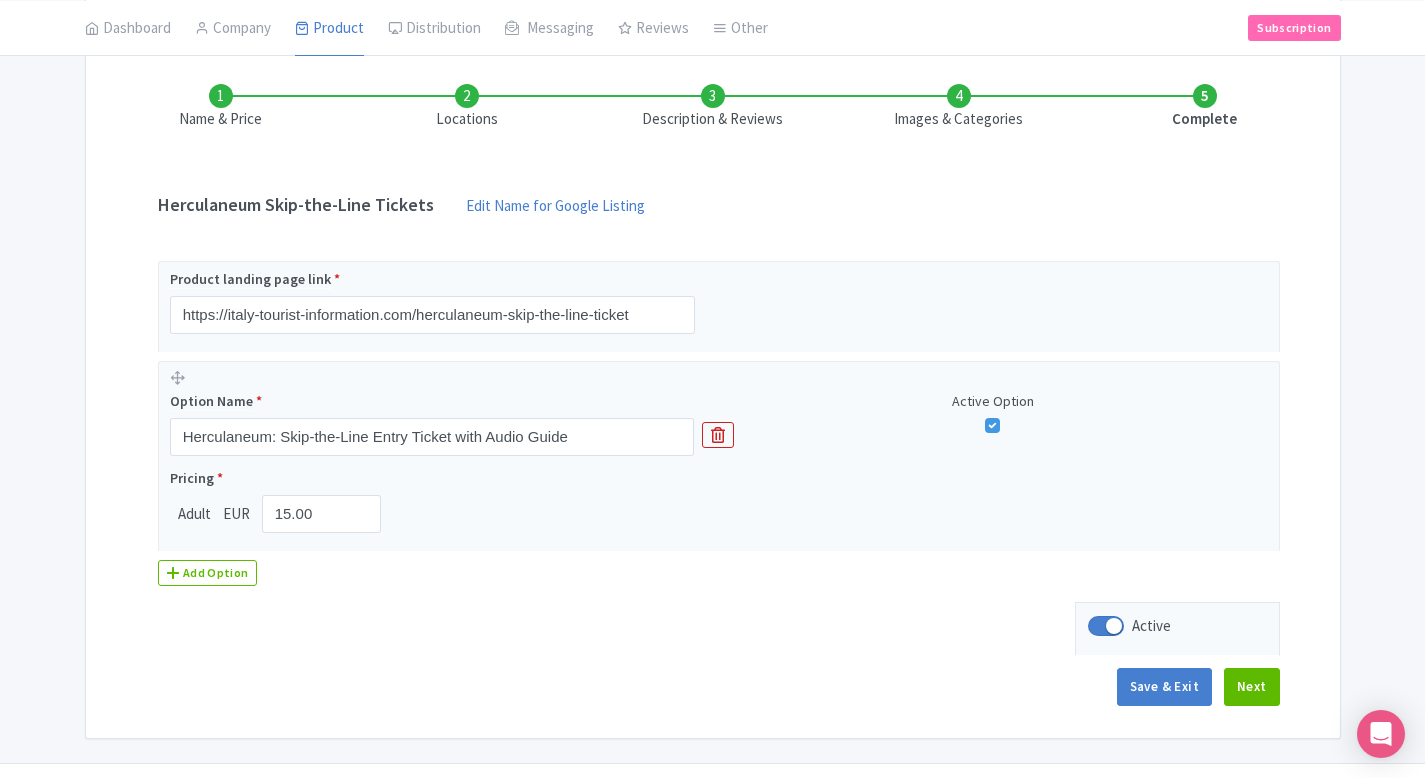 scroll, scrollTop: 320, scrollLeft: 0, axis: vertical 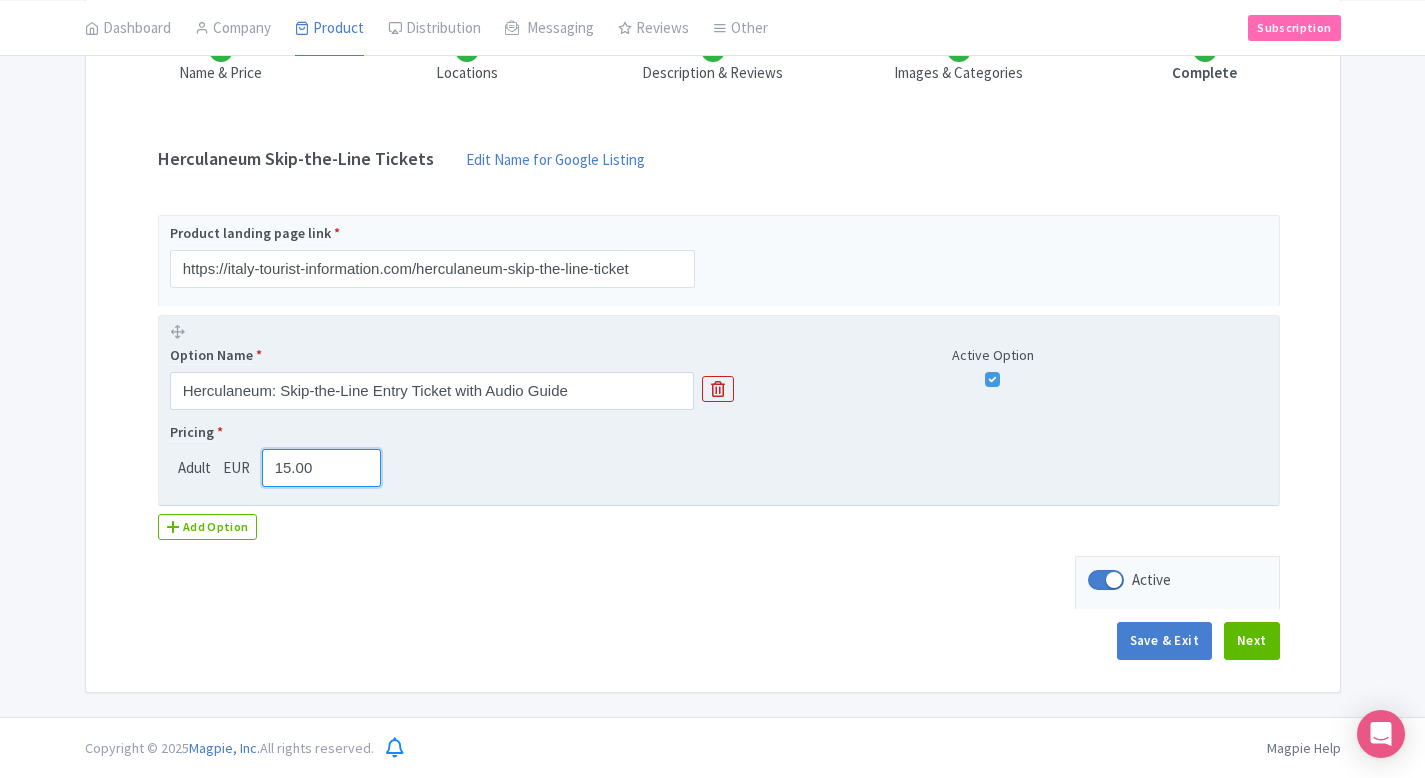 drag, startPoint x: 275, startPoint y: 462, endPoint x: 344, endPoint y: 467, distance: 69.18092 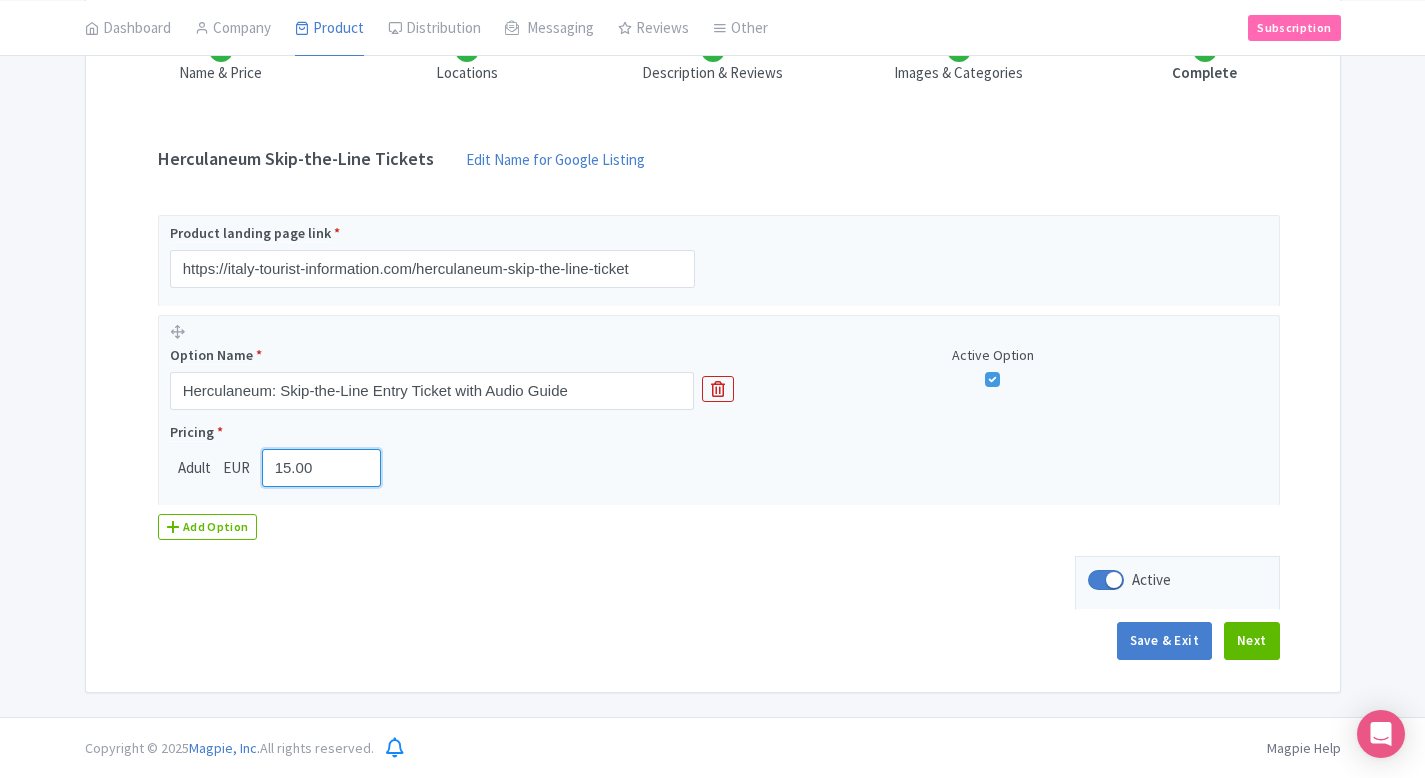drag, startPoint x: 294, startPoint y: 467, endPoint x: 302, endPoint y: 551, distance: 84.38009 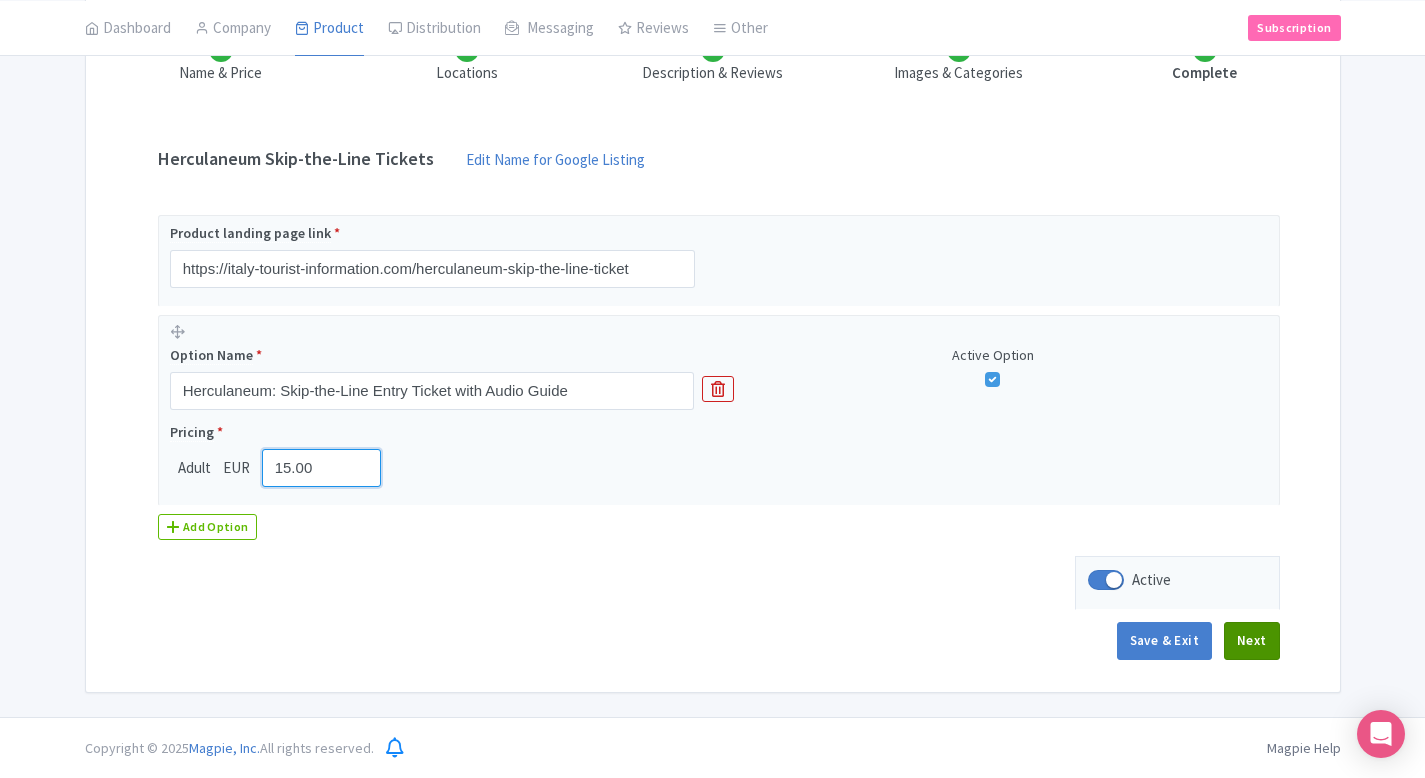 type on "18.88" 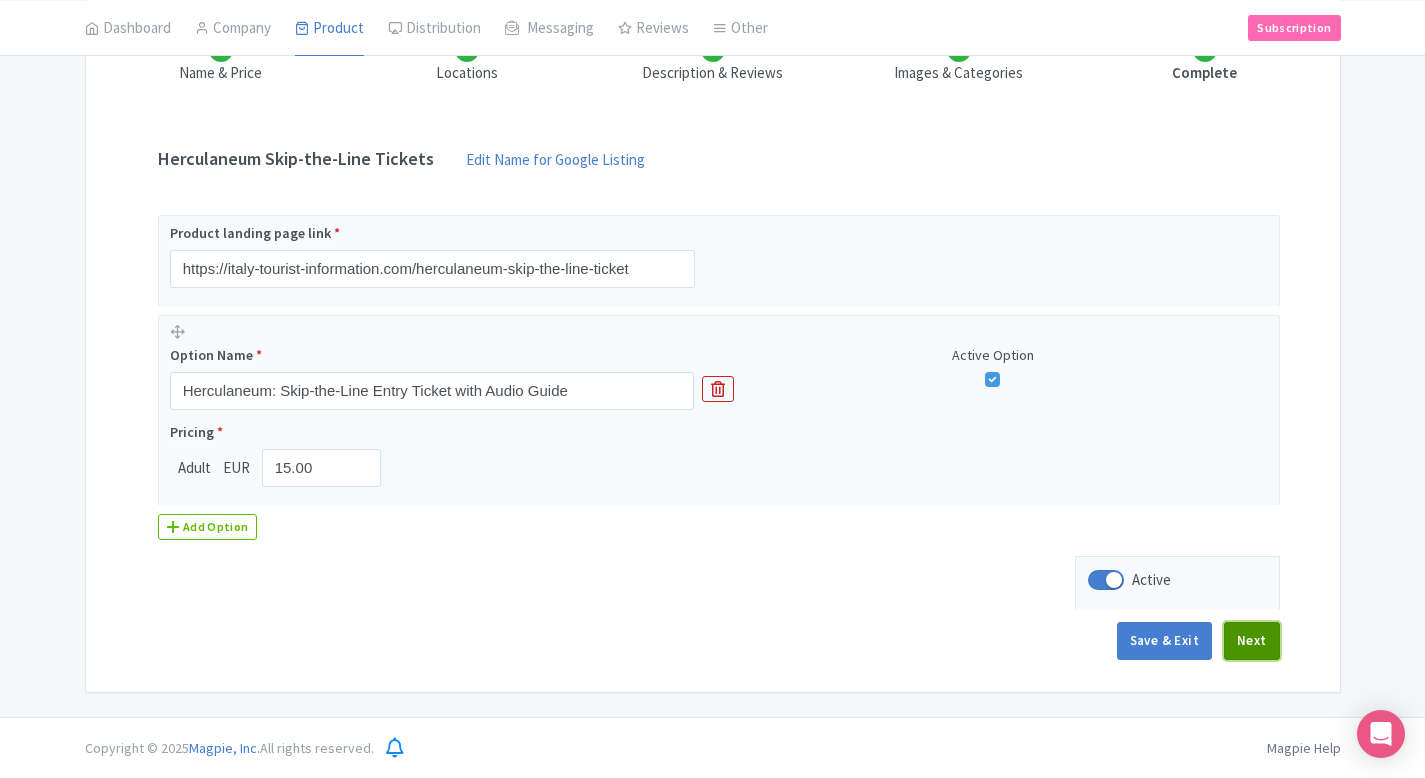 click on "Next" at bounding box center [1252, 641] 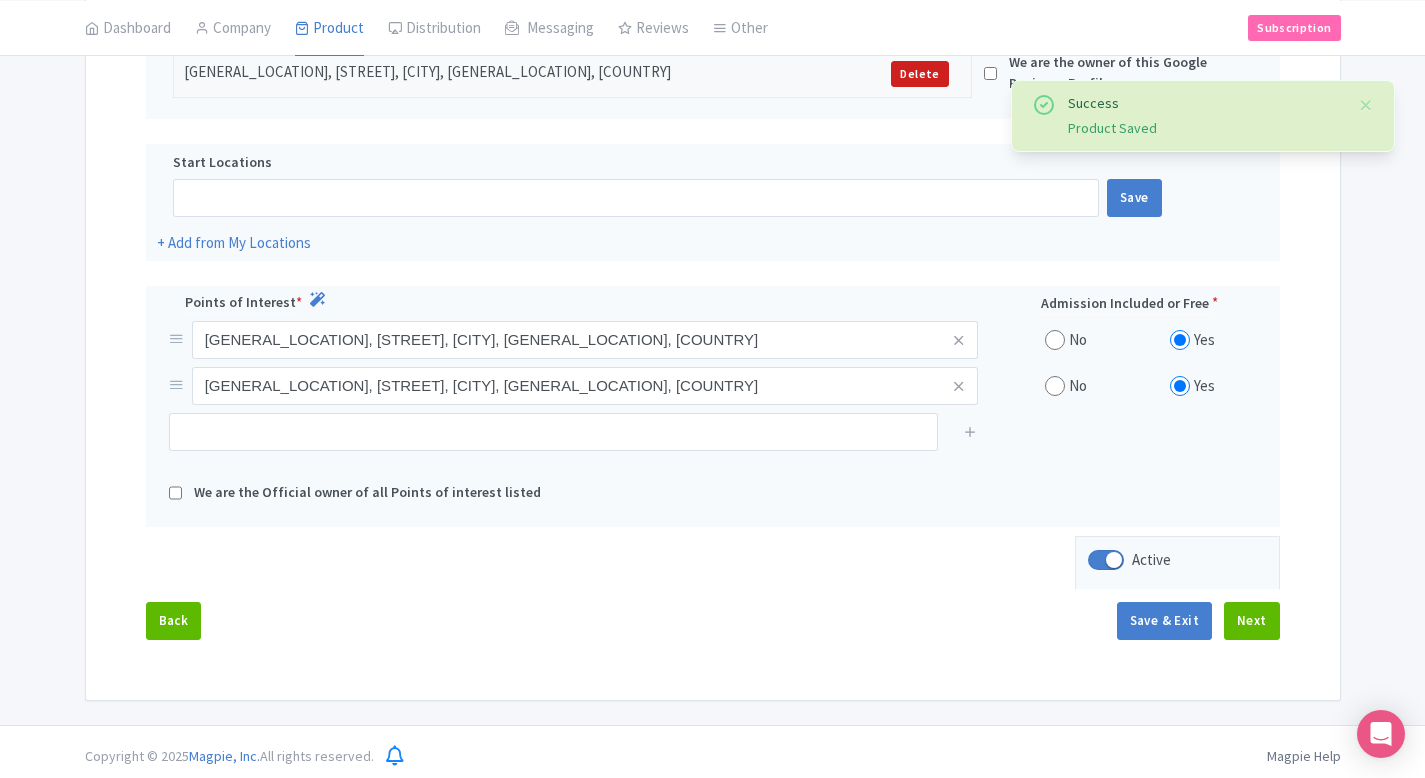 scroll, scrollTop: 516, scrollLeft: 0, axis: vertical 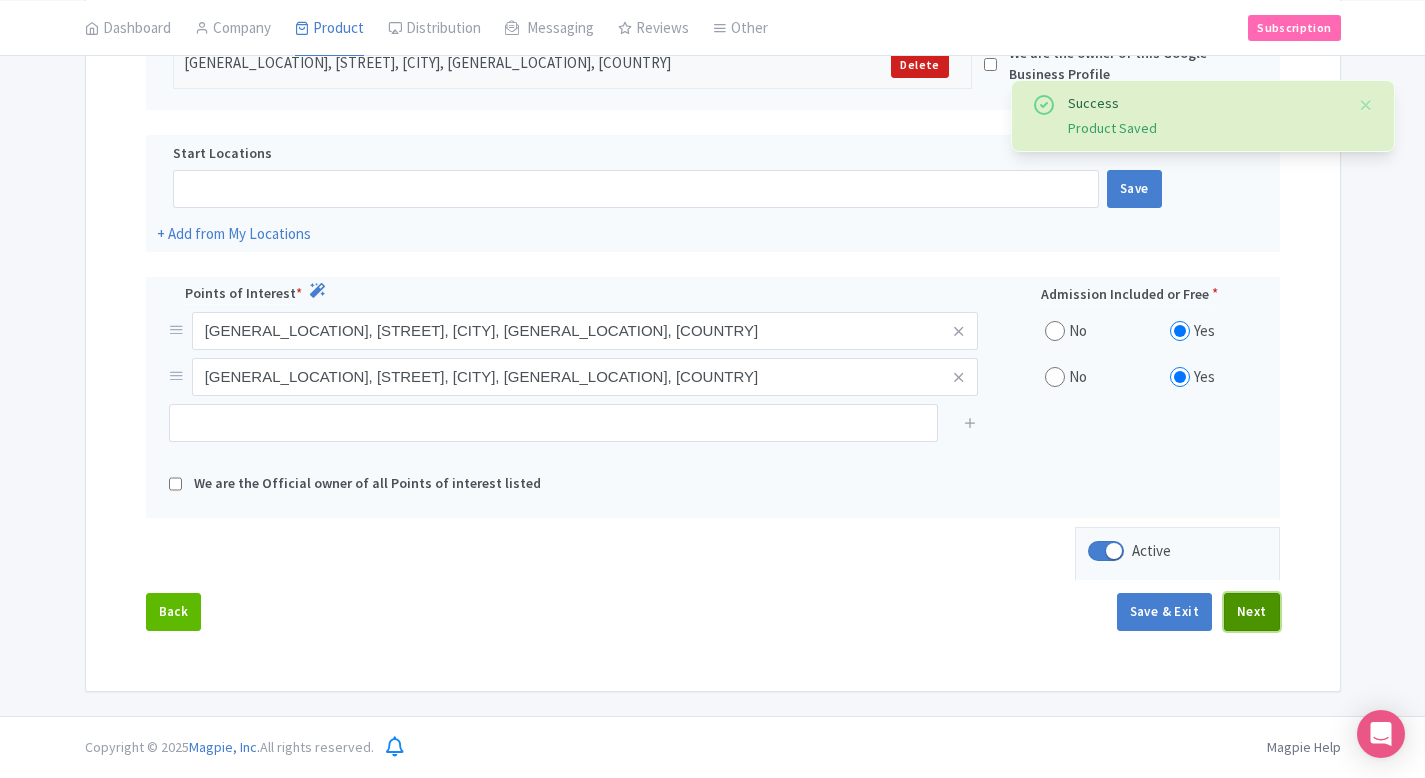 click on "Next" at bounding box center [1252, 612] 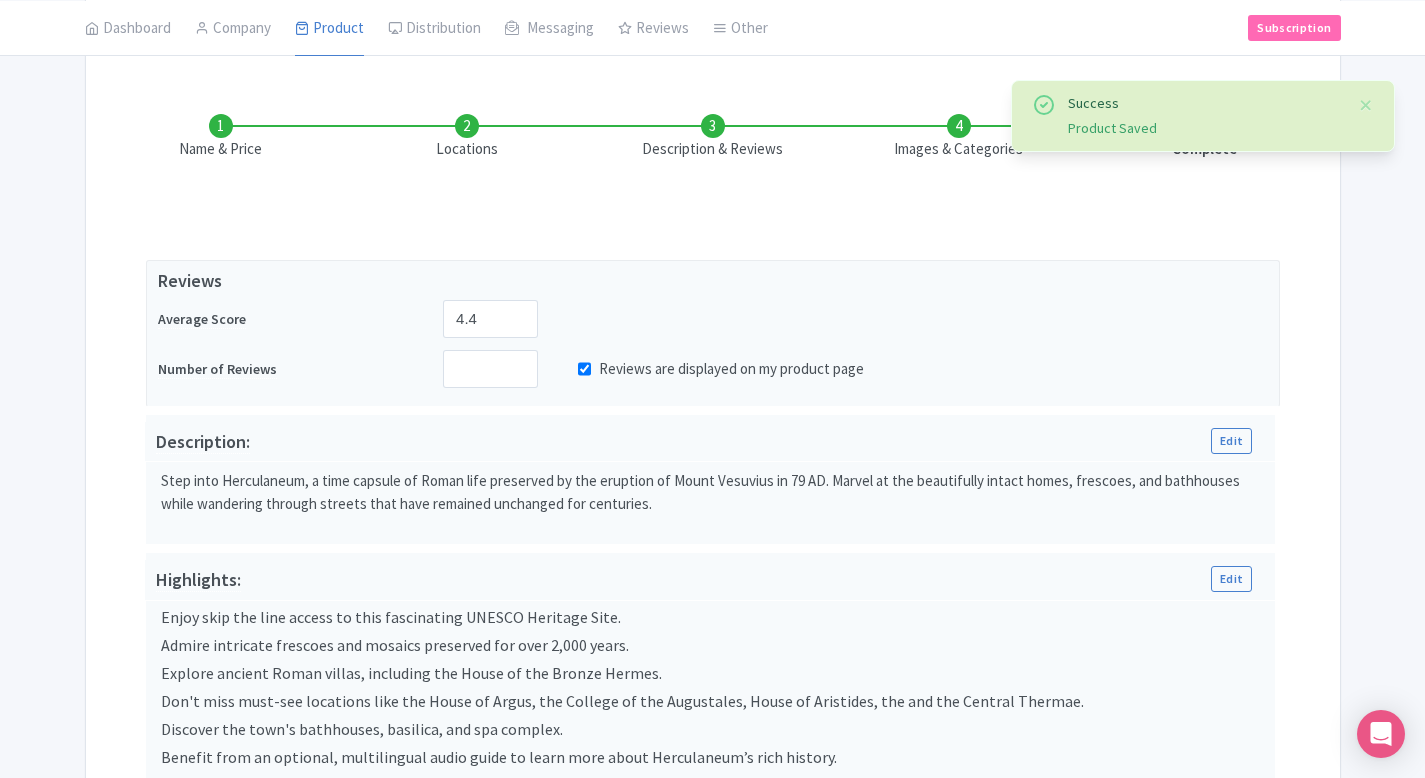 scroll, scrollTop: 115, scrollLeft: 0, axis: vertical 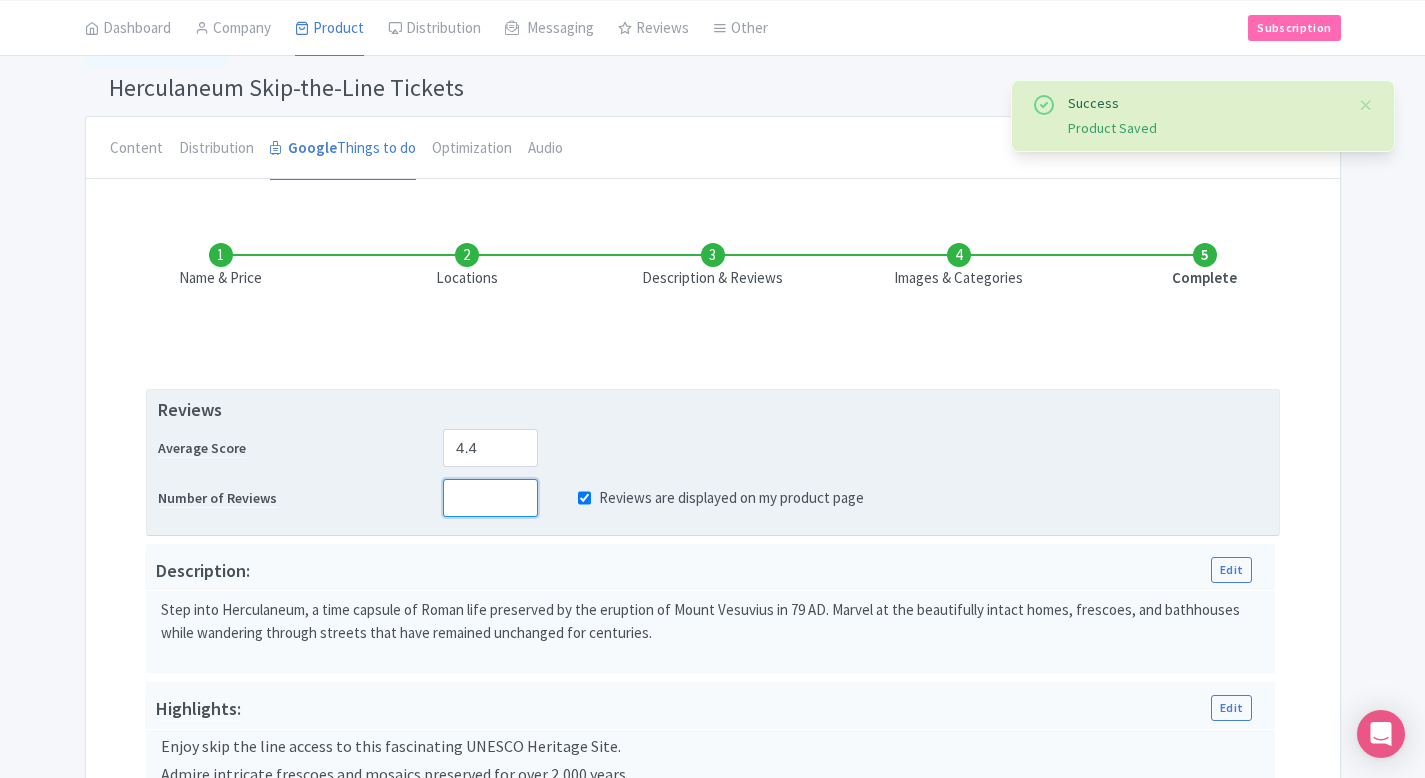 click on "642" at bounding box center (490, 498) 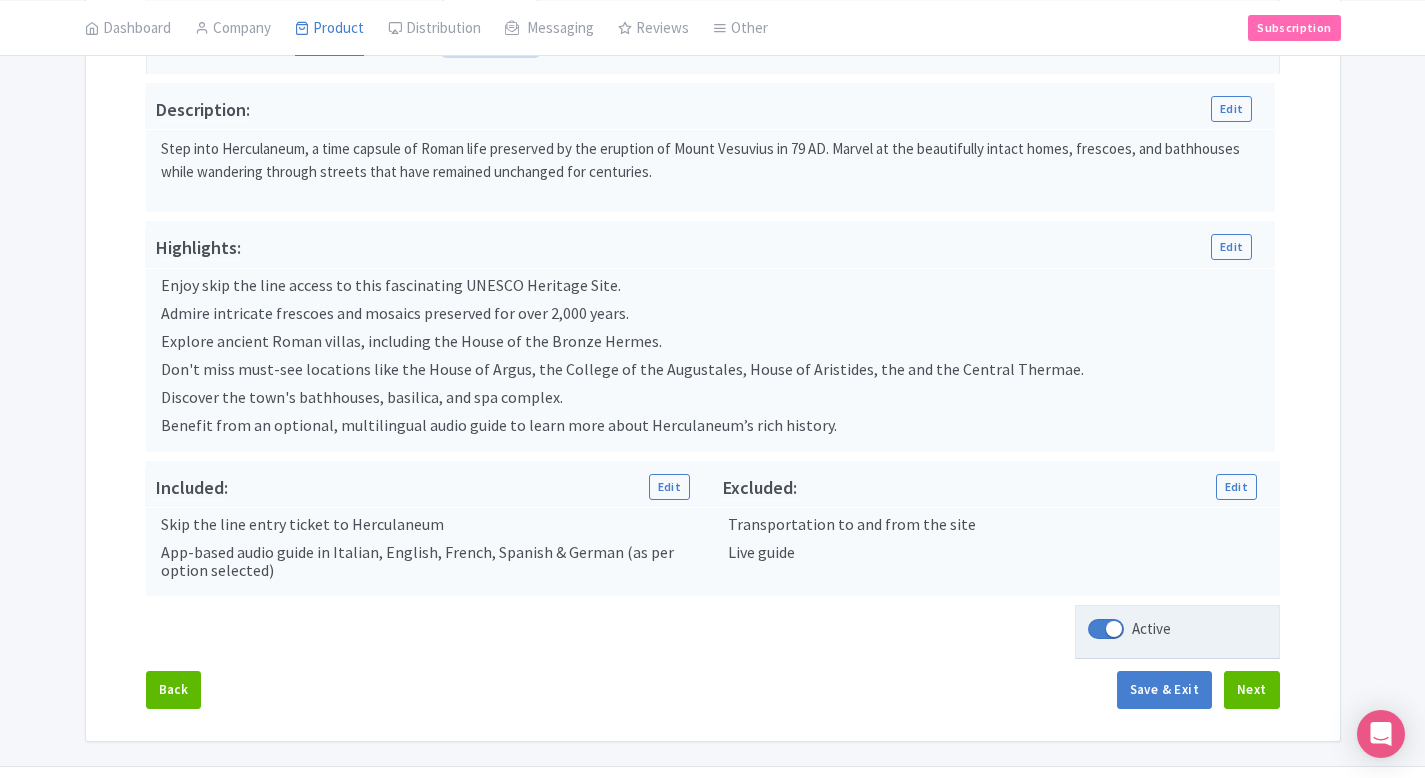 scroll, scrollTop: 580, scrollLeft: 0, axis: vertical 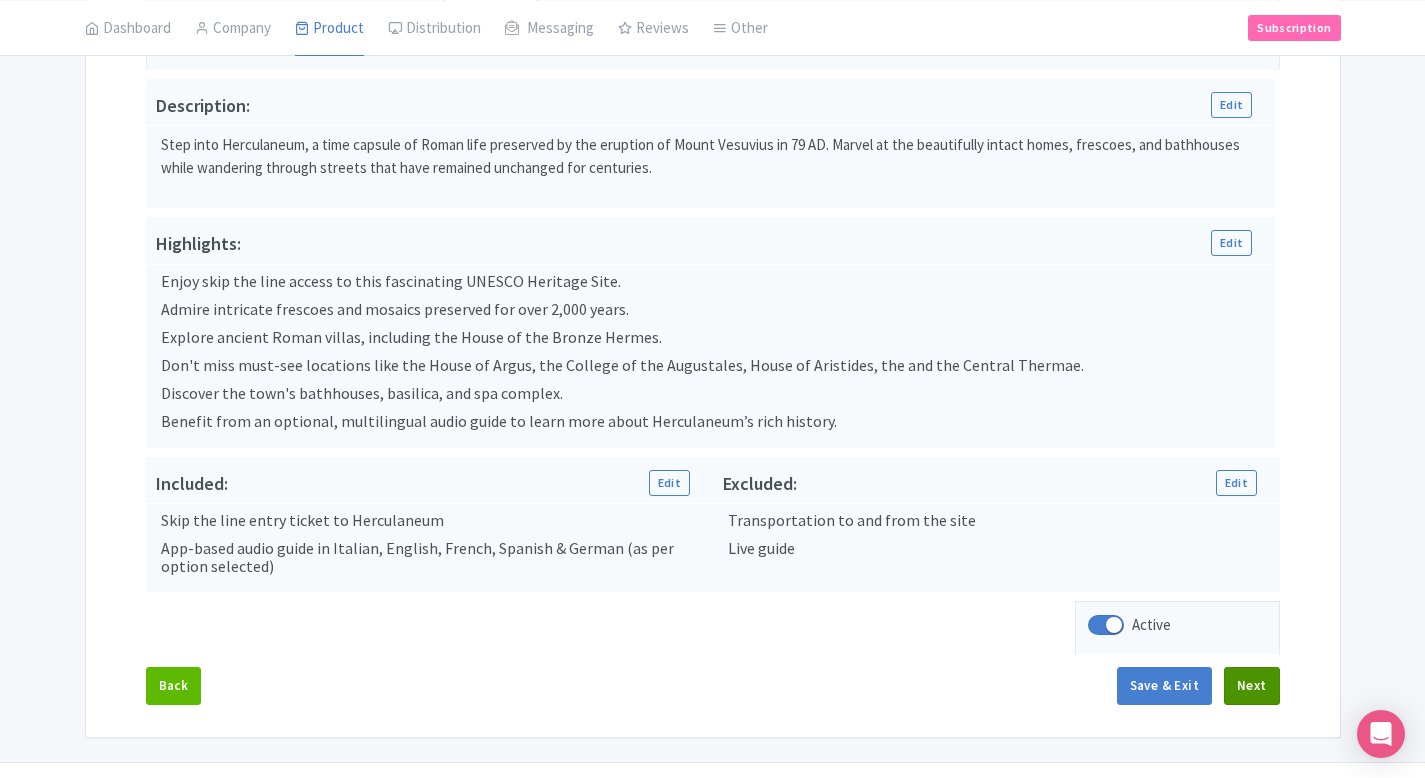 type on "2439" 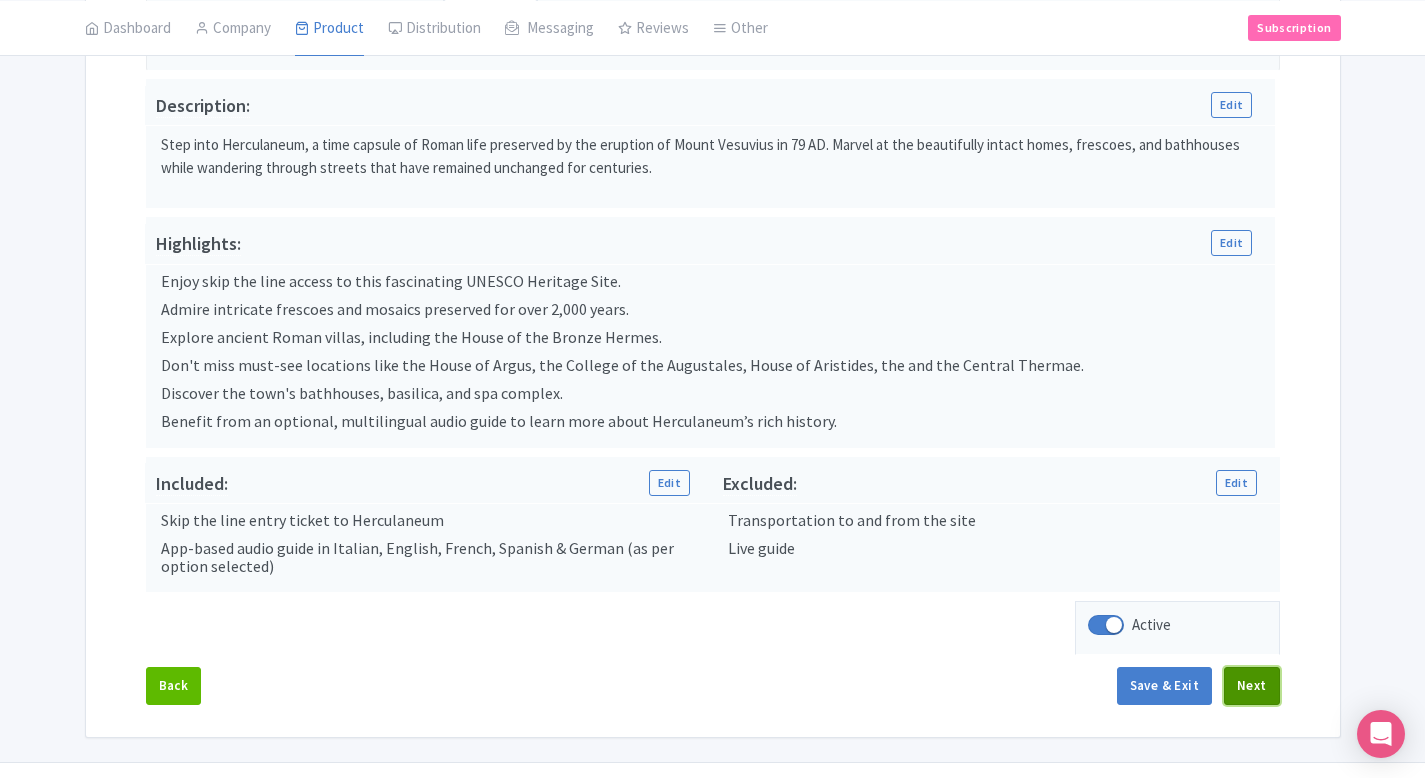 click on "Next" at bounding box center [1252, 686] 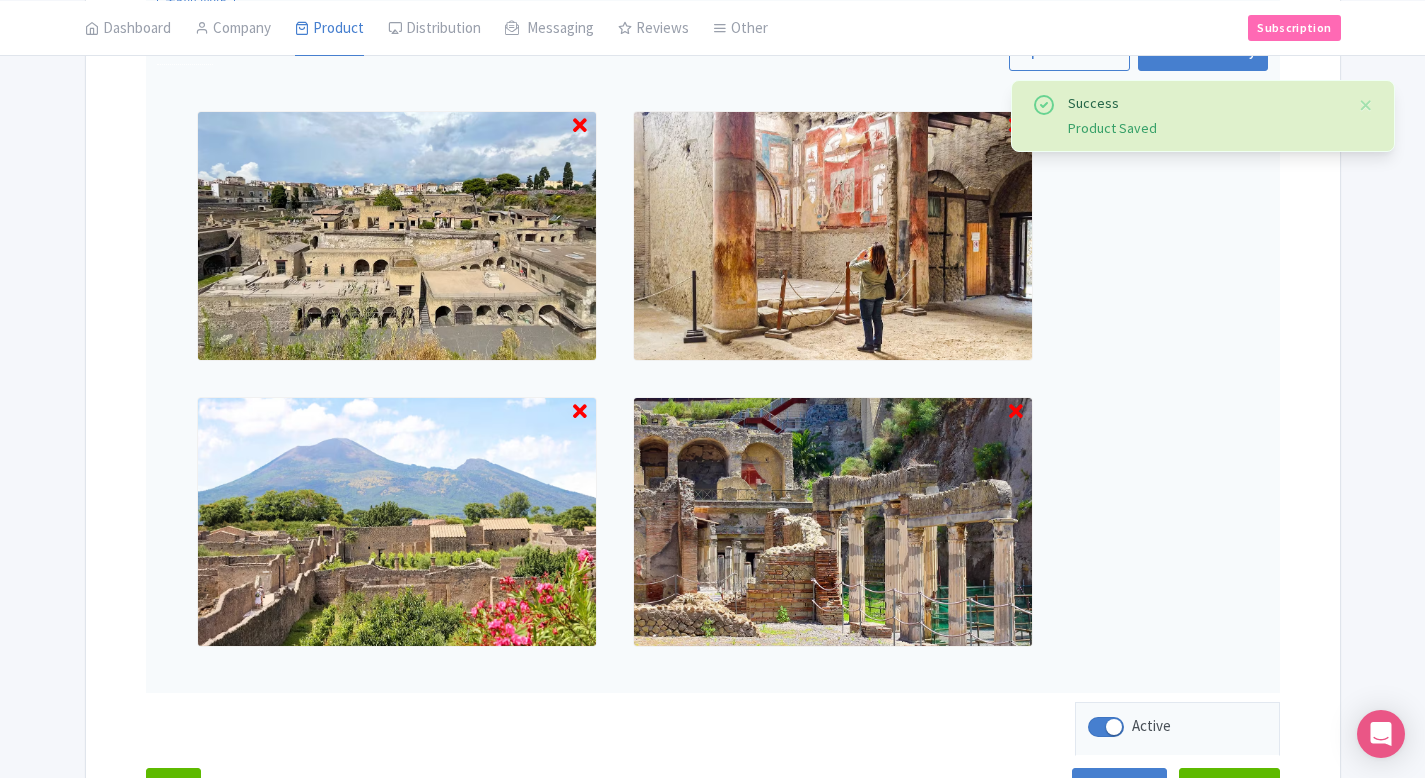 scroll, scrollTop: 908, scrollLeft: 0, axis: vertical 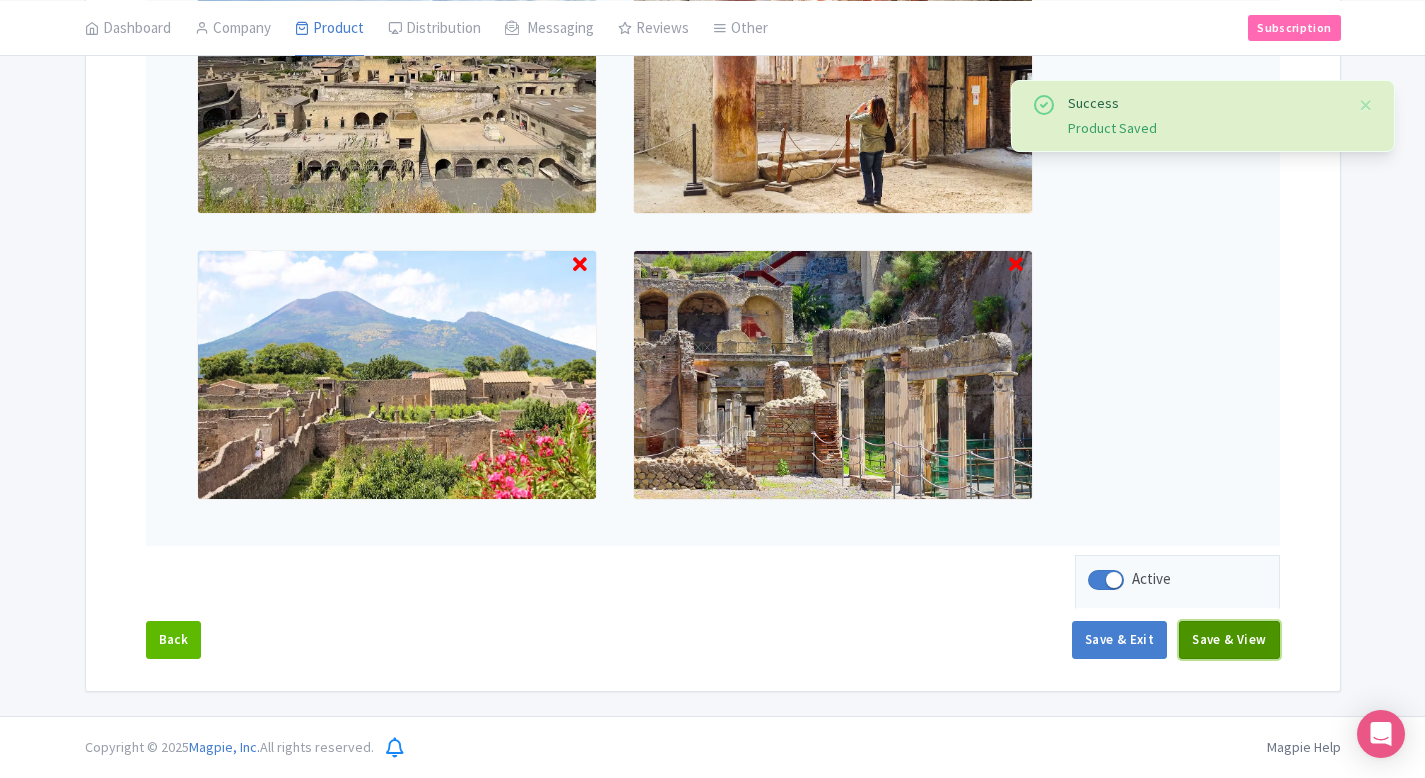 click on "Save & View" at bounding box center (1229, 640) 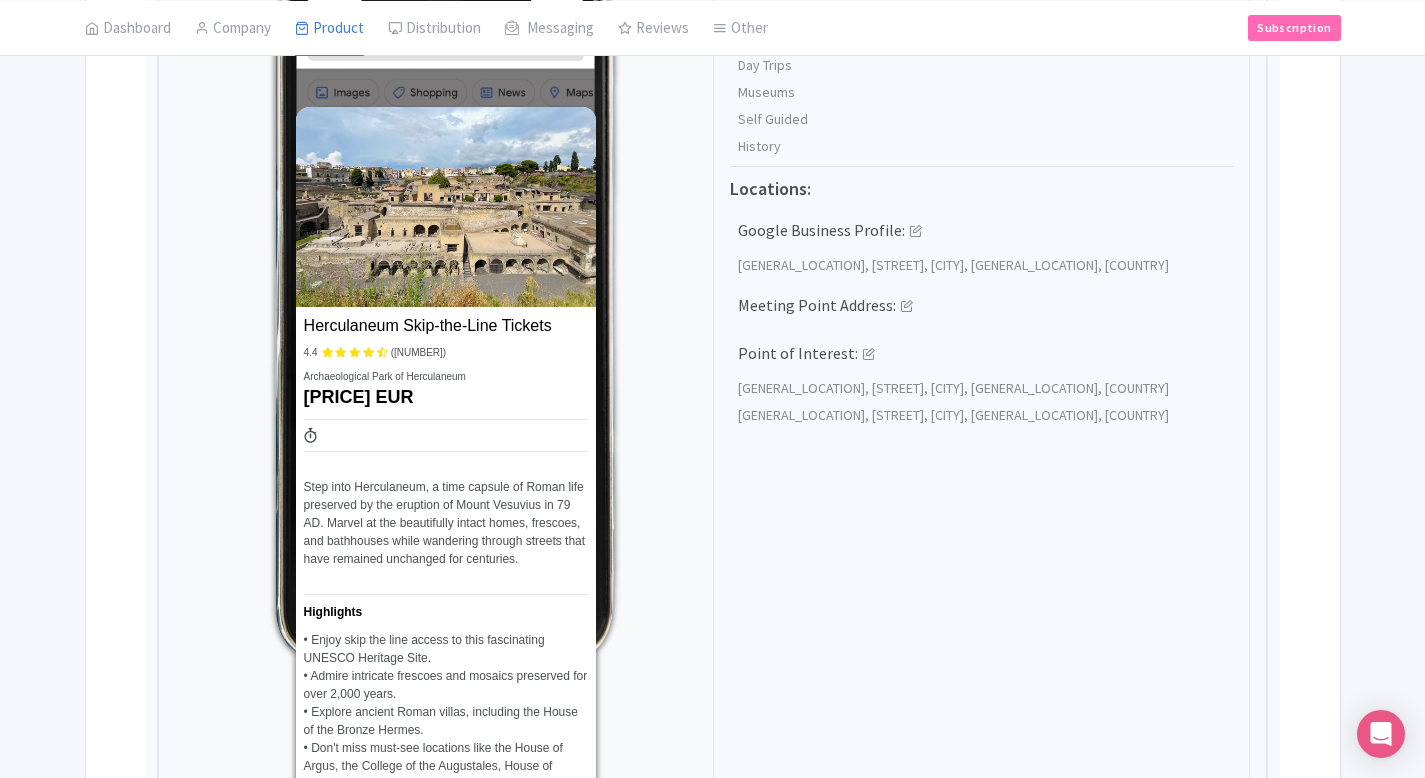 scroll, scrollTop: 797, scrollLeft: 0, axis: vertical 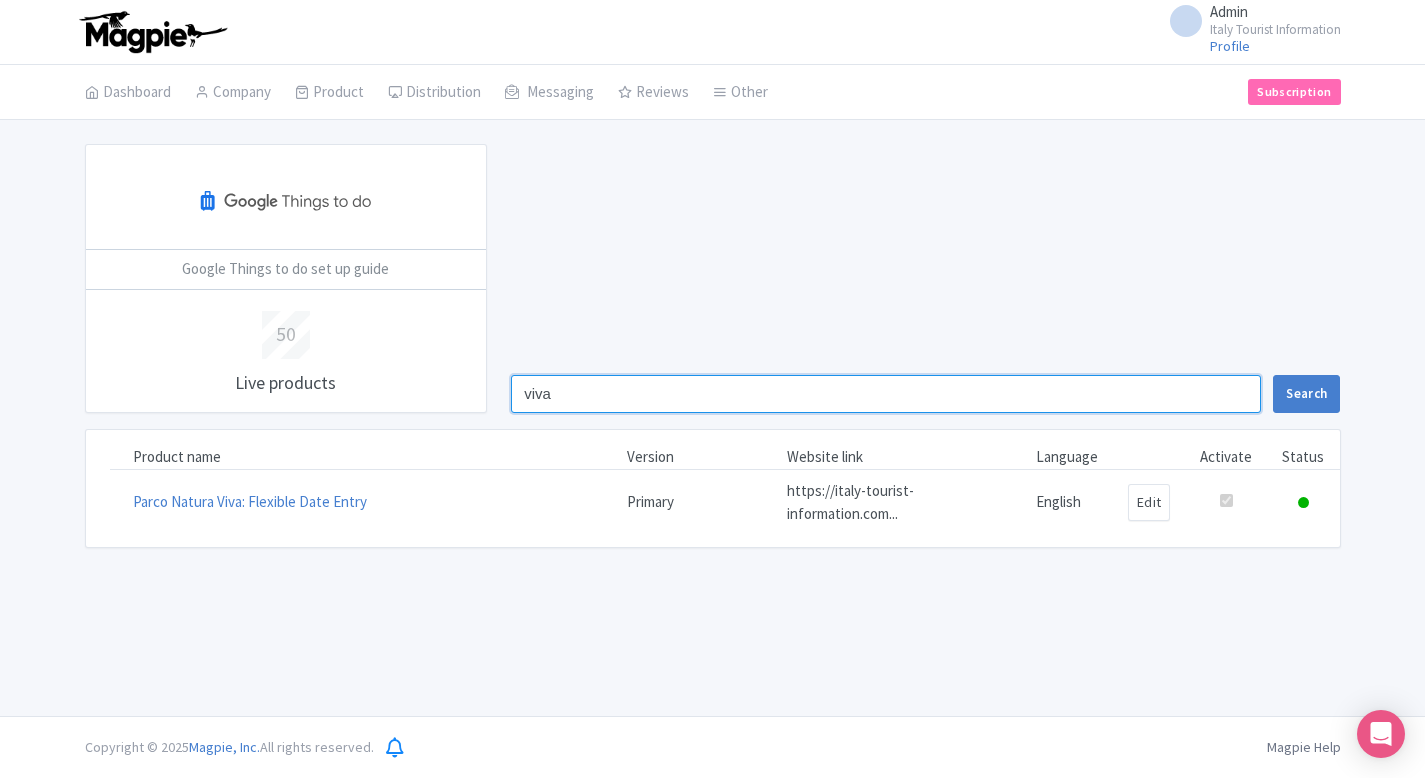 click on "viva" at bounding box center (886, 394) 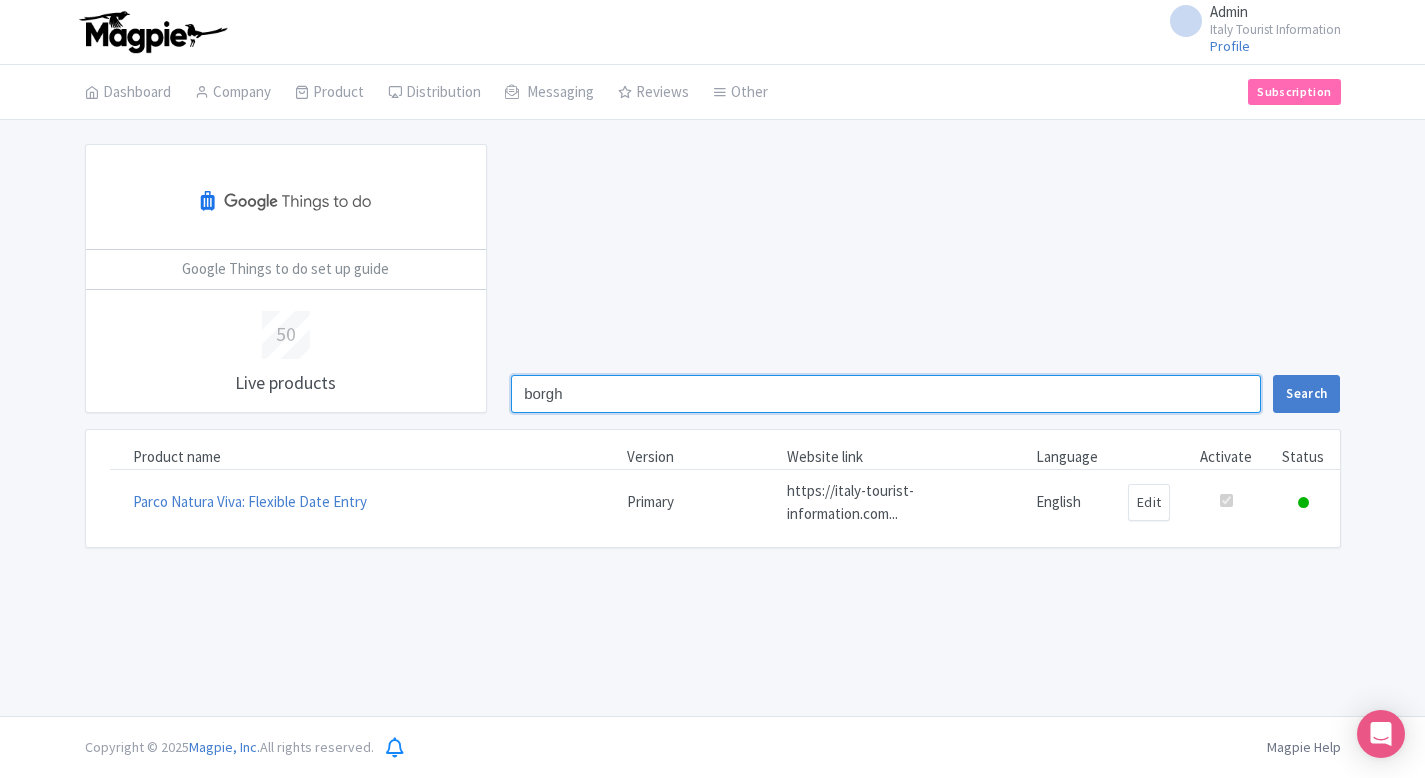 type on "borgh" 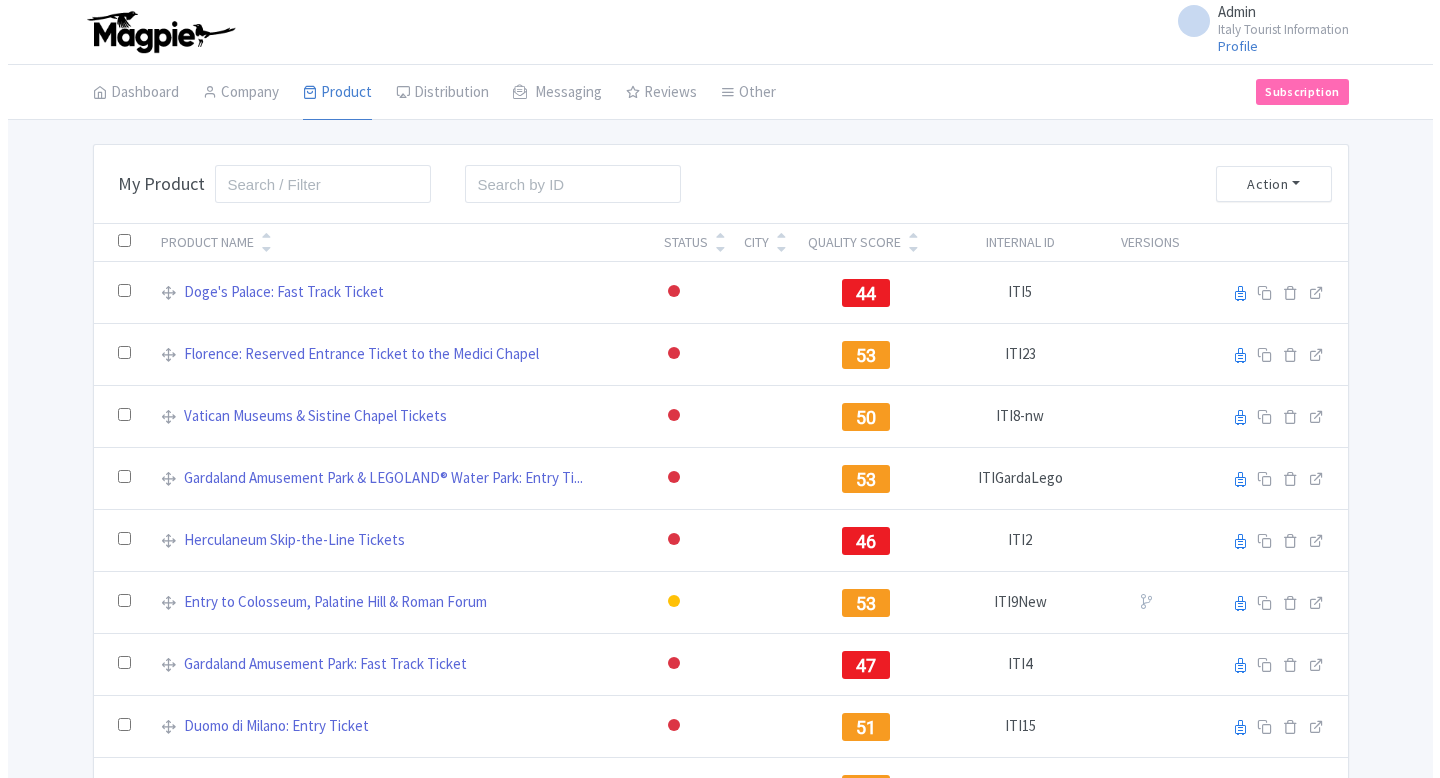 scroll, scrollTop: 0, scrollLeft: 0, axis: both 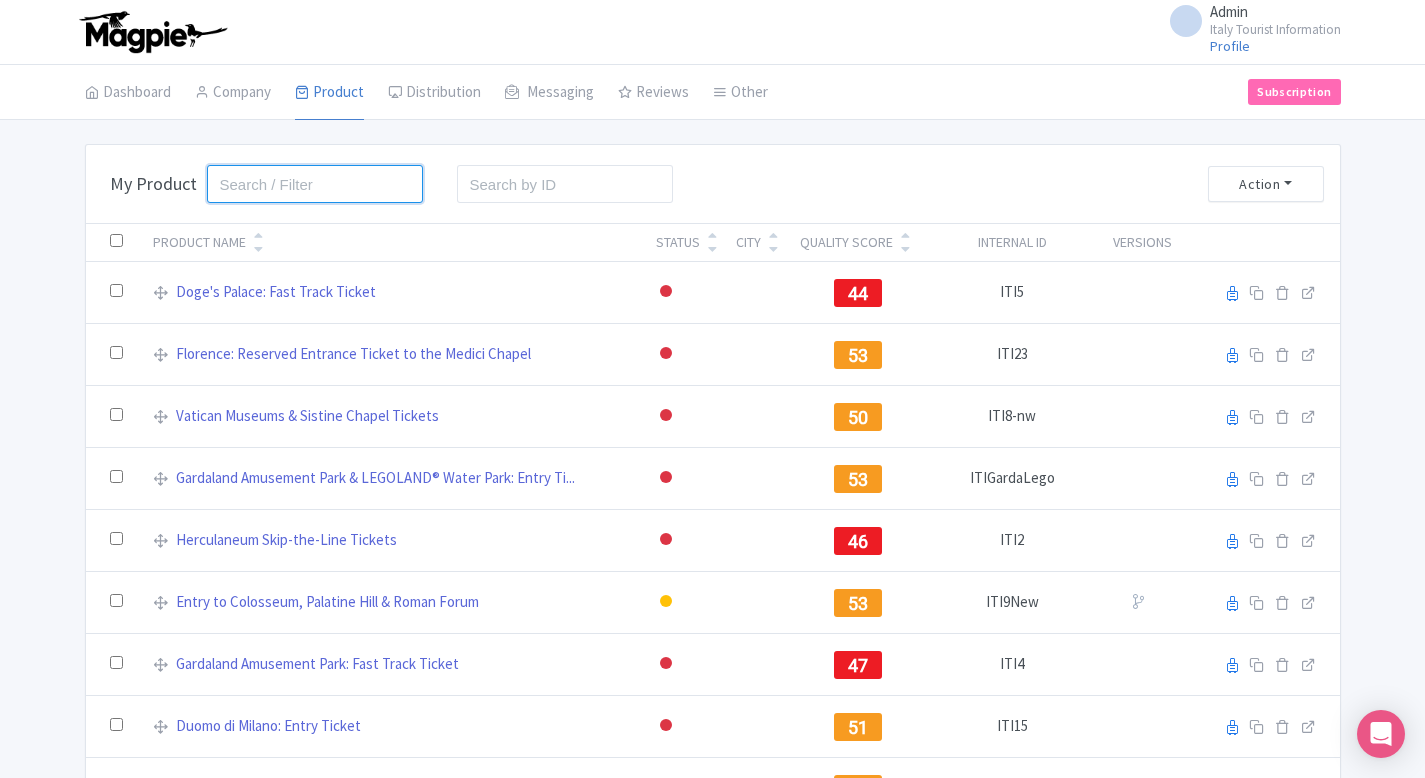 click at bounding box center (315, 184) 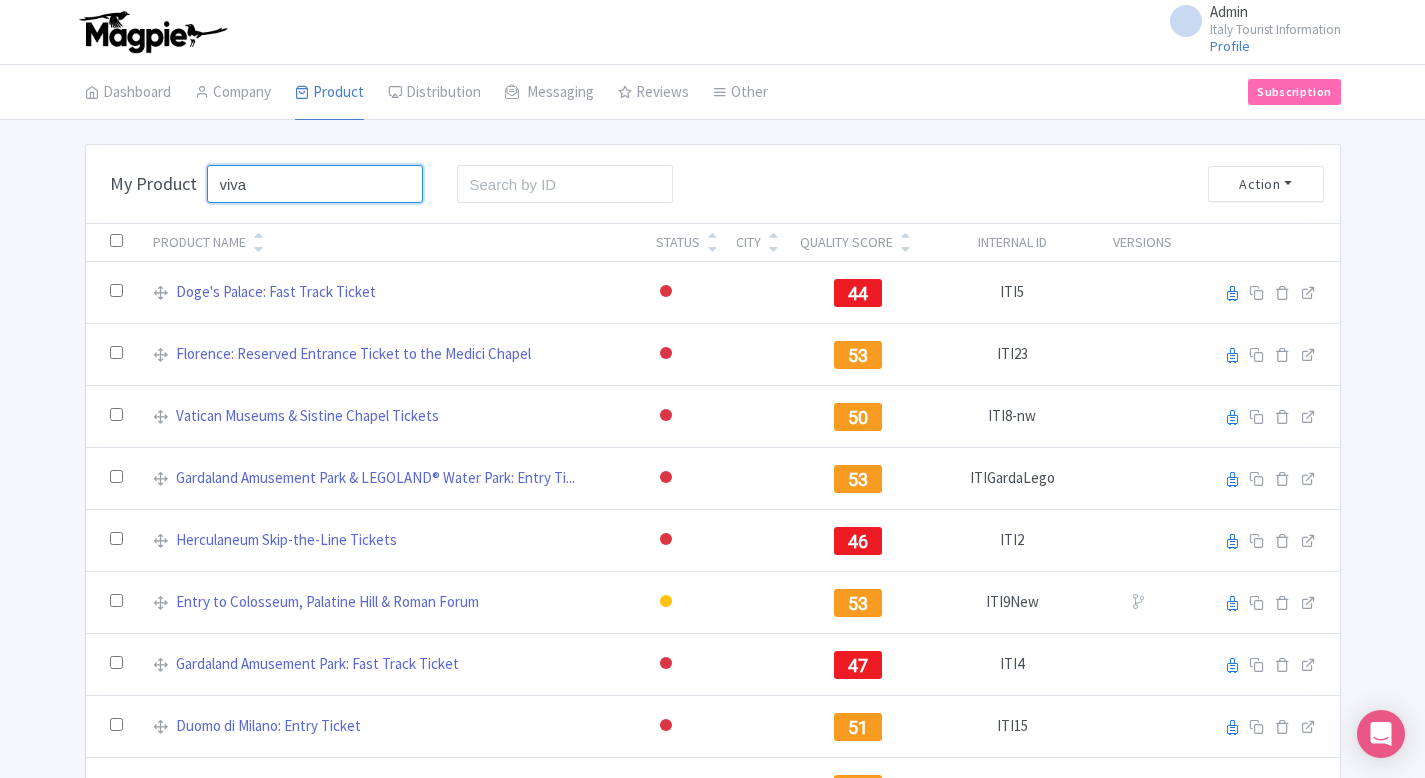type on "viva" 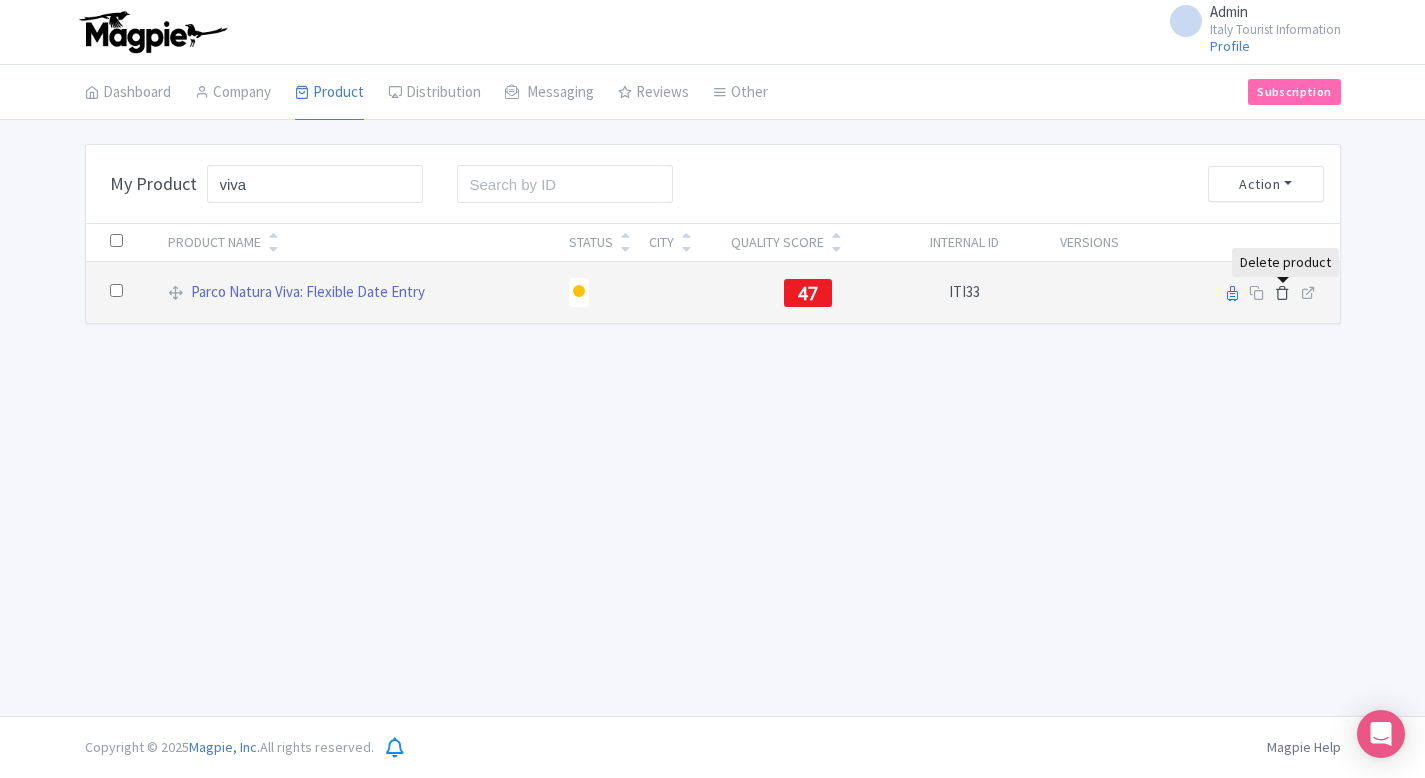 click at bounding box center (1282, 292) 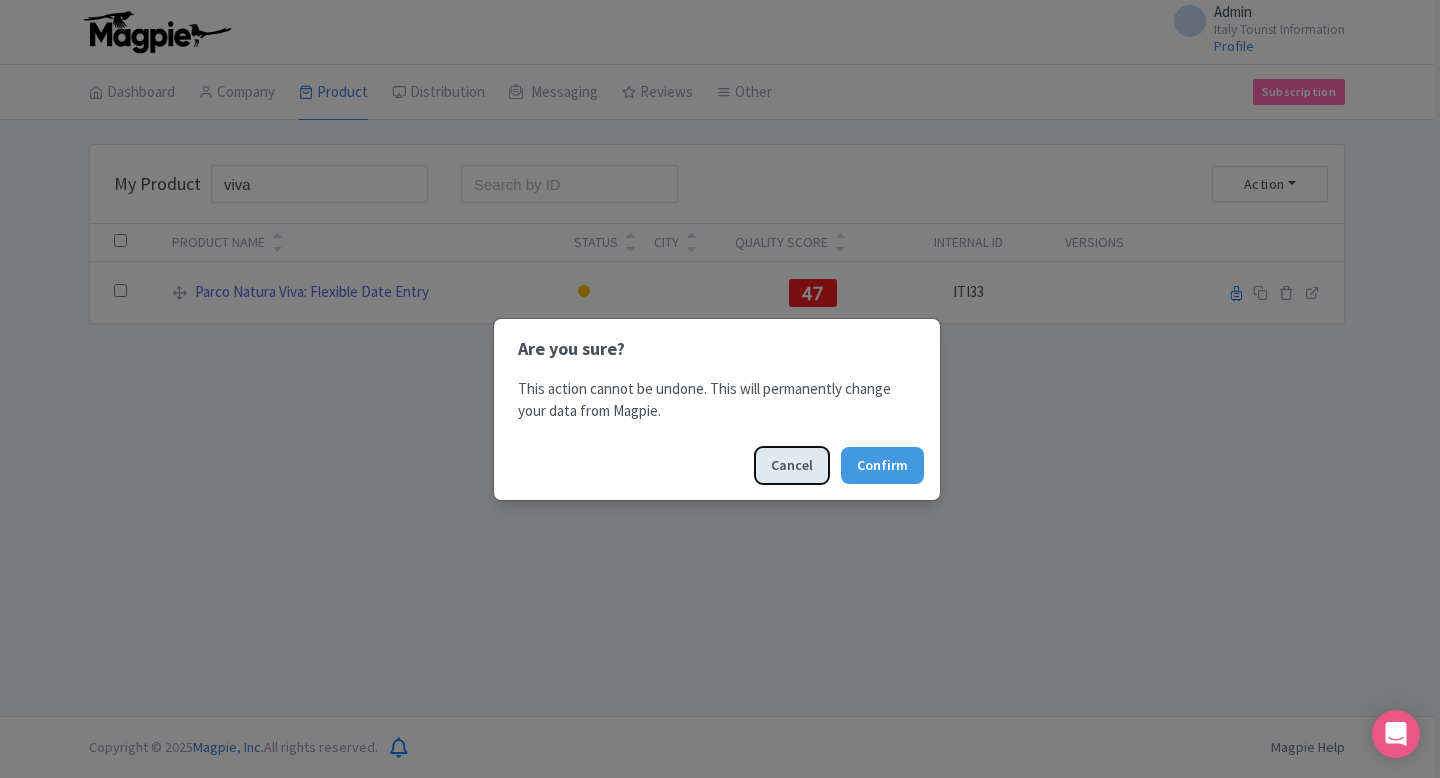 click on "Cancel" at bounding box center [792, 465] 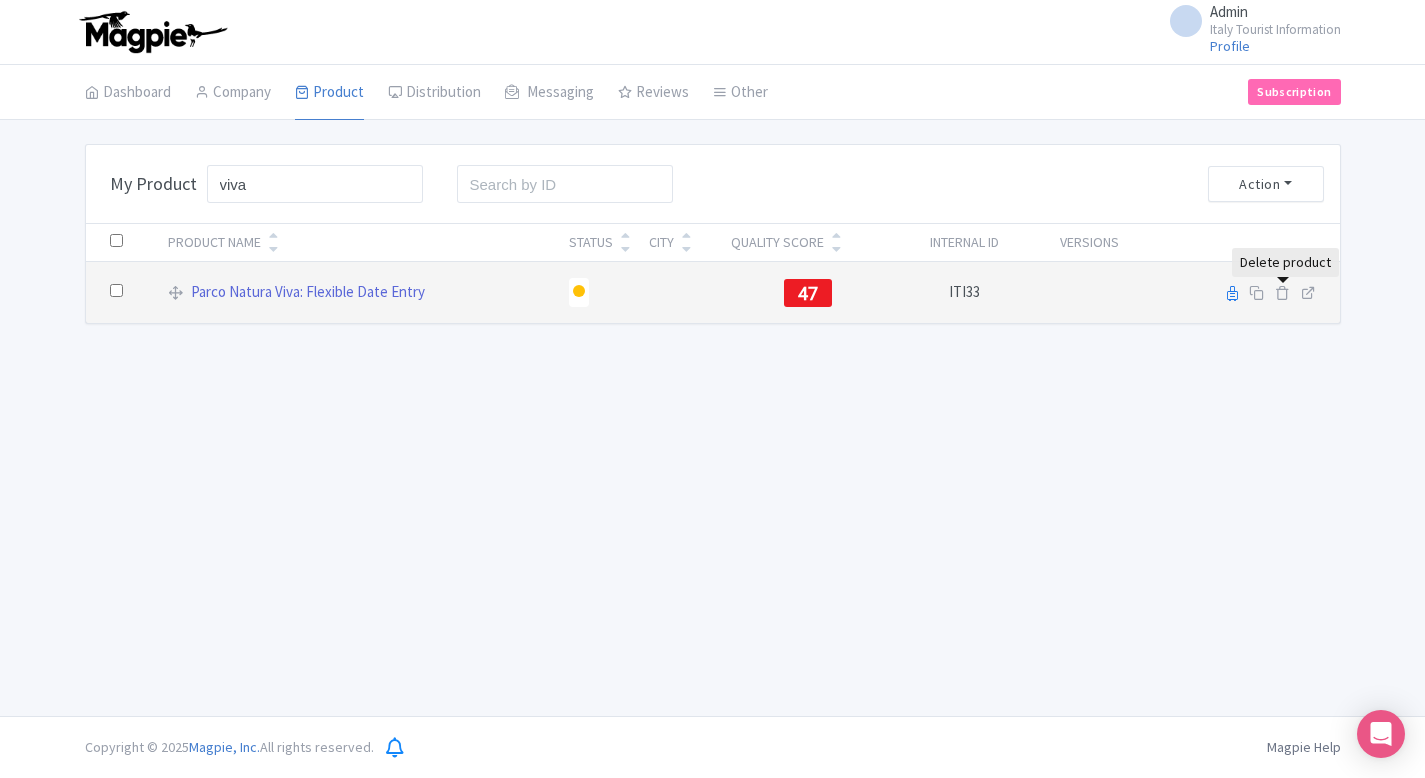click at bounding box center [116, 290] 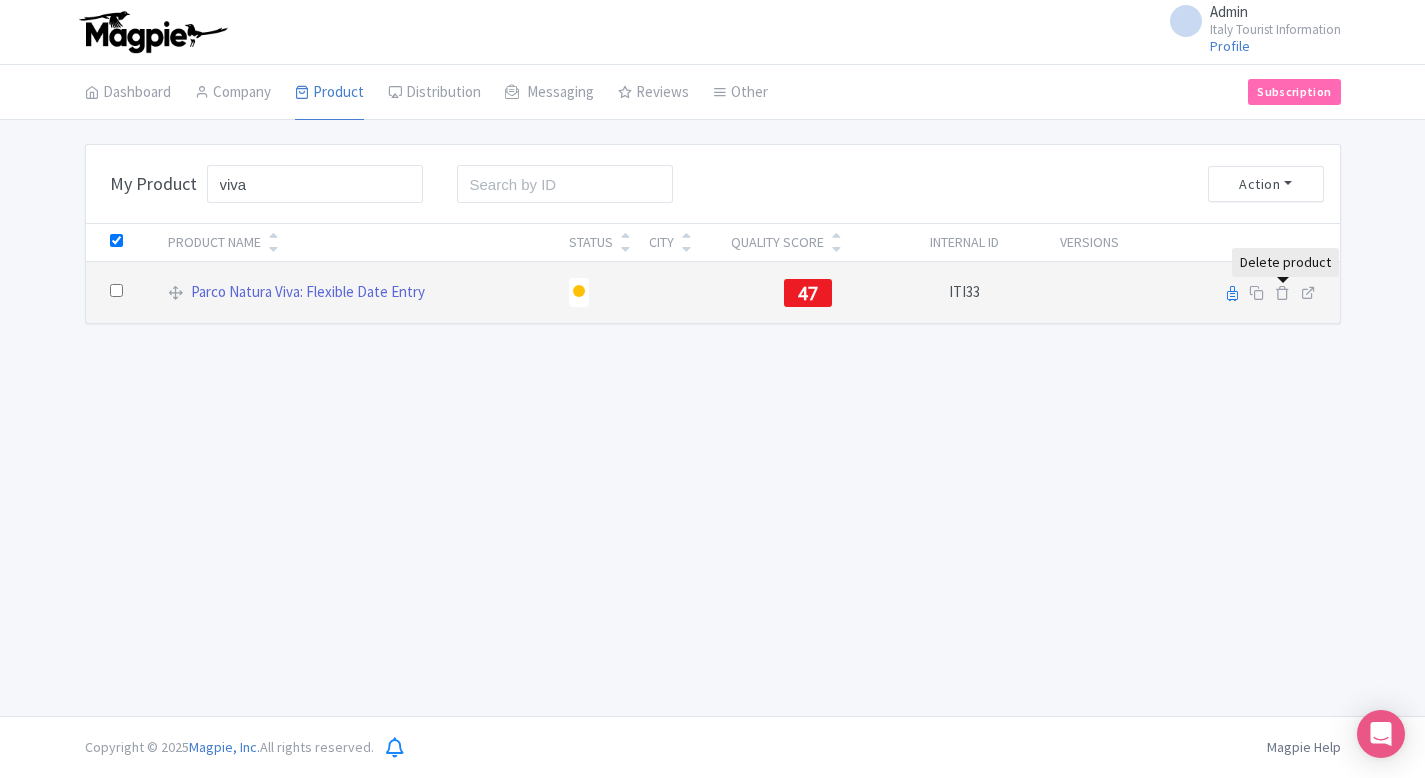 checkbox on "true" 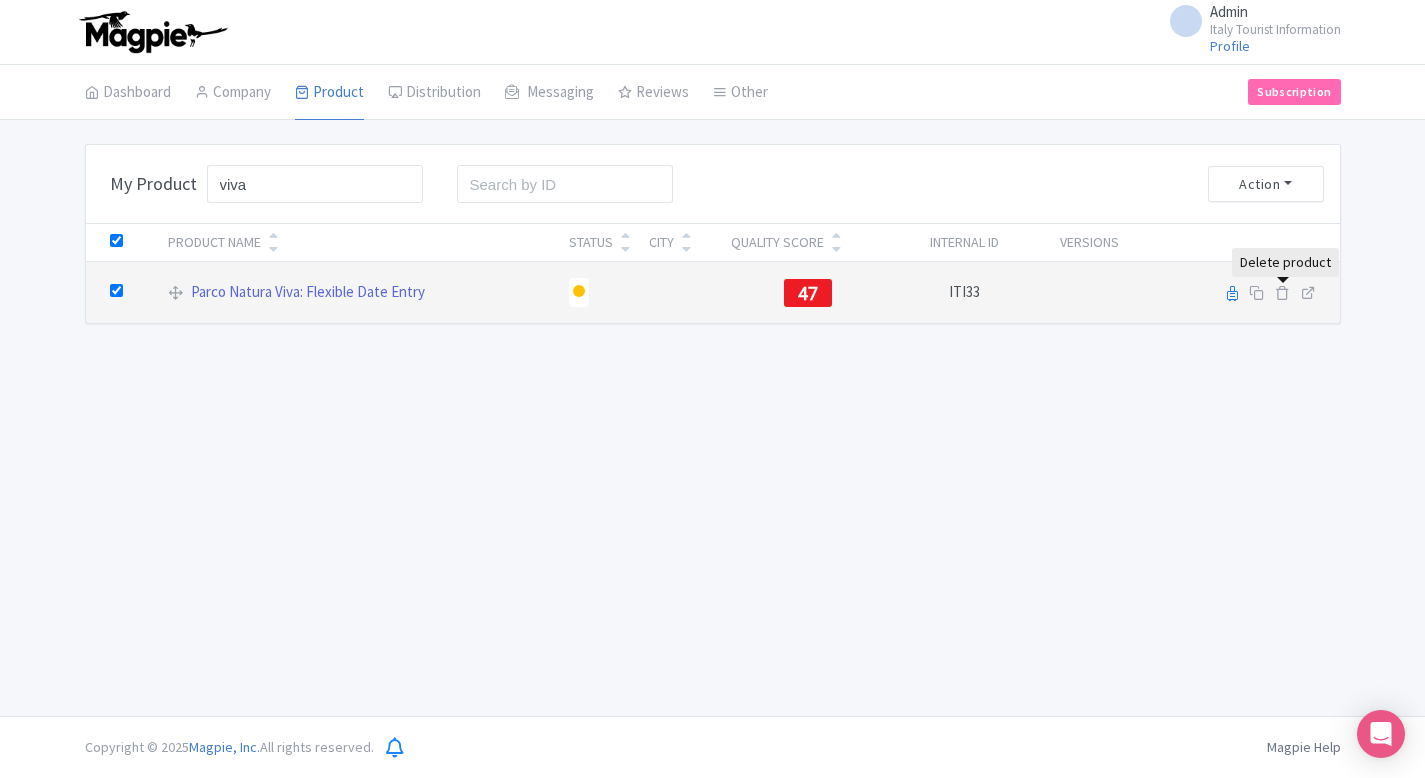 checkbox on "true" 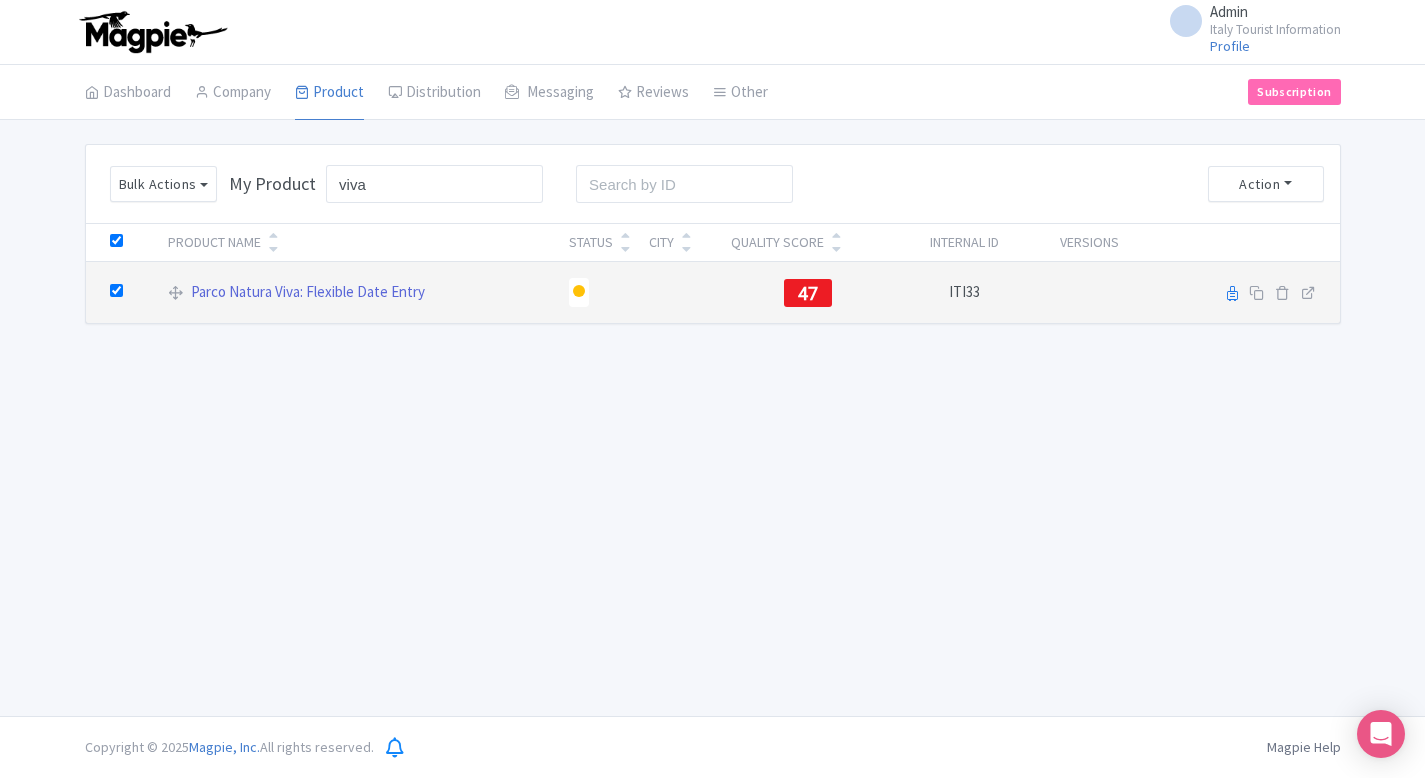 click at bounding box center (116, 290) 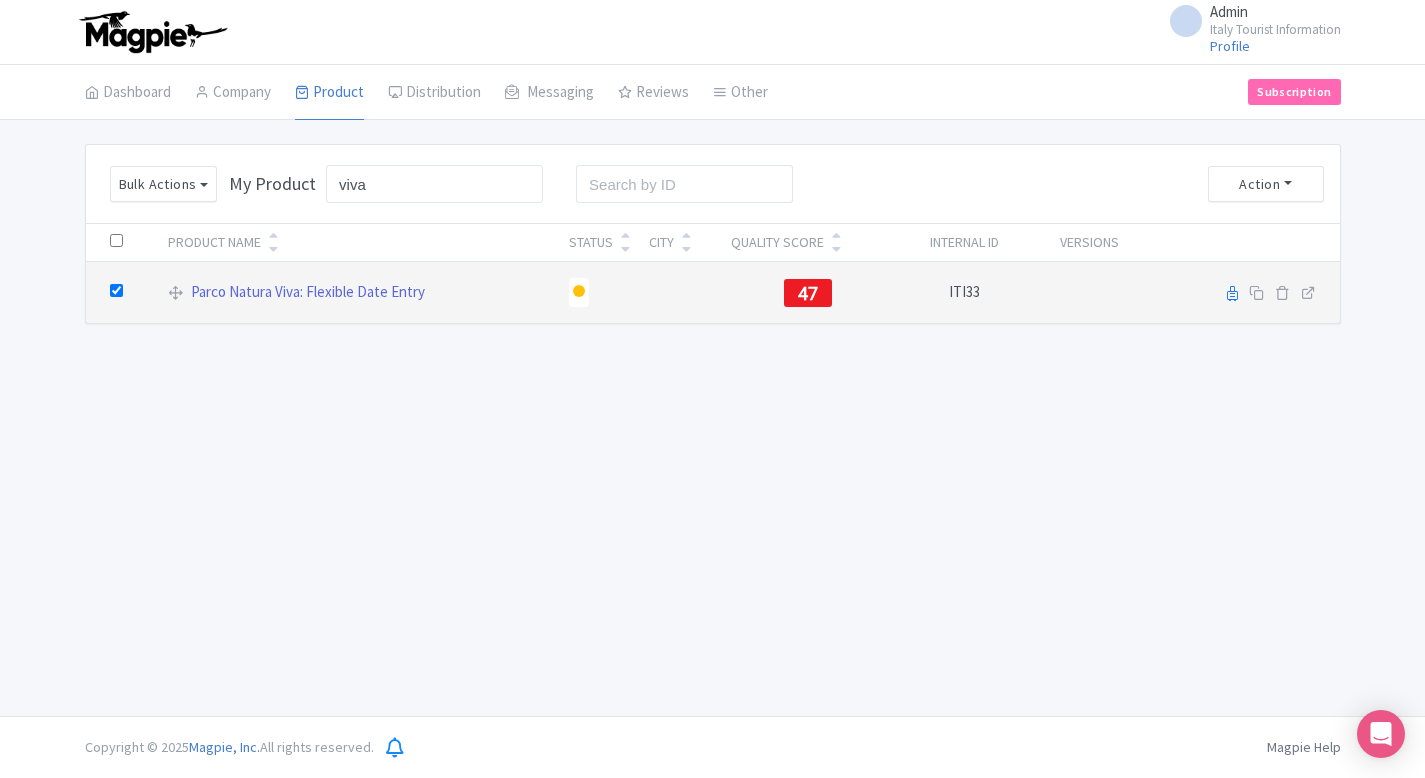 checkbox on "false" 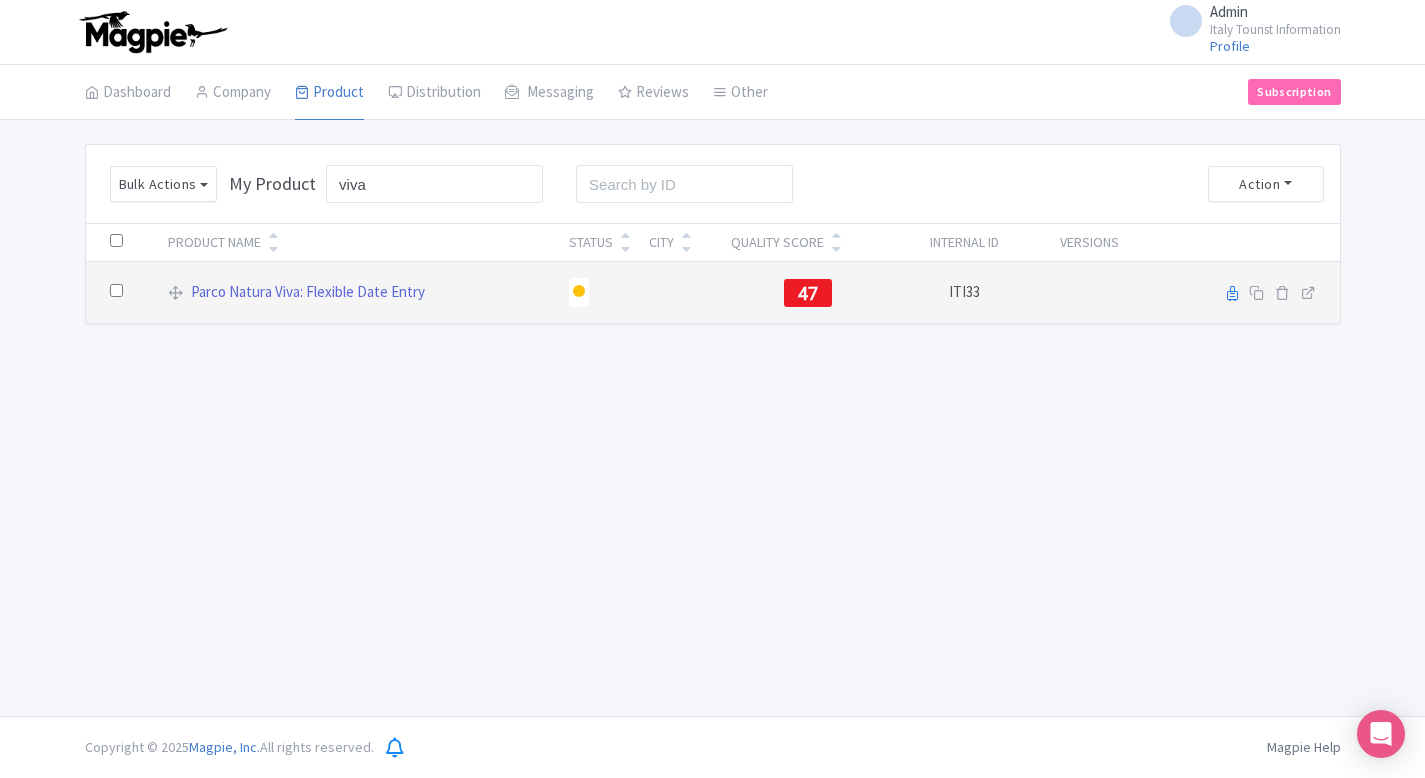 checkbox on "false" 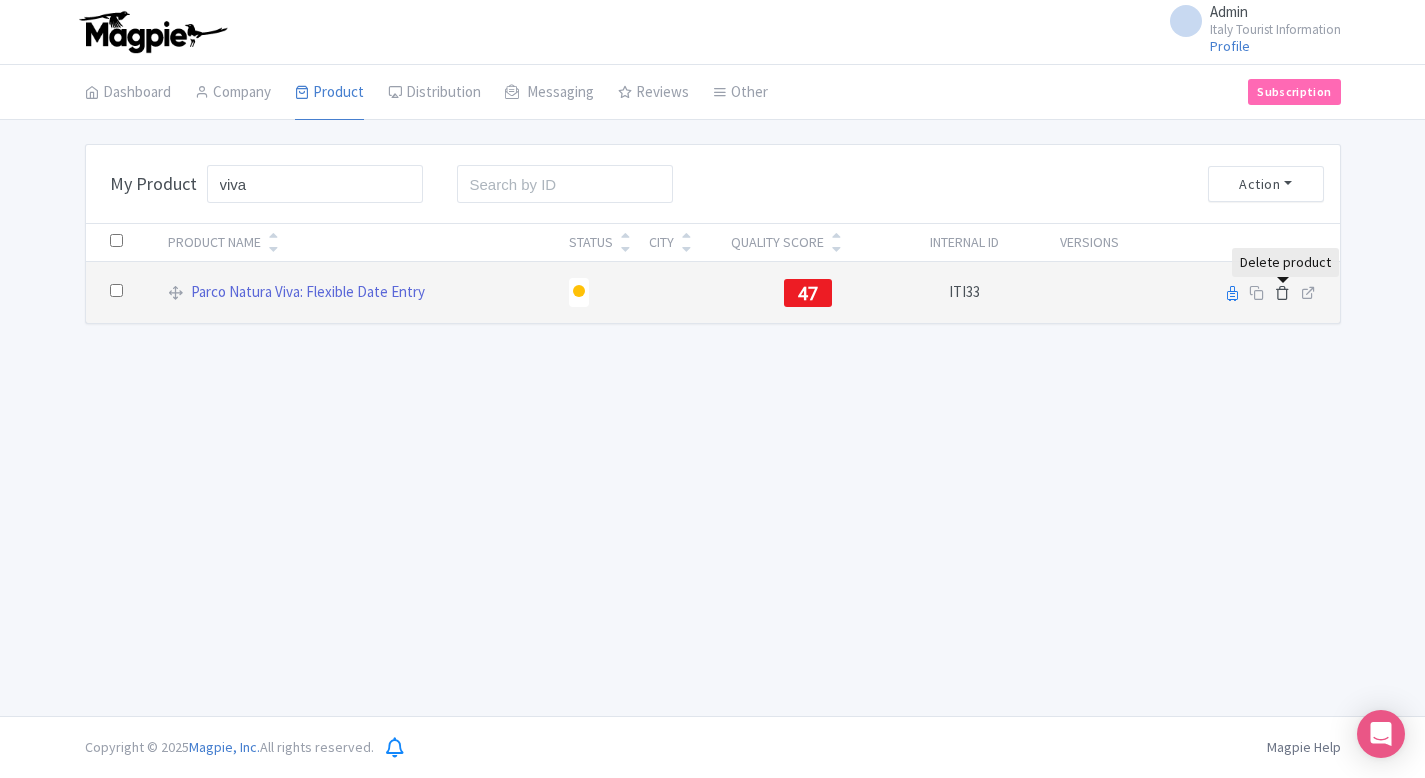 click at bounding box center [1282, 292] 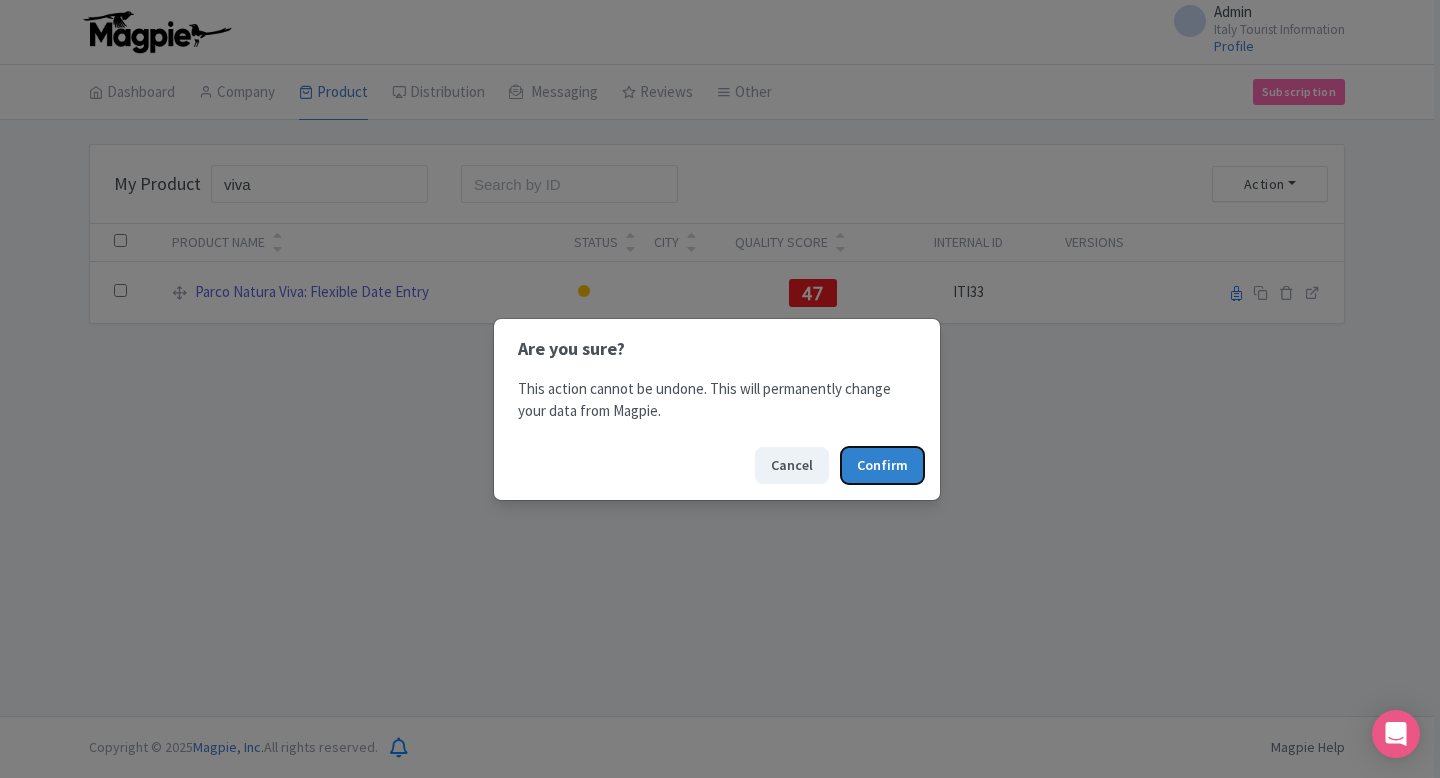 click on "Confirm" at bounding box center (882, 465) 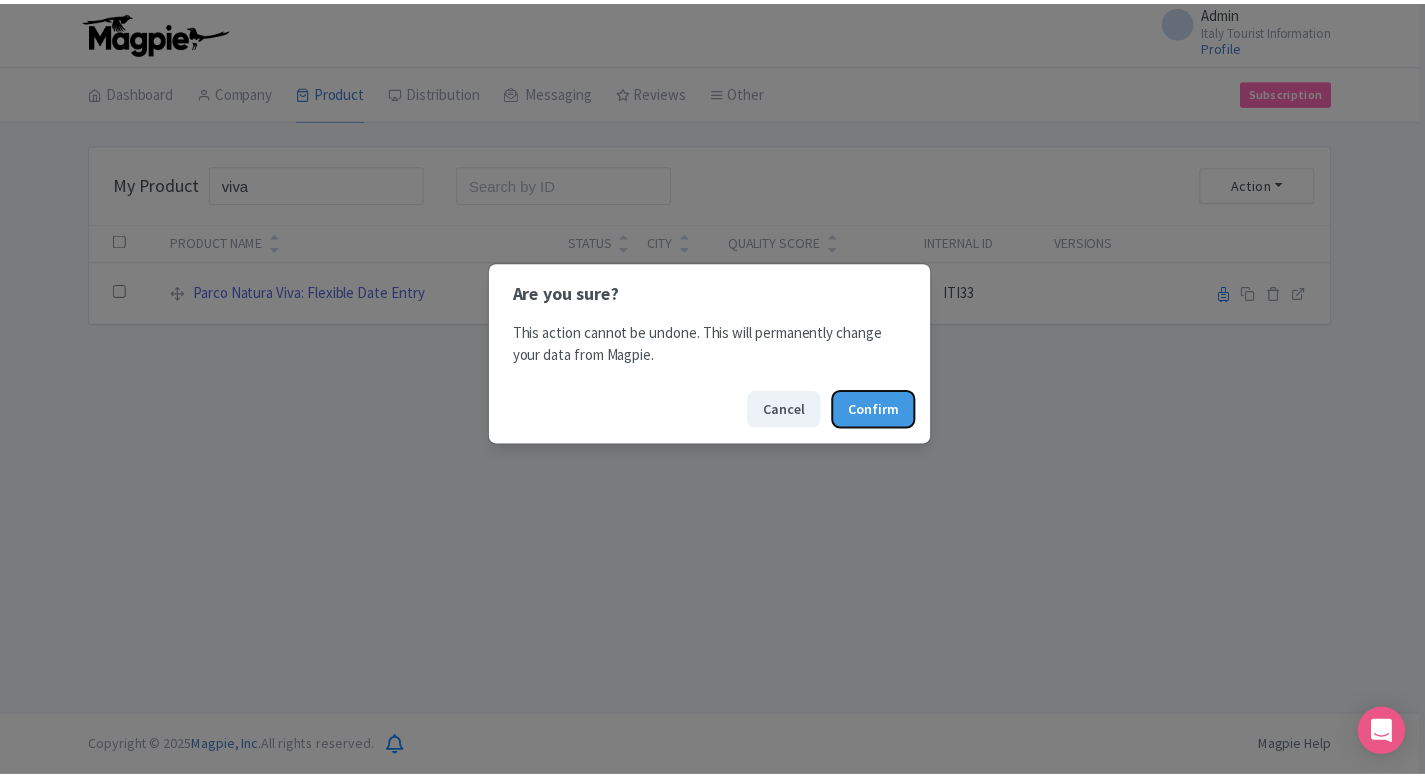 scroll, scrollTop: 0, scrollLeft: 0, axis: both 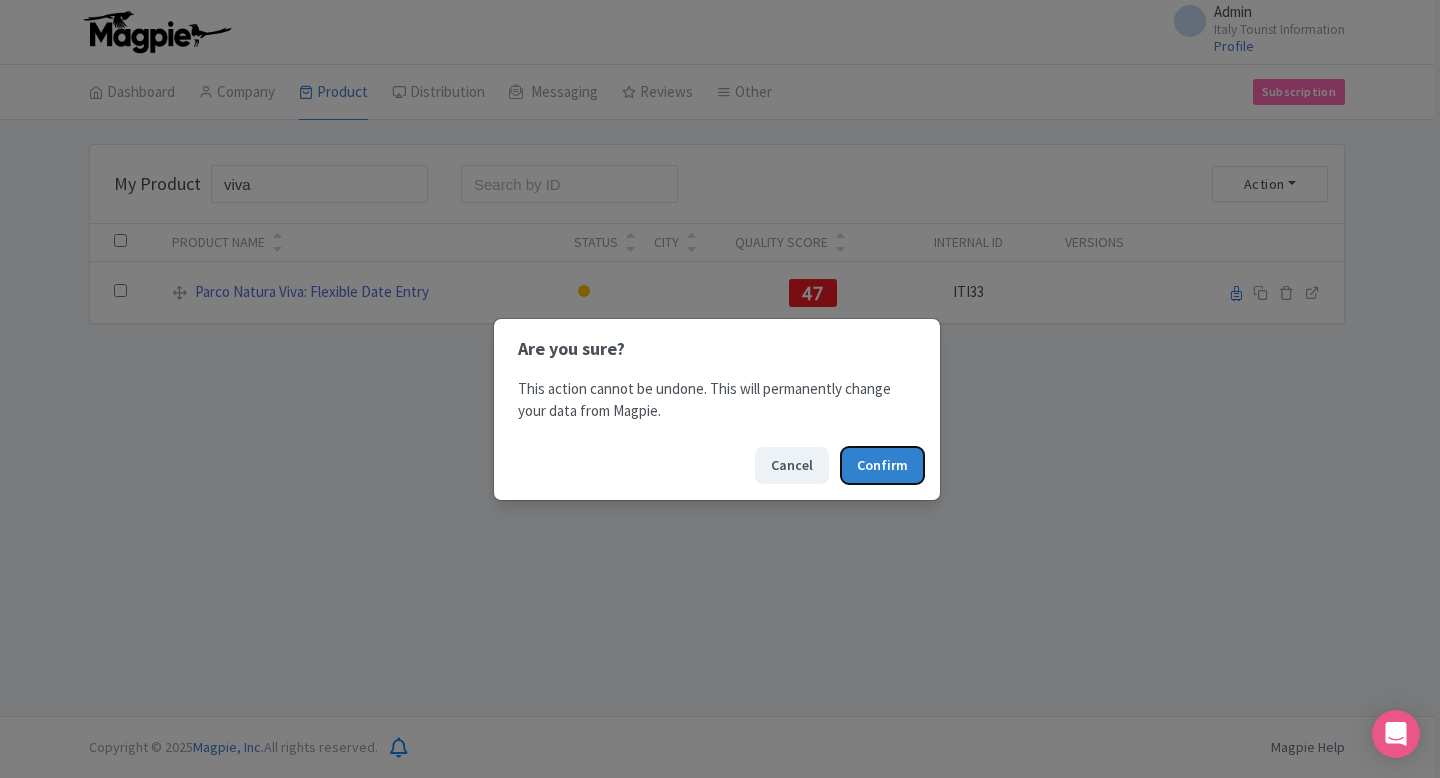 click on "Confirm" at bounding box center (882, 465) 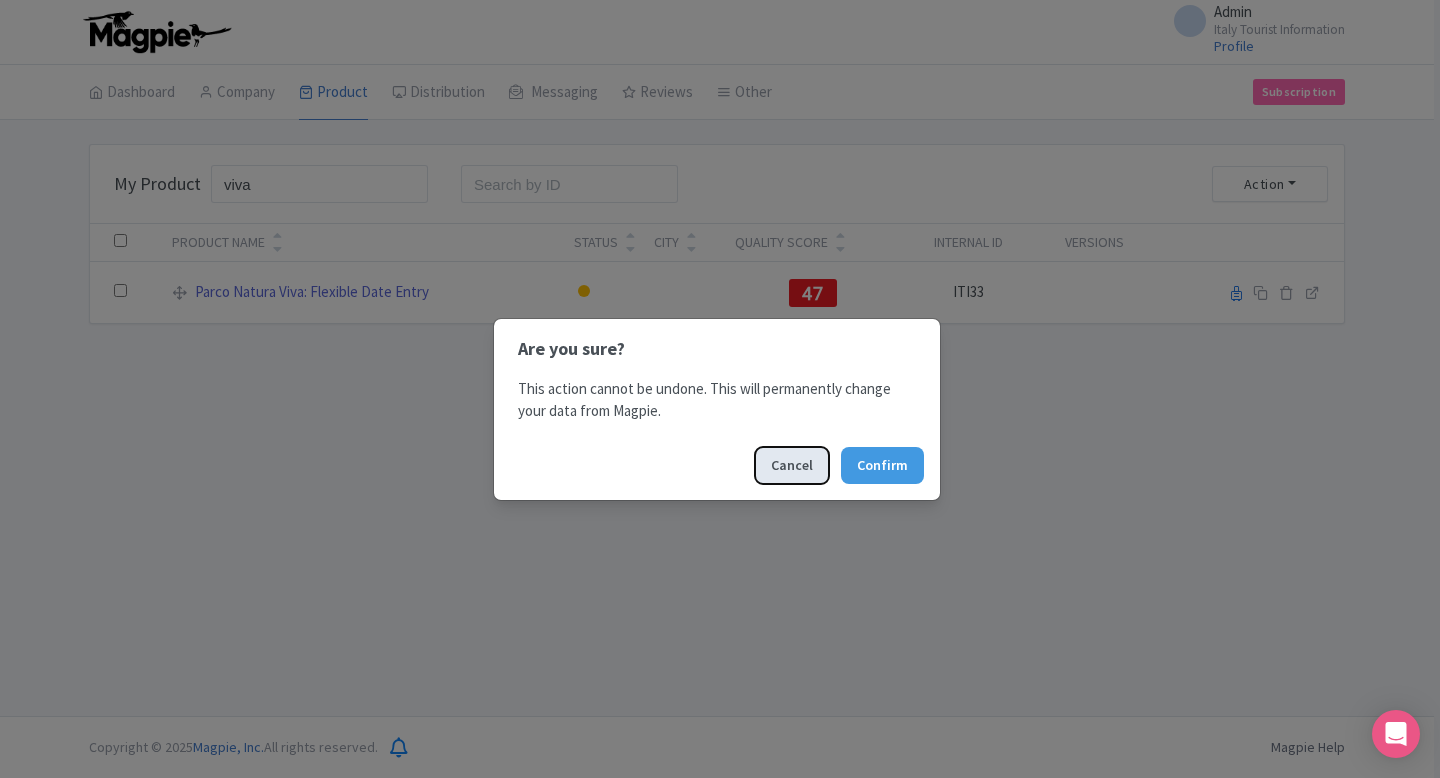 click on "Cancel" at bounding box center [792, 465] 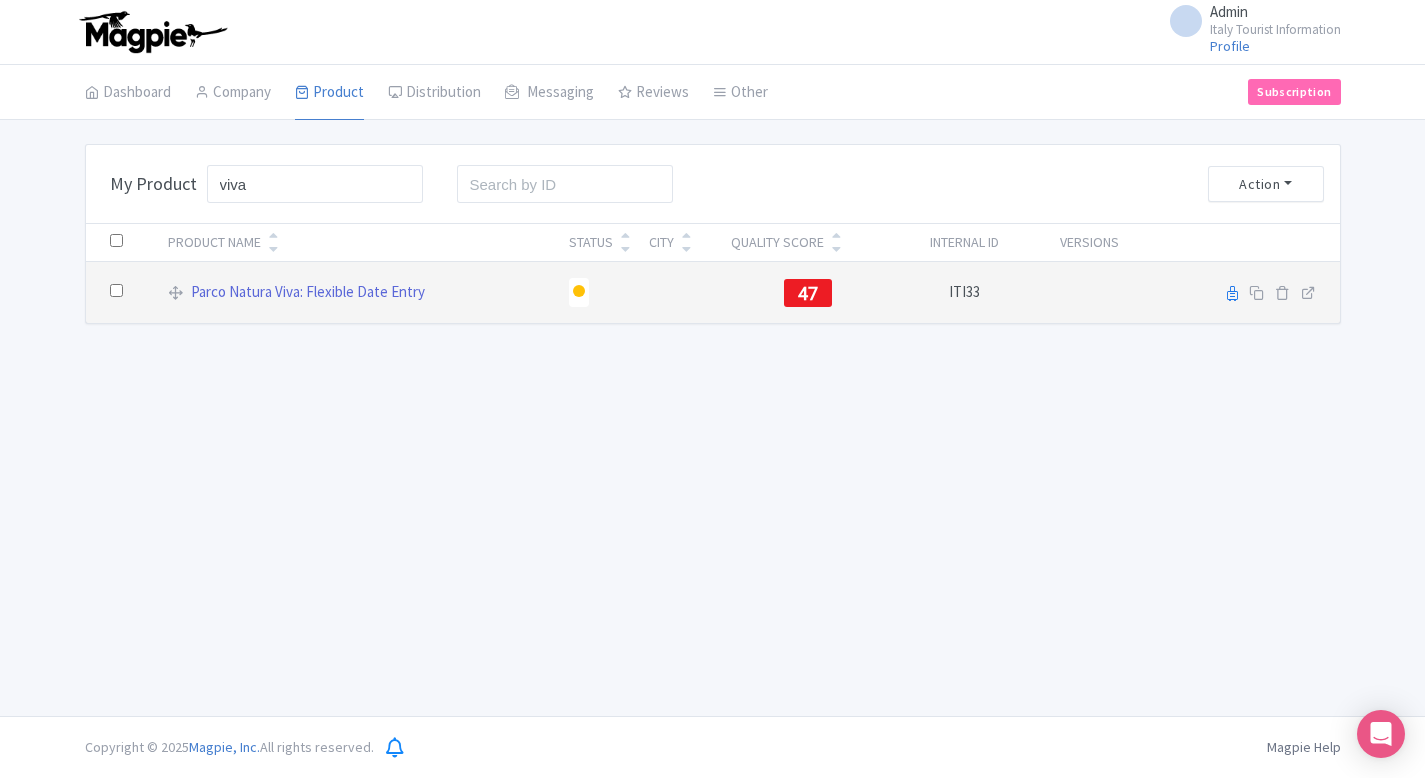 click at bounding box center [116, 290] 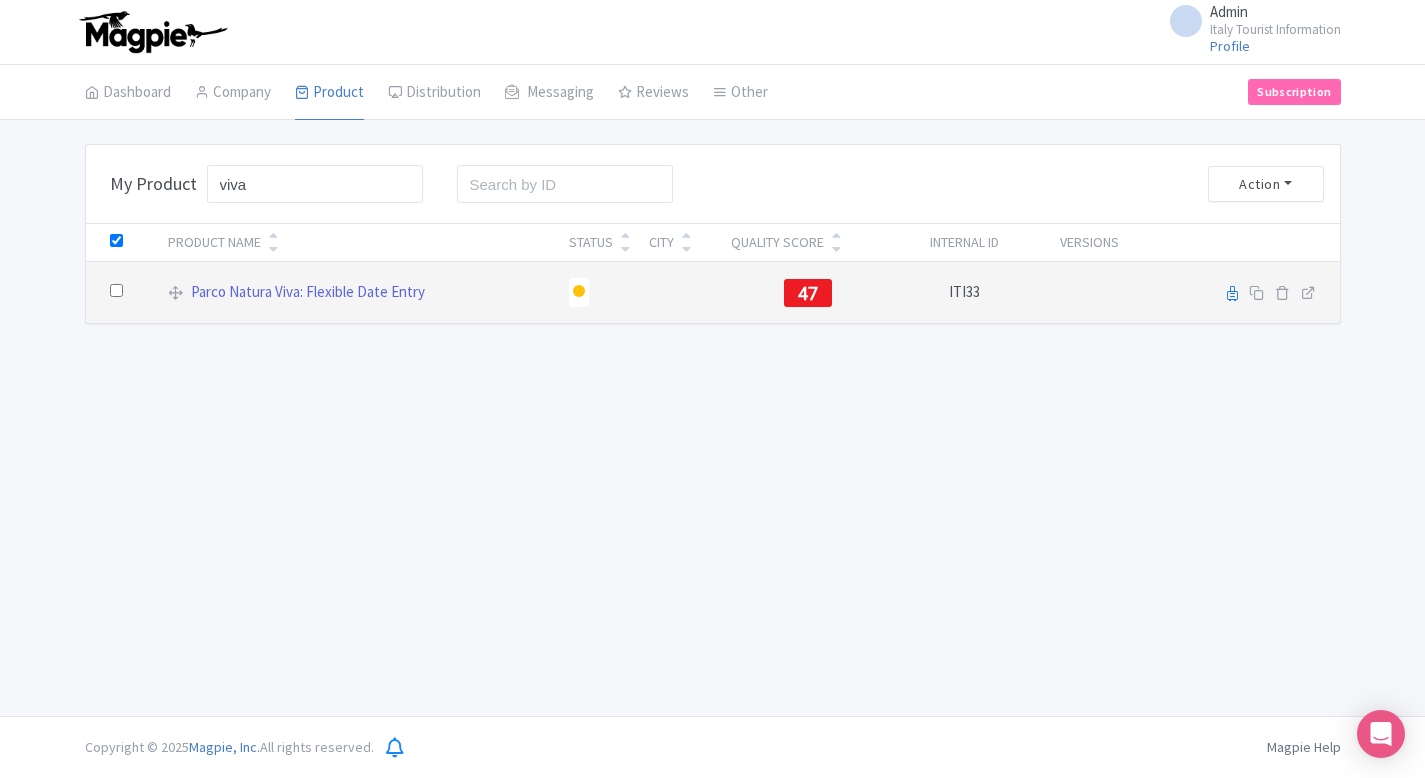 checkbox on "true" 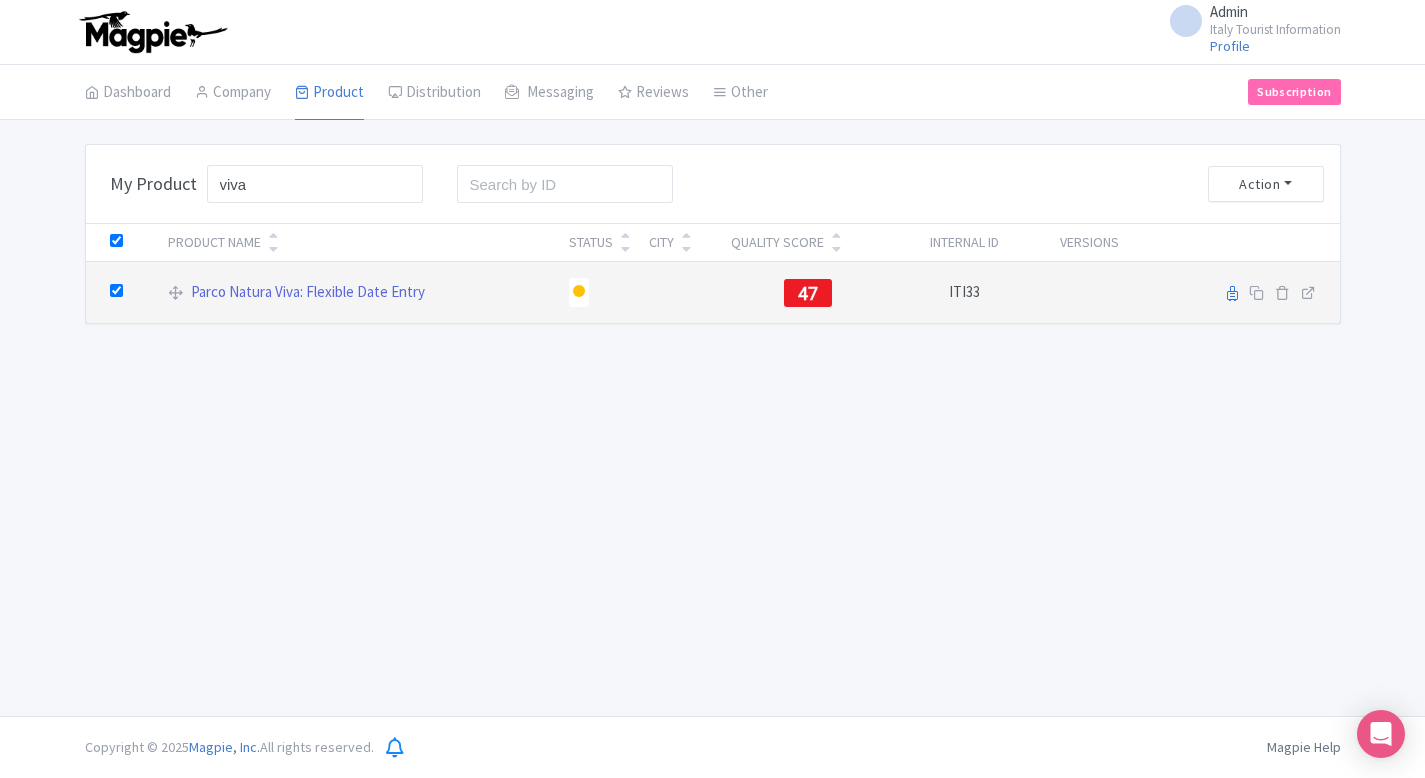 checkbox on "true" 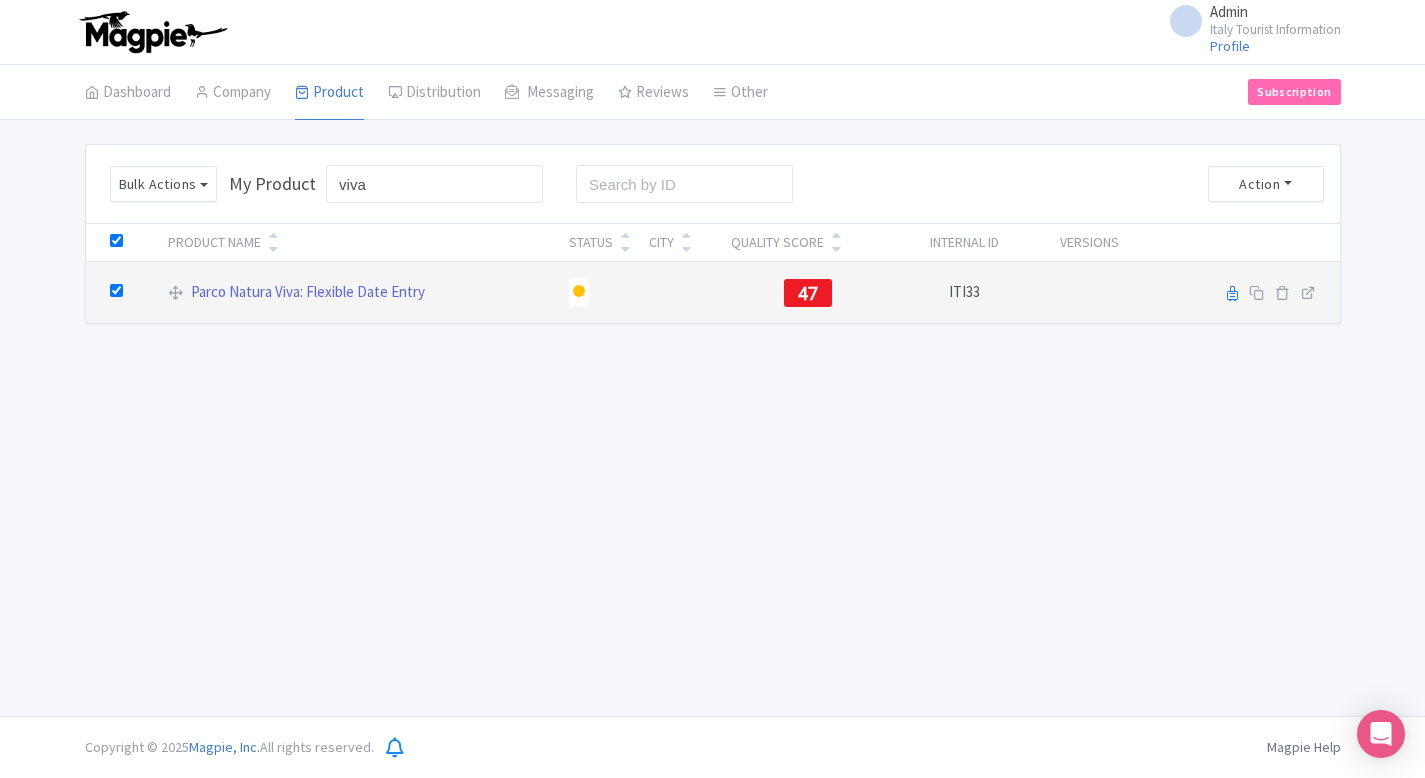 click at bounding box center (121, 293) 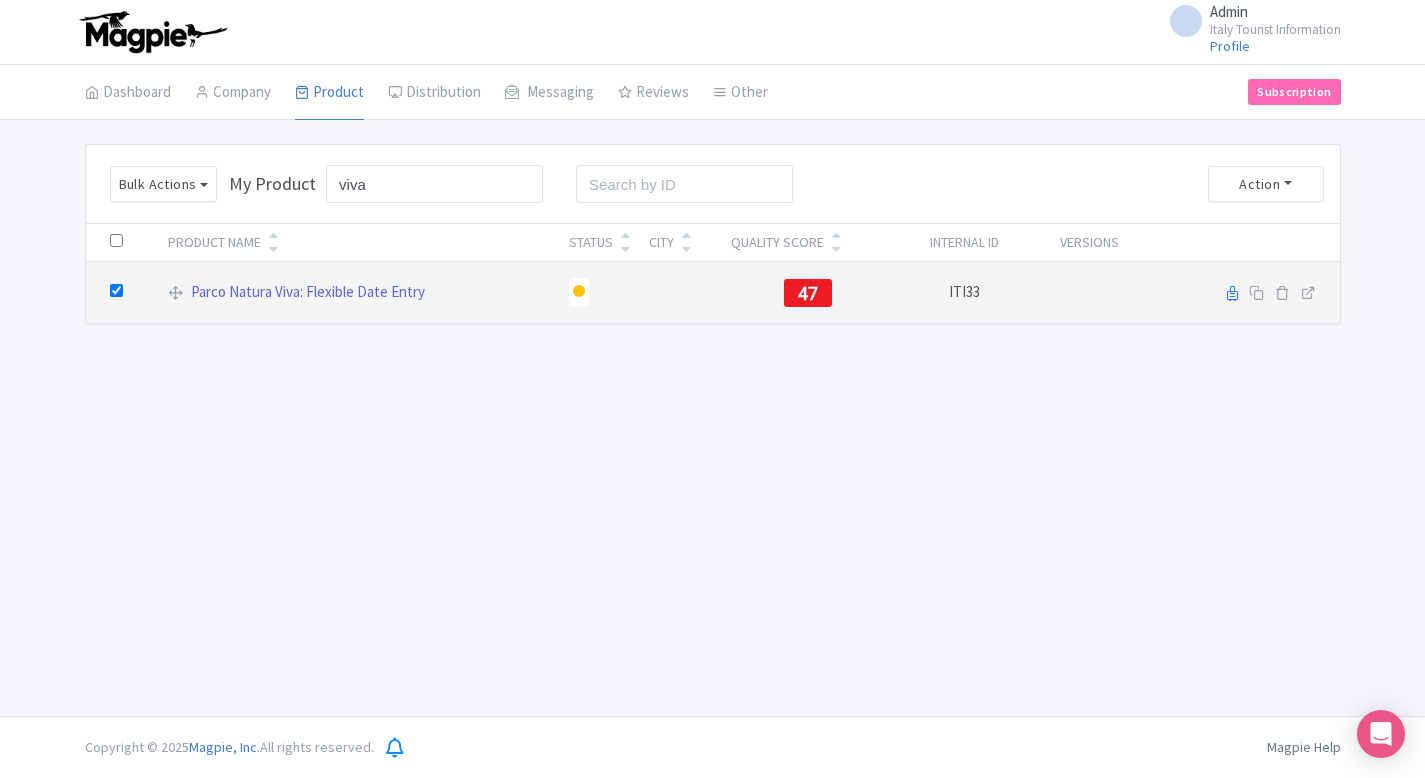 checkbox on "false" 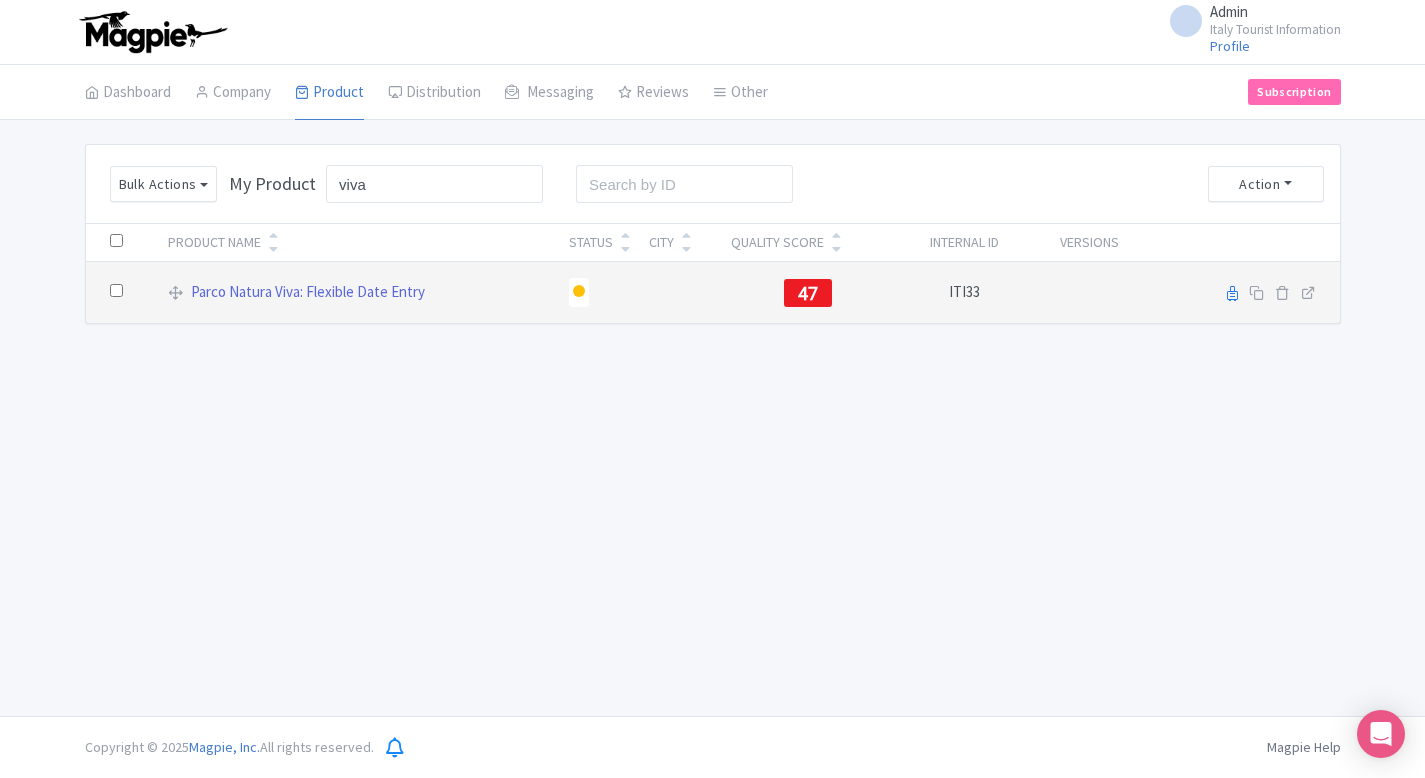 checkbox on "false" 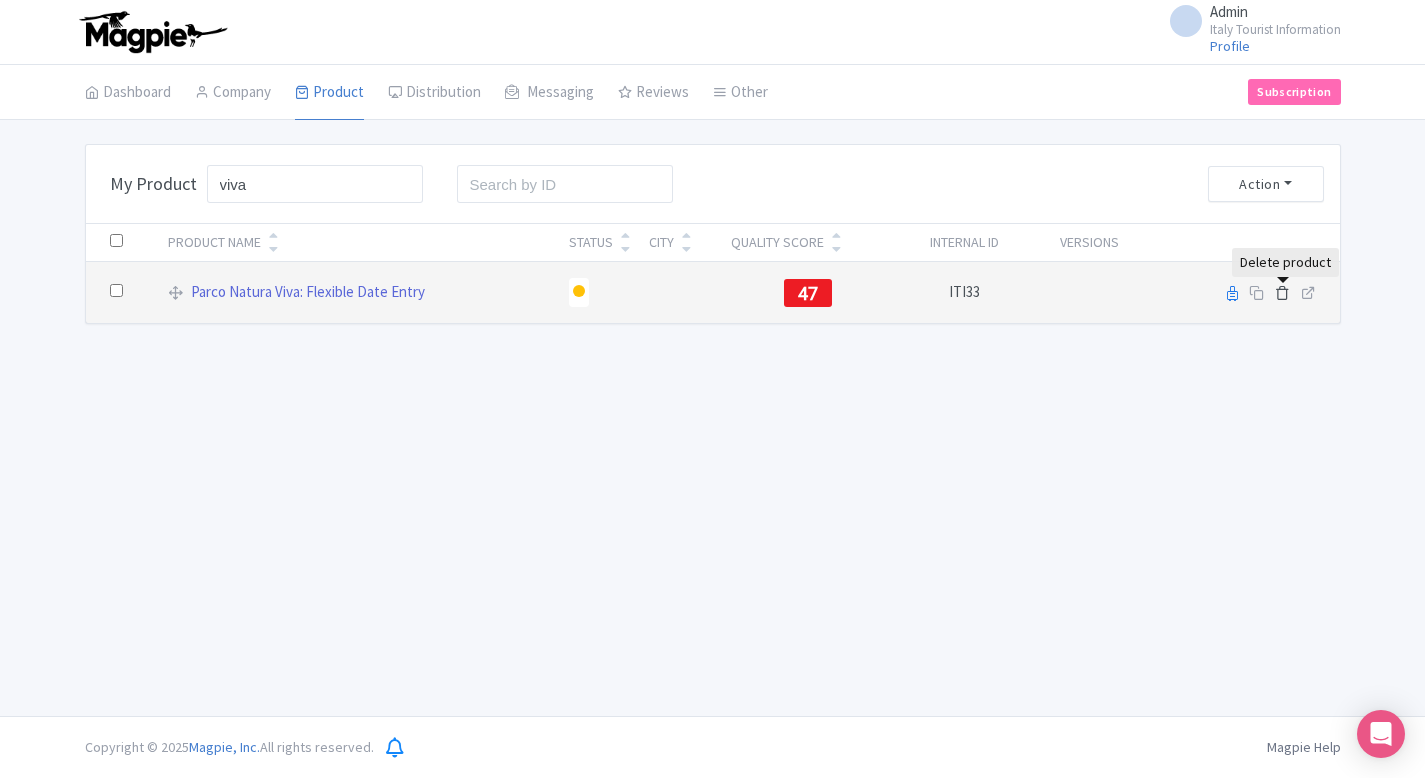 click at bounding box center [1282, 292] 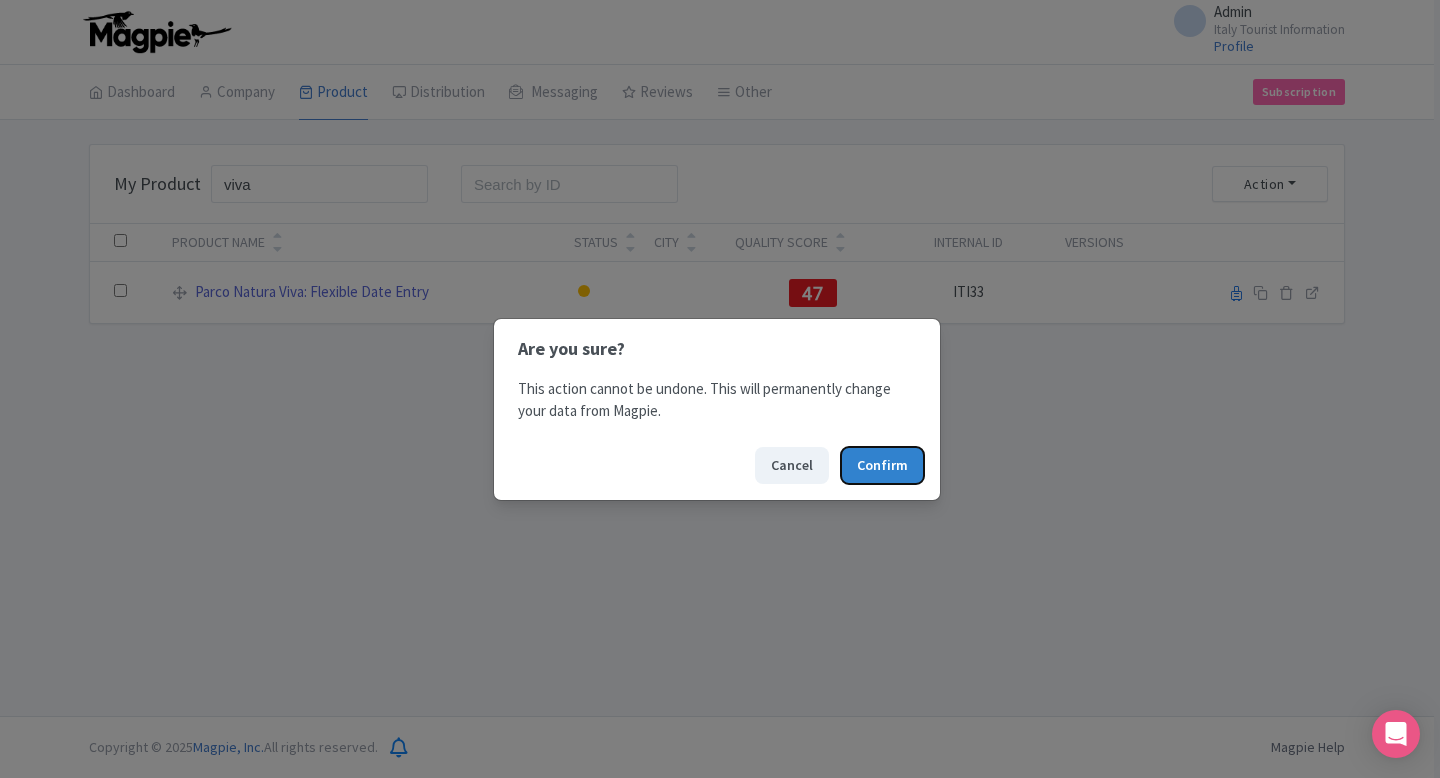click on "Confirm" at bounding box center [882, 465] 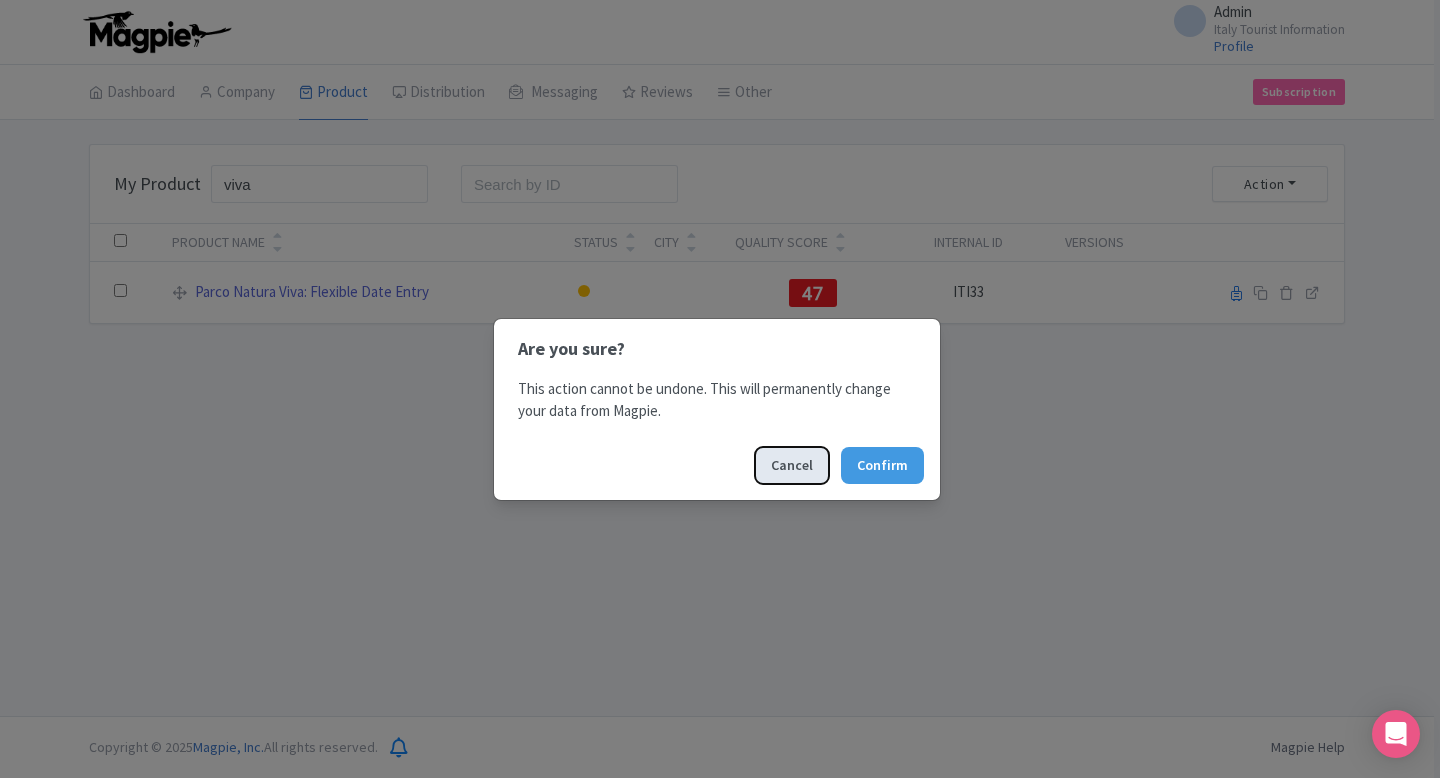 click on "Cancel" at bounding box center (792, 465) 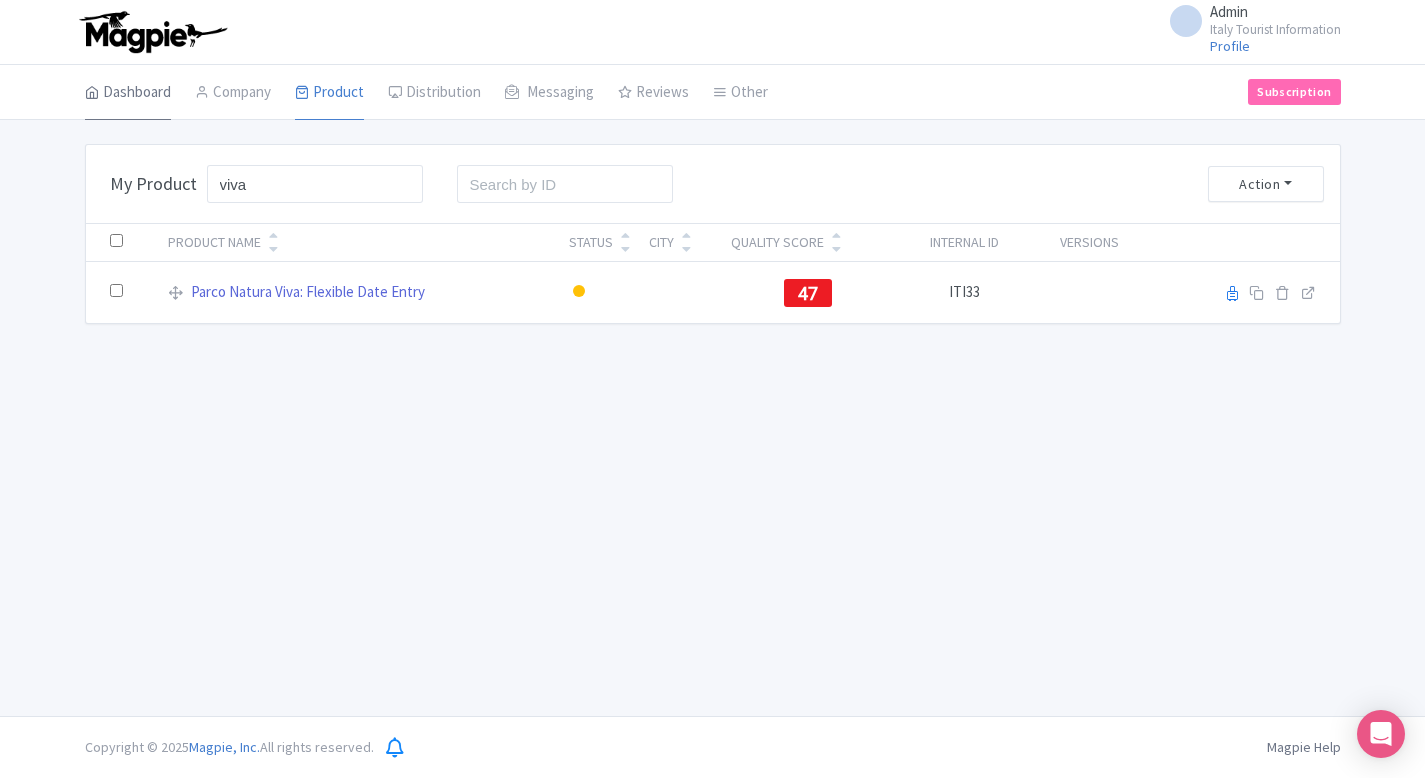 click on "Dashboard" at bounding box center [128, 93] 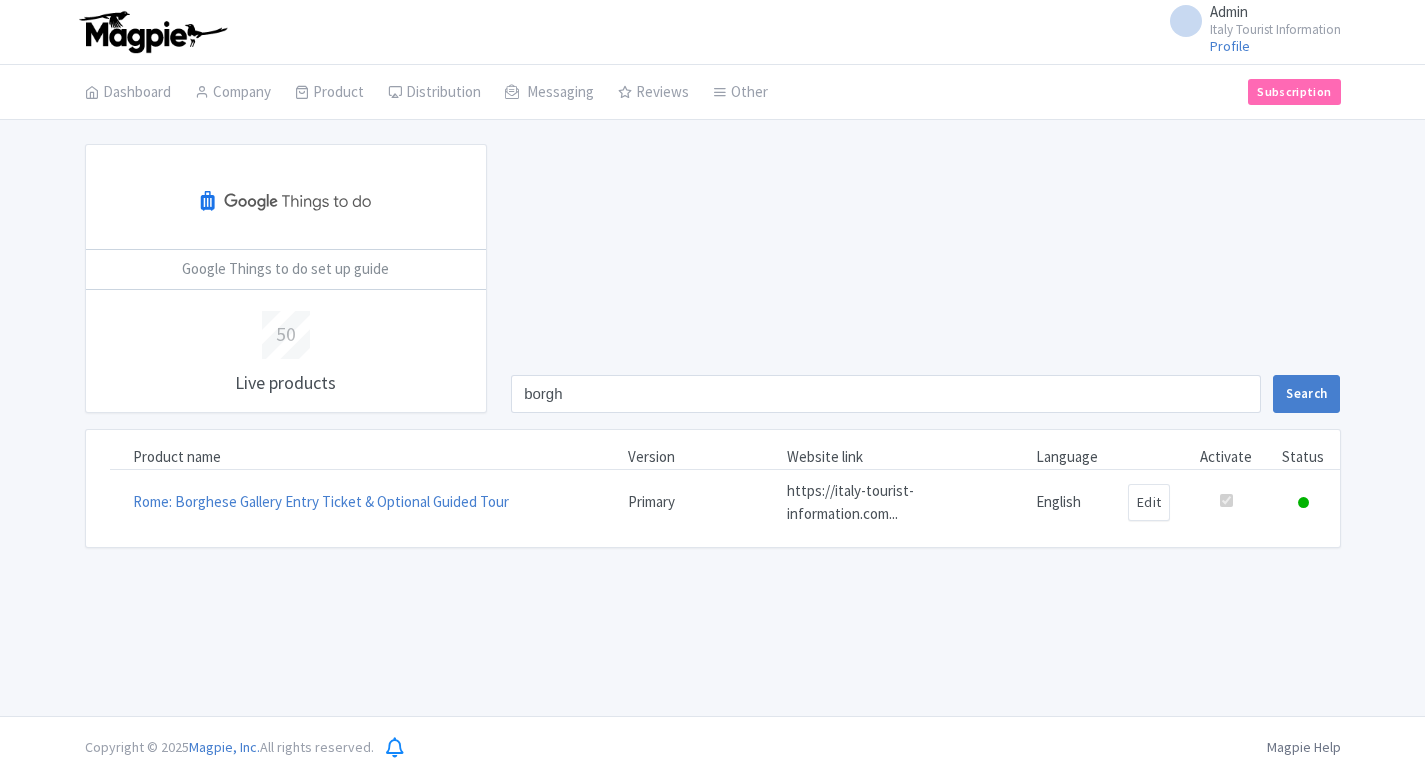 scroll, scrollTop: 0, scrollLeft: 0, axis: both 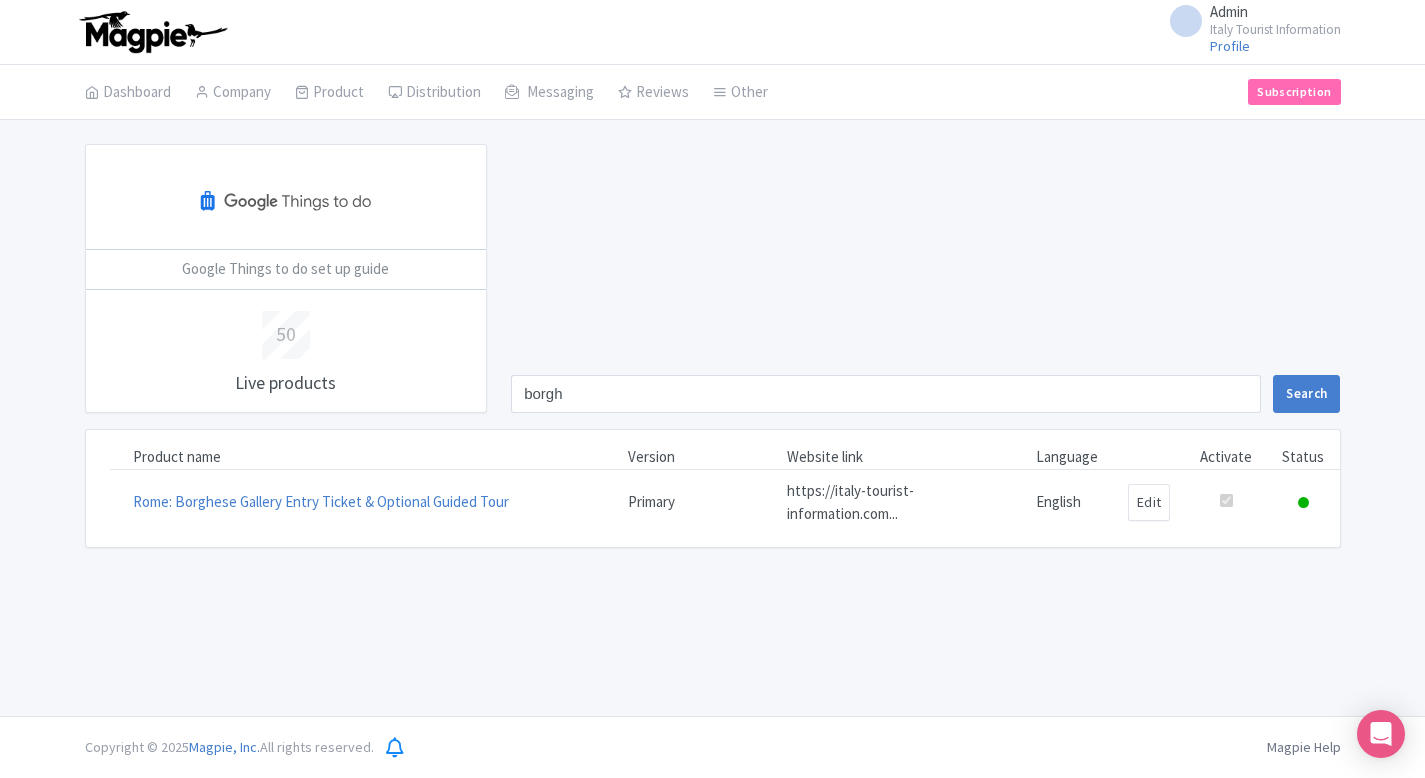 click on "Edit" at bounding box center [1149, 503] 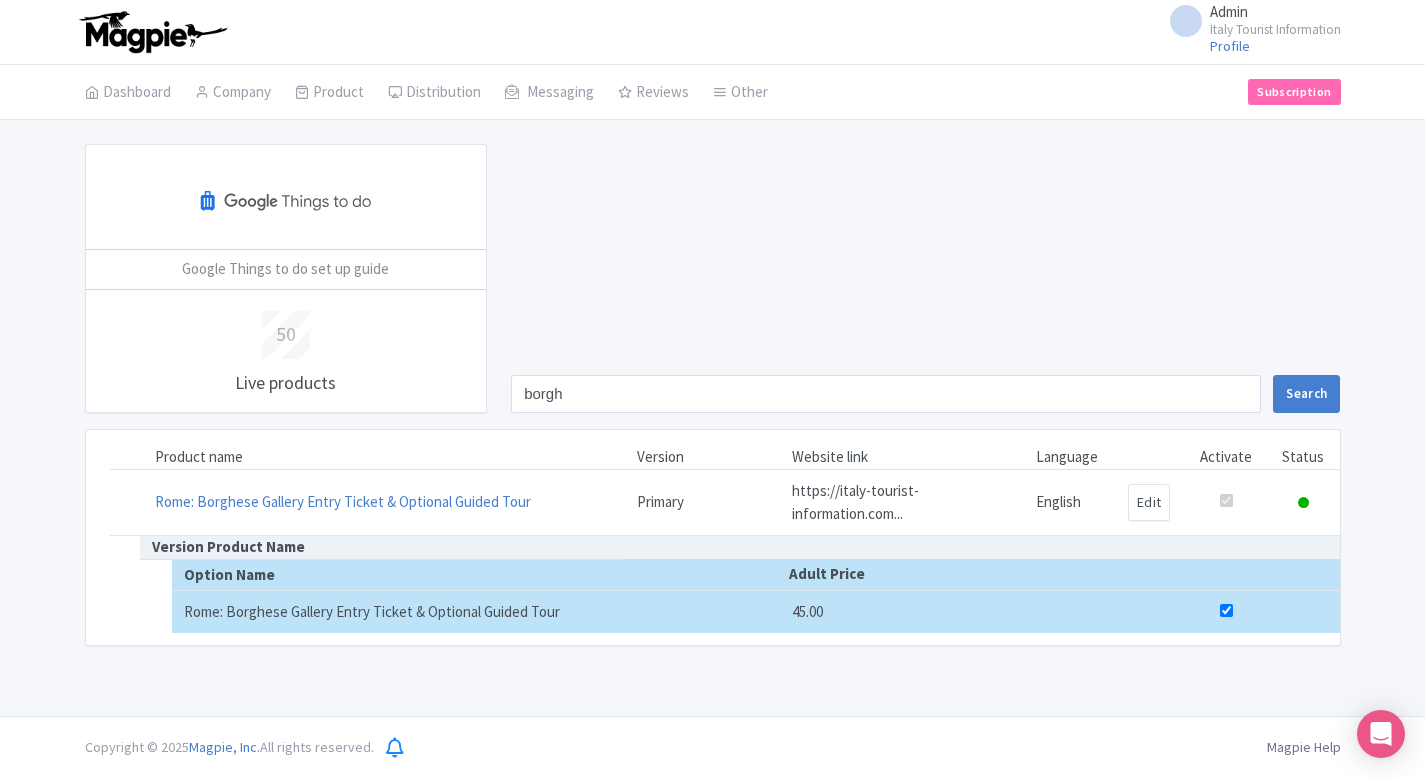 click on "borgh
Search" at bounding box center (925, 278) 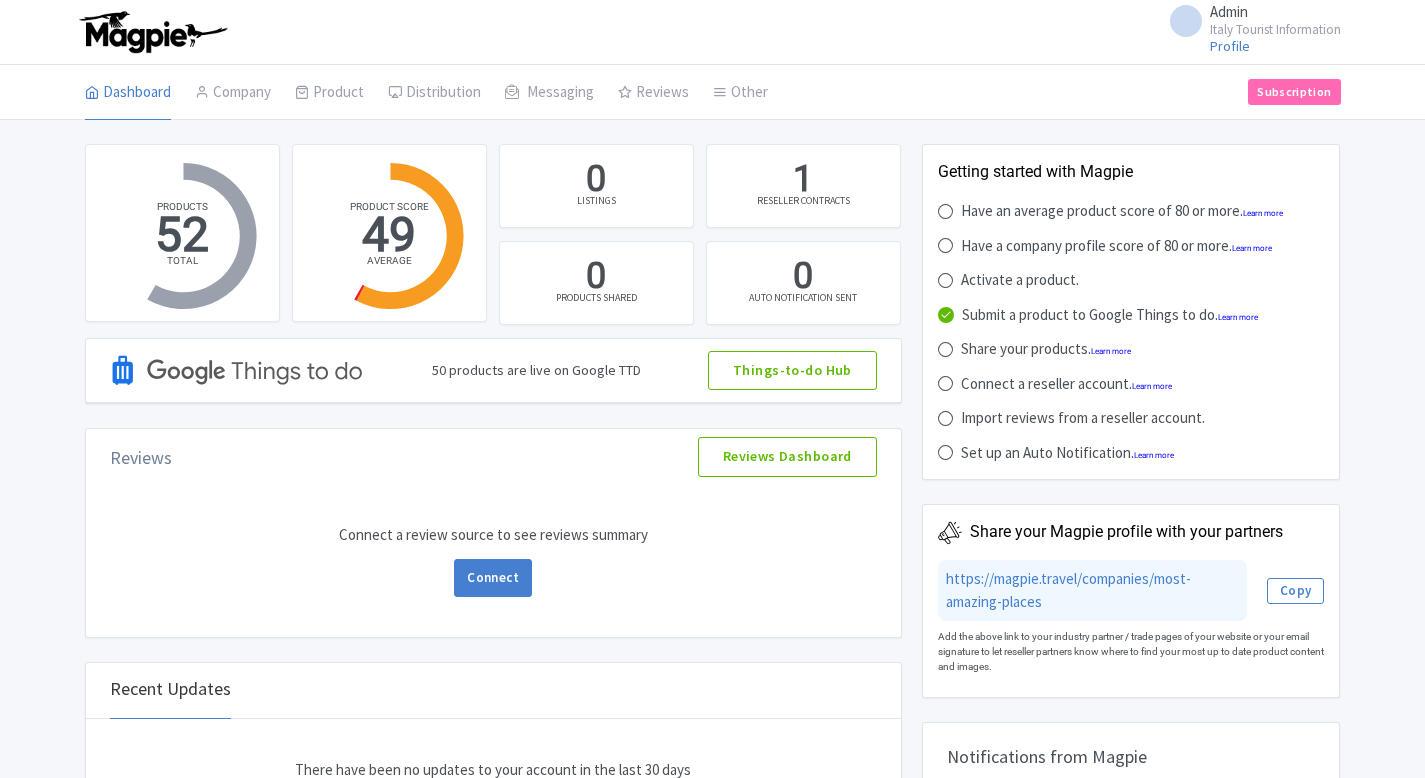 scroll, scrollTop: 0, scrollLeft: 0, axis: both 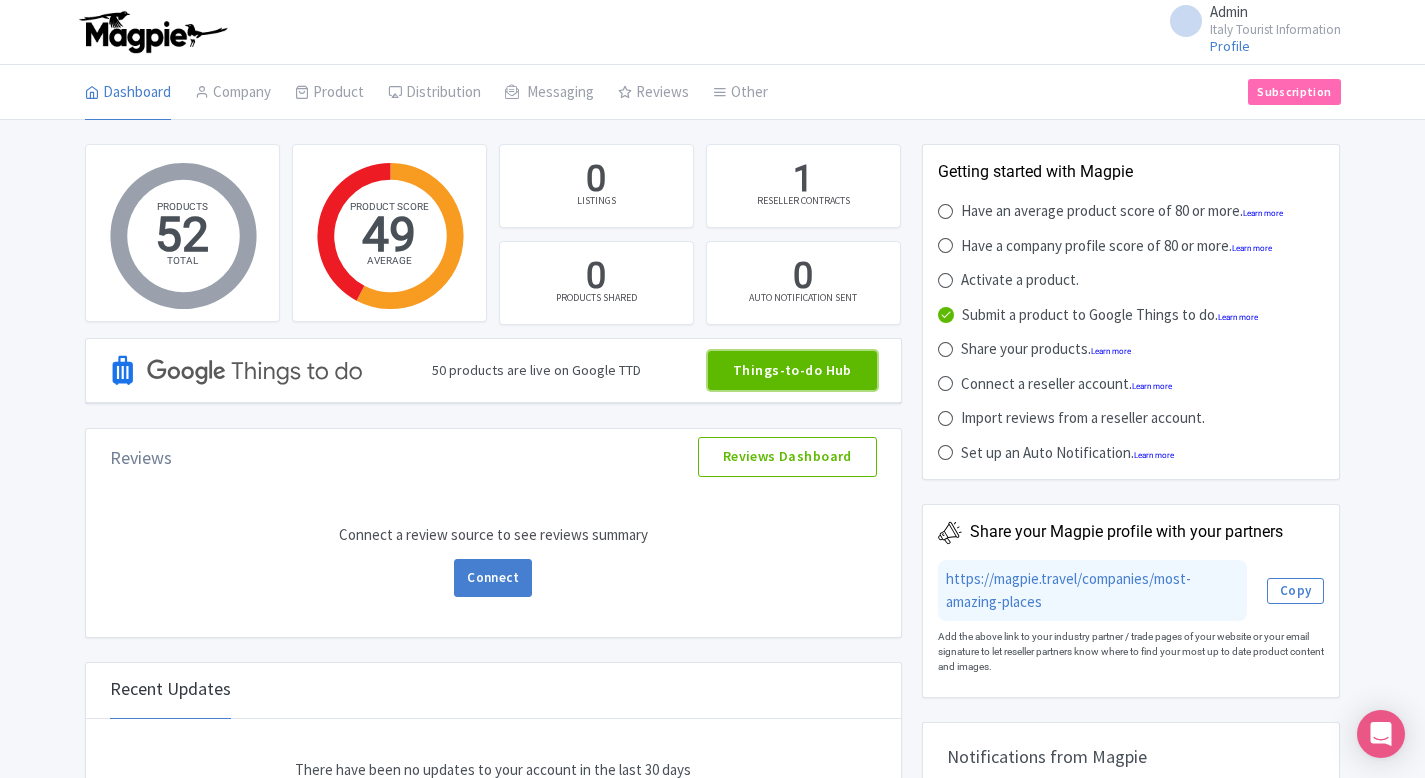click on "Things-to-do Hub" at bounding box center [792, 371] 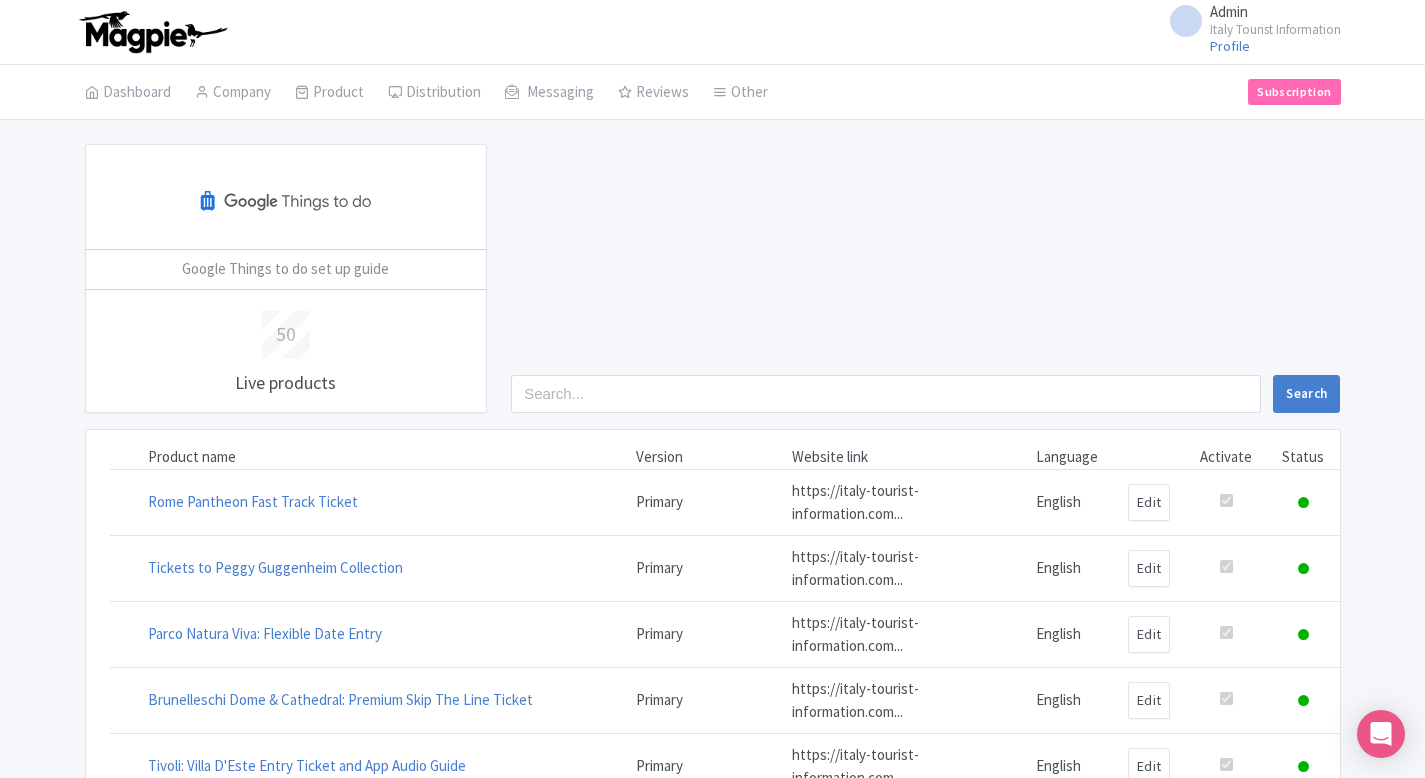 scroll, scrollTop: 0, scrollLeft: 0, axis: both 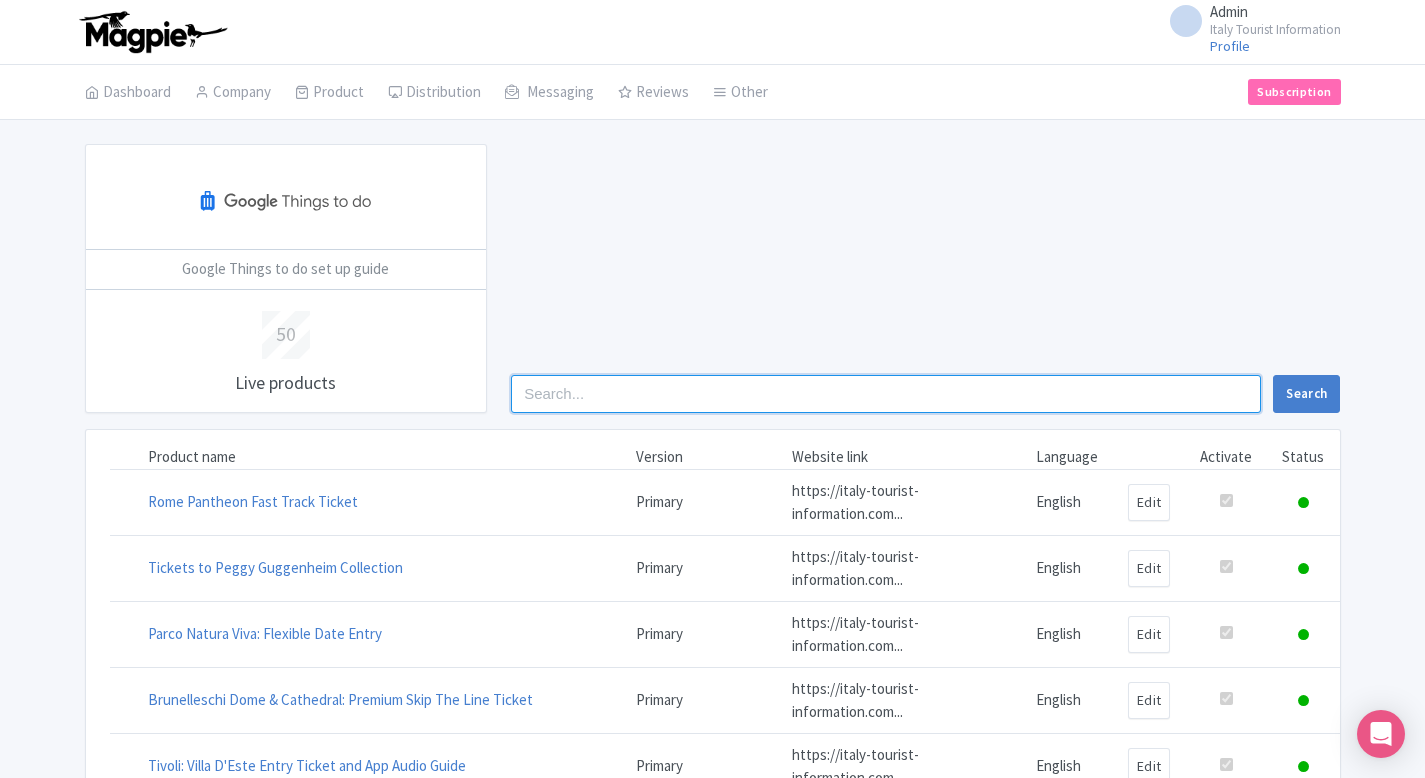 click at bounding box center (886, 394) 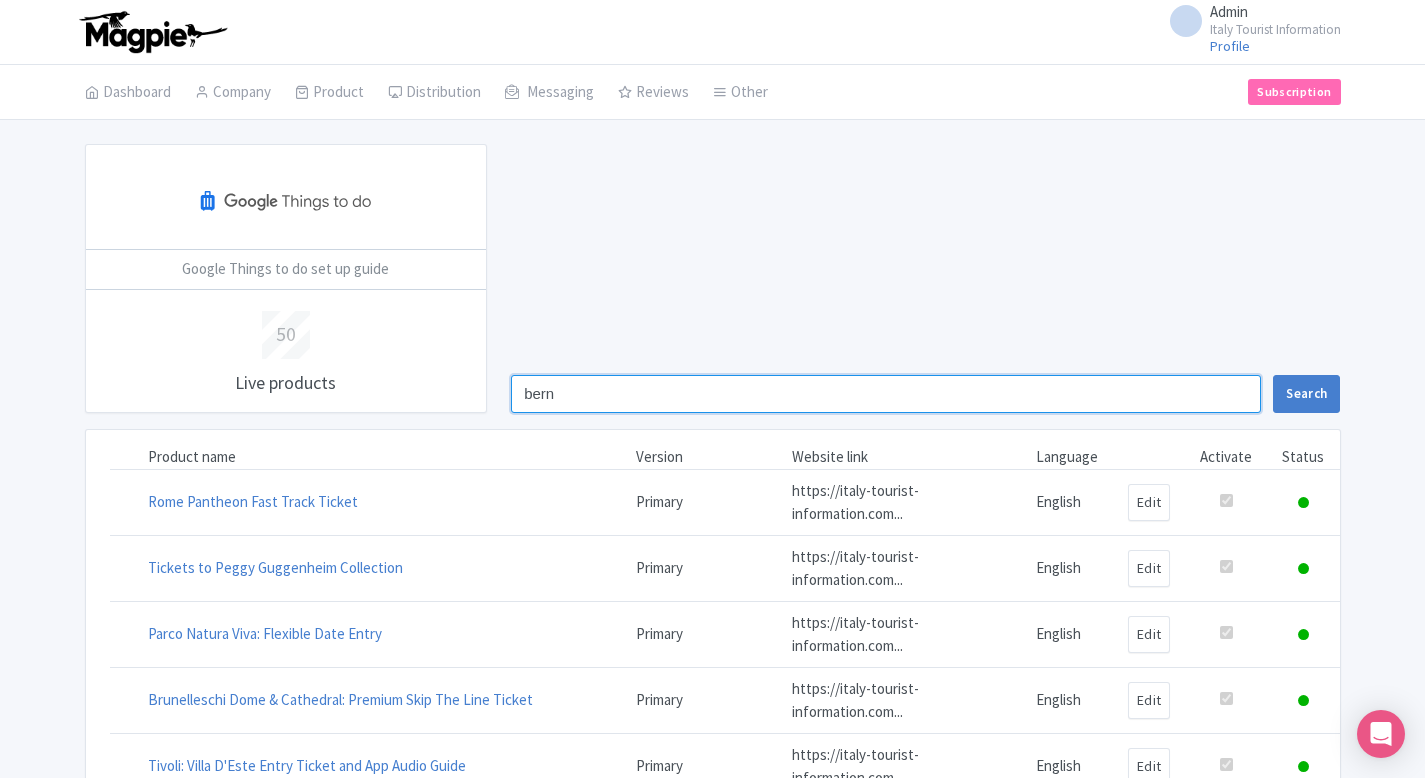 type on "bern" 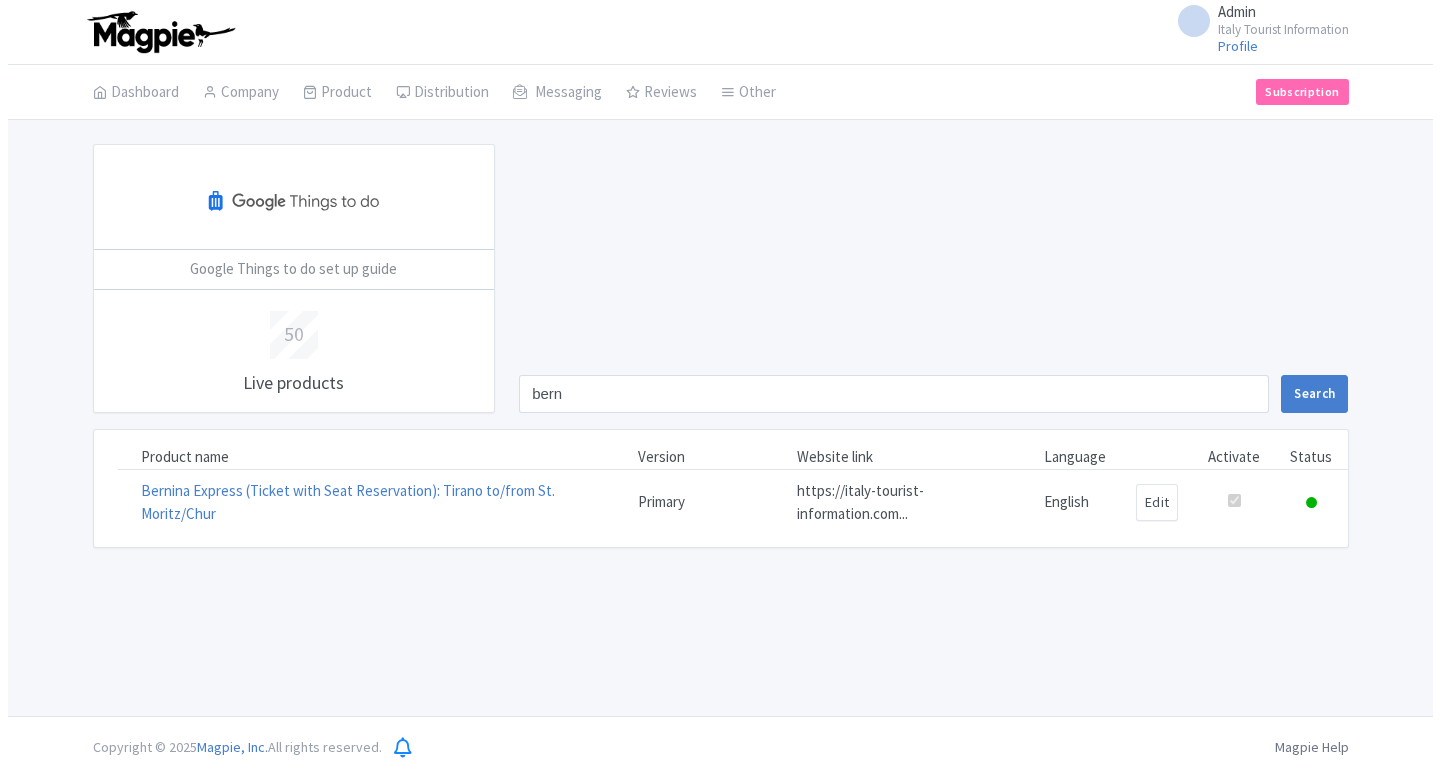 scroll, scrollTop: 0, scrollLeft: 0, axis: both 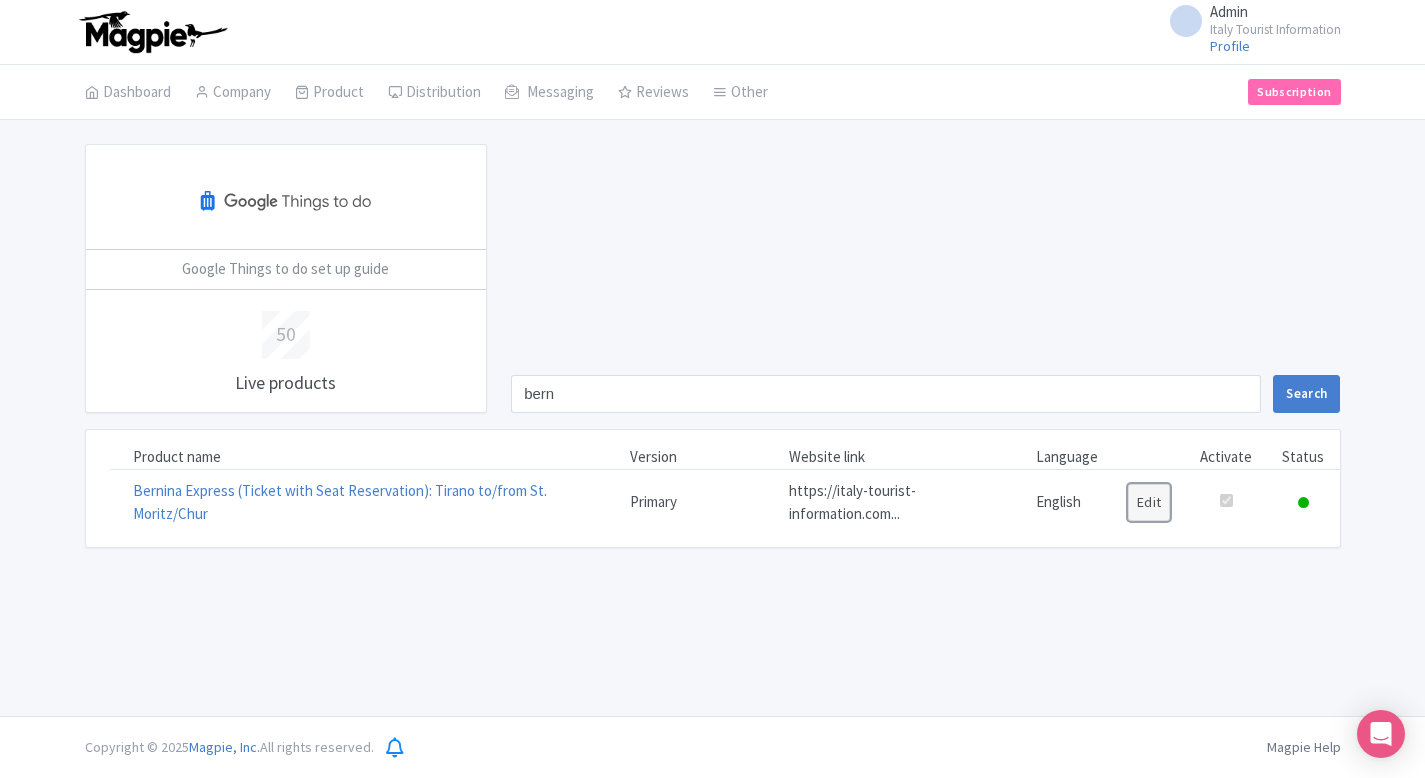 click on "Edit" at bounding box center [1149, 502] 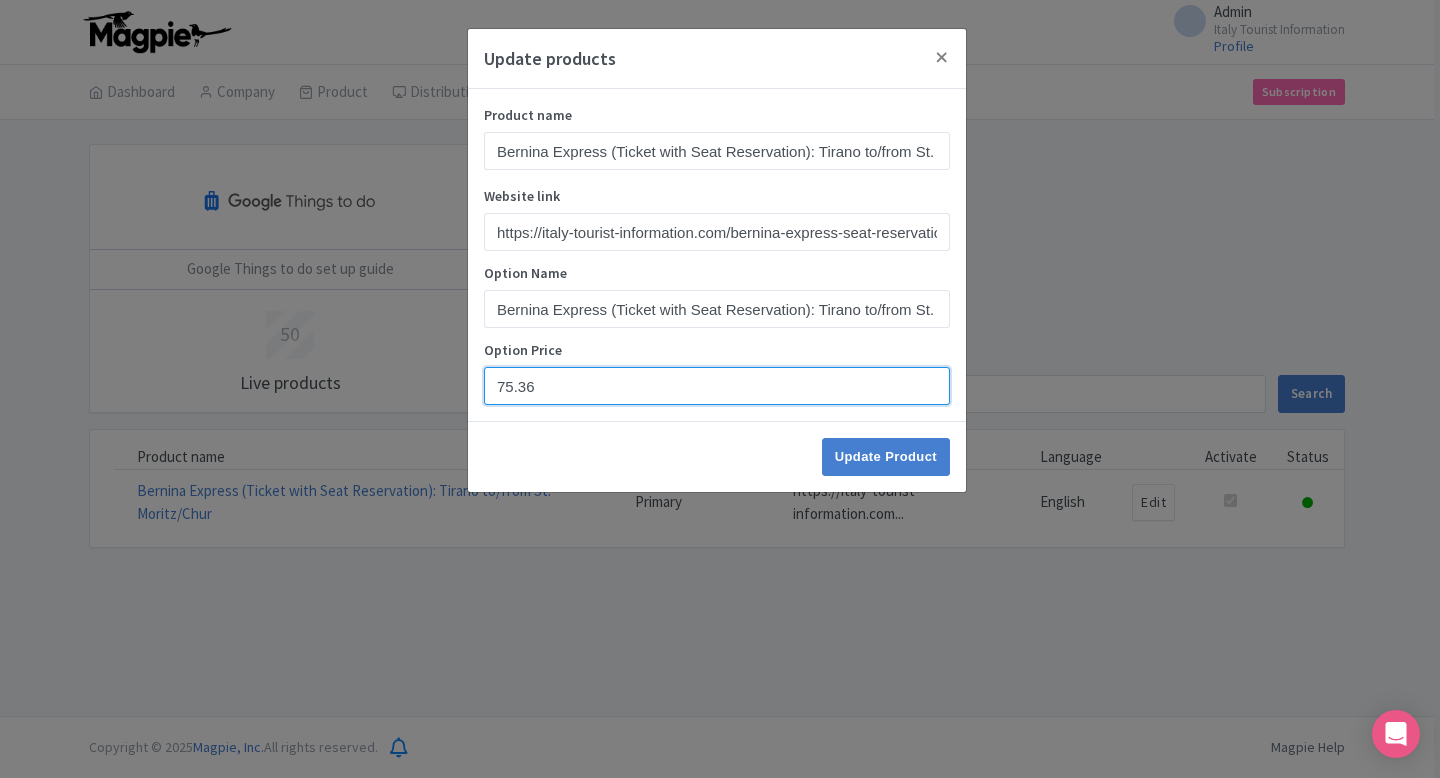 drag, startPoint x: 556, startPoint y: 384, endPoint x: 412, endPoint y: 384, distance: 144 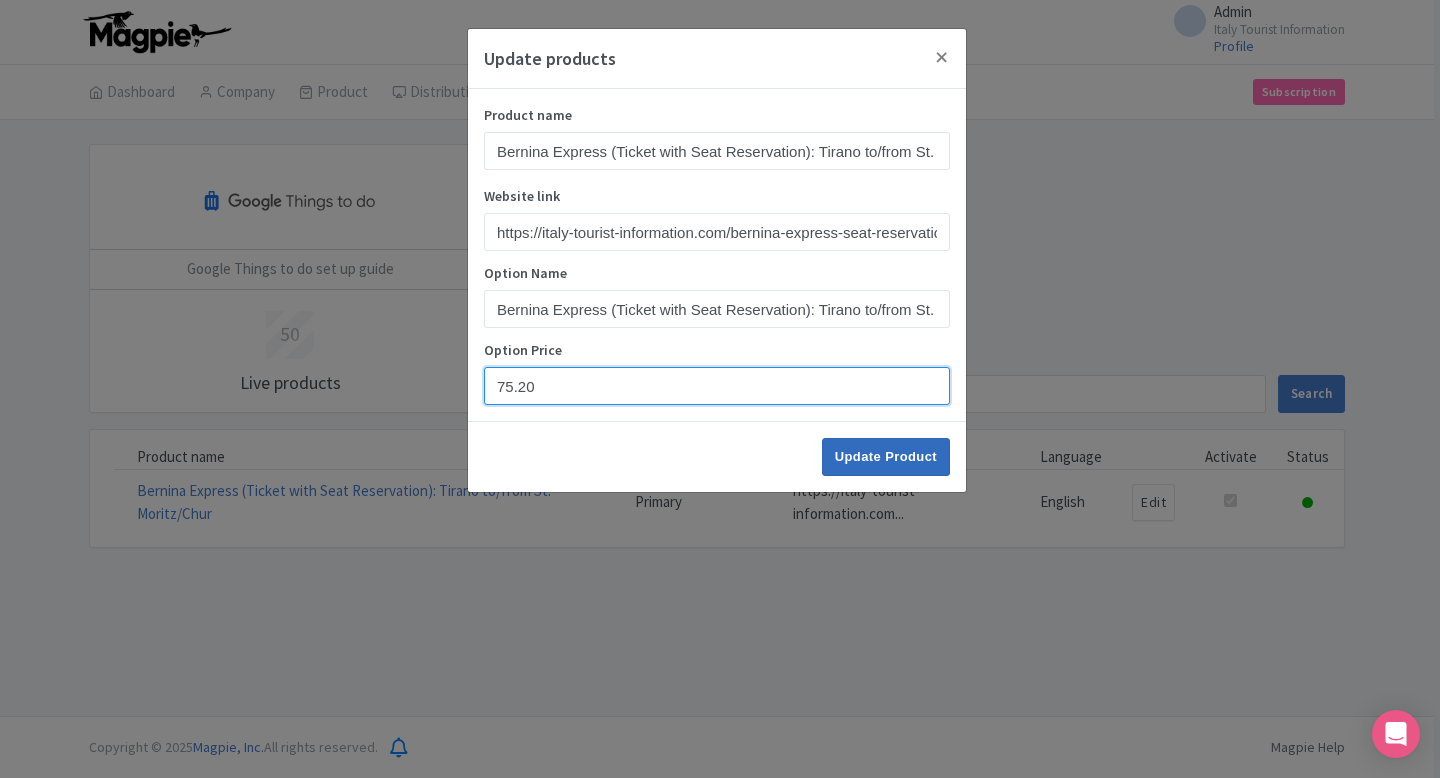 type on "75.20" 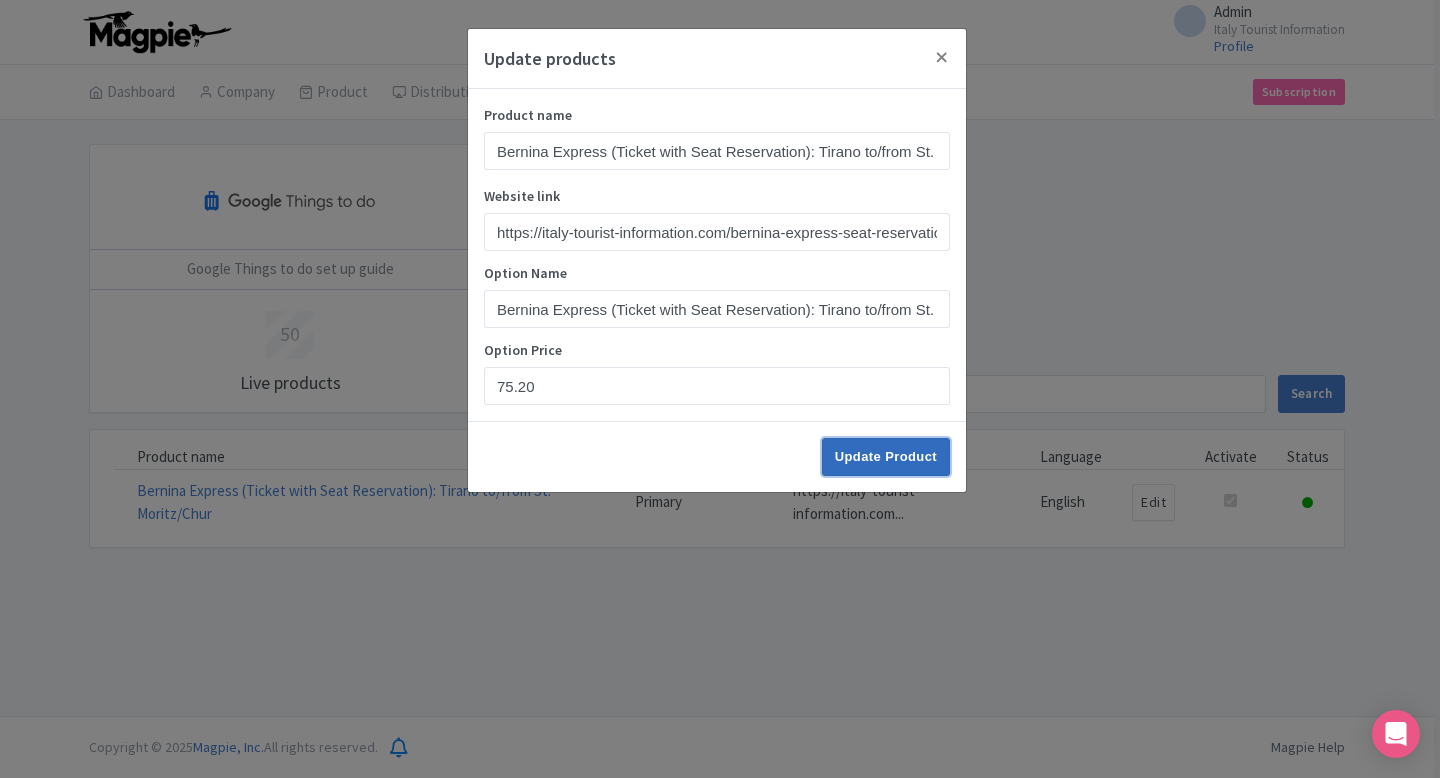 click on "Update Product" at bounding box center (886, 457) 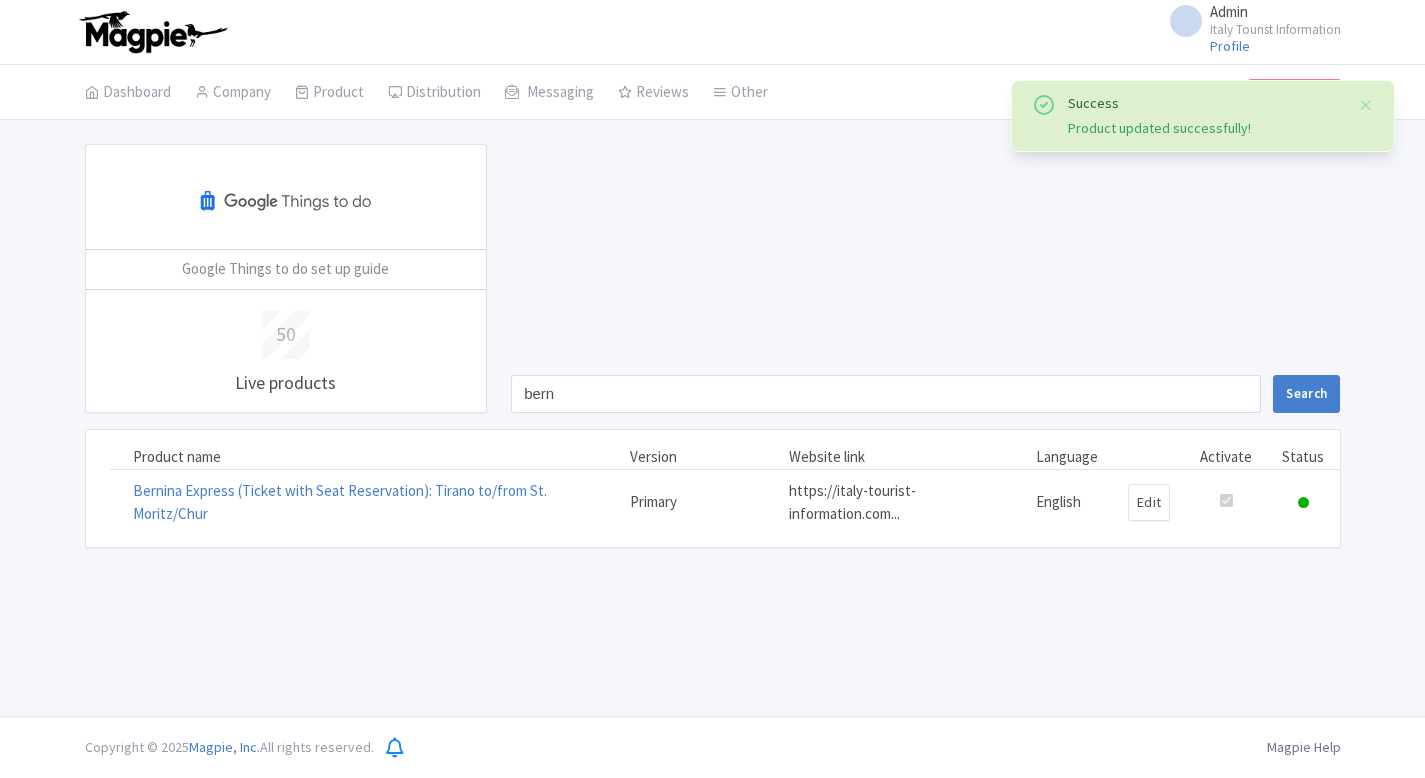 scroll, scrollTop: 0, scrollLeft: 0, axis: both 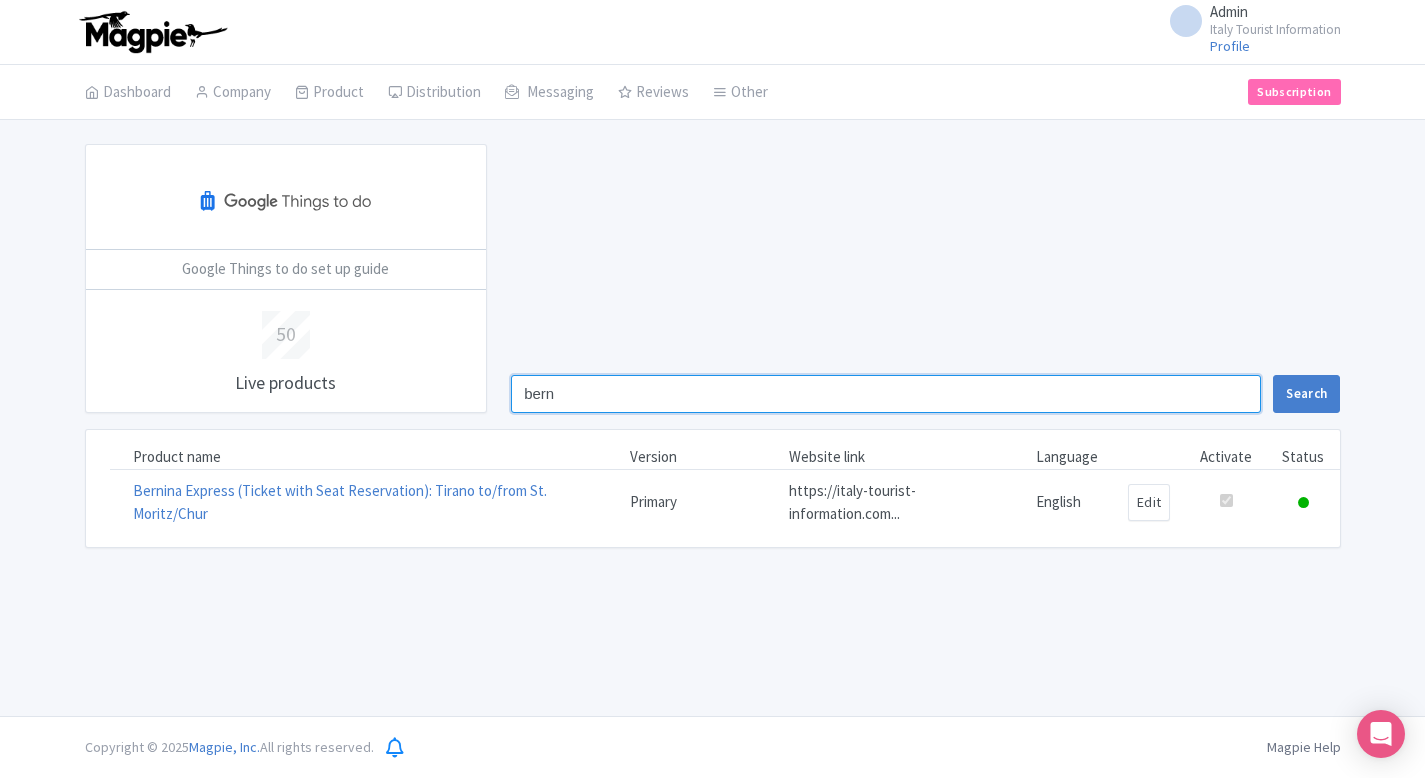click on "bern" at bounding box center [886, 394] 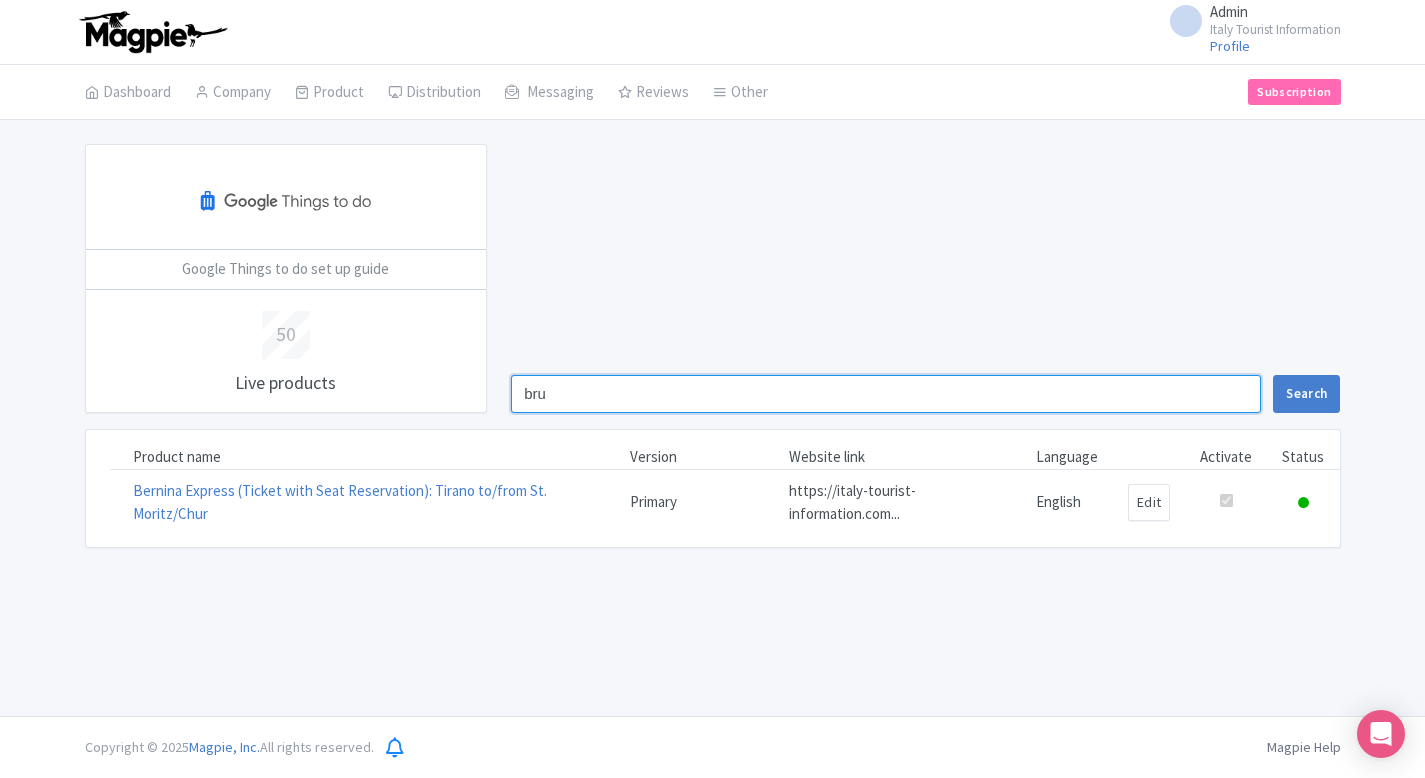 type on "bru" 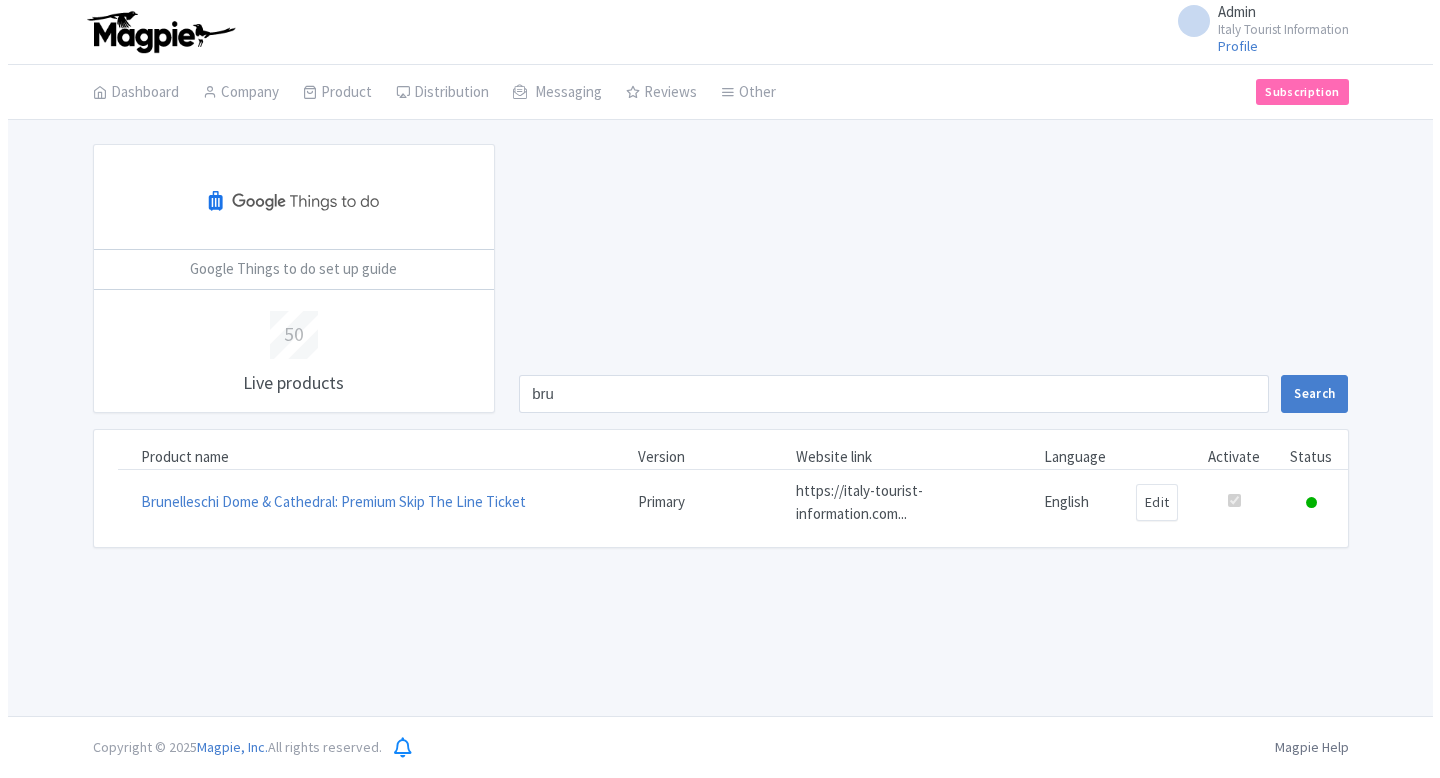 scroll, scrollTop: 0, scrollLeft: 0, axis: both 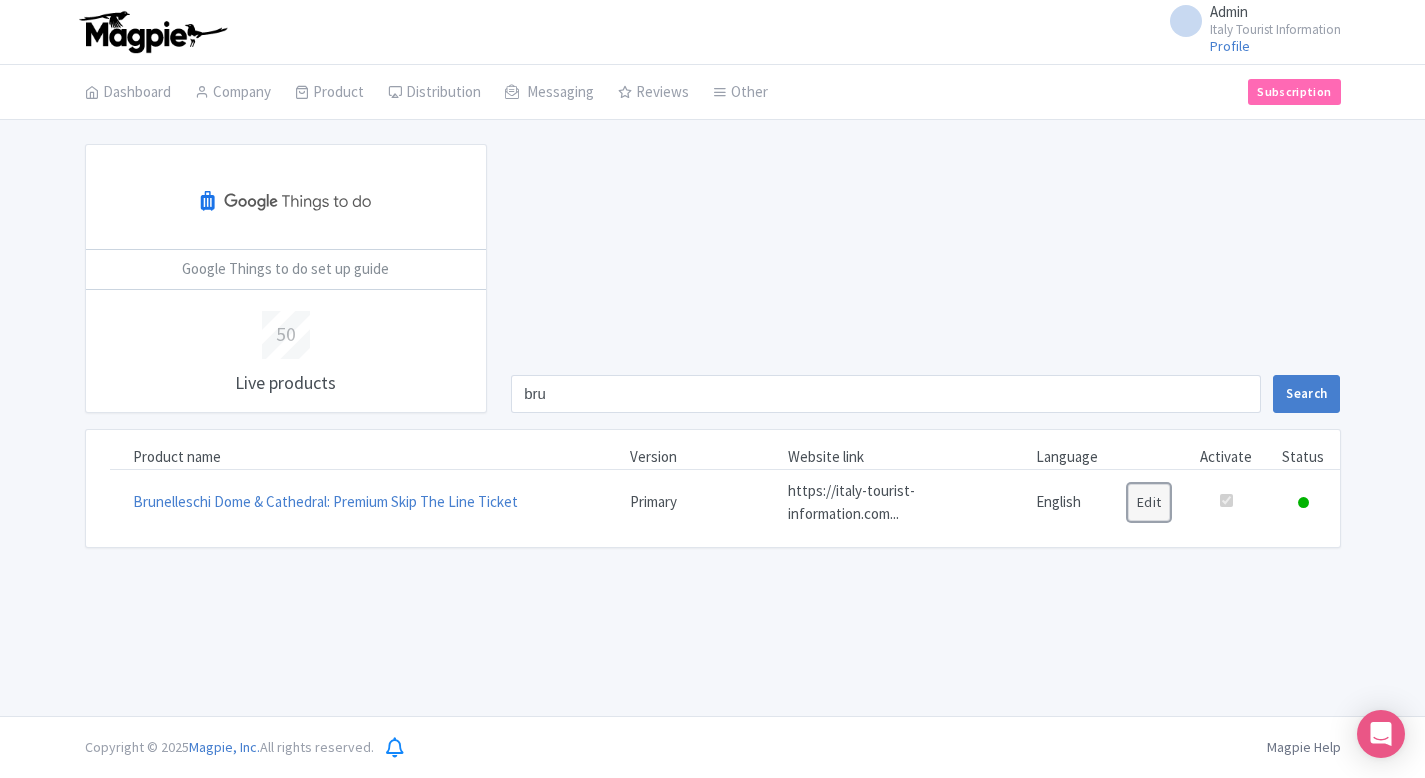 click on "Edit" at bounding box center [1149, 502] 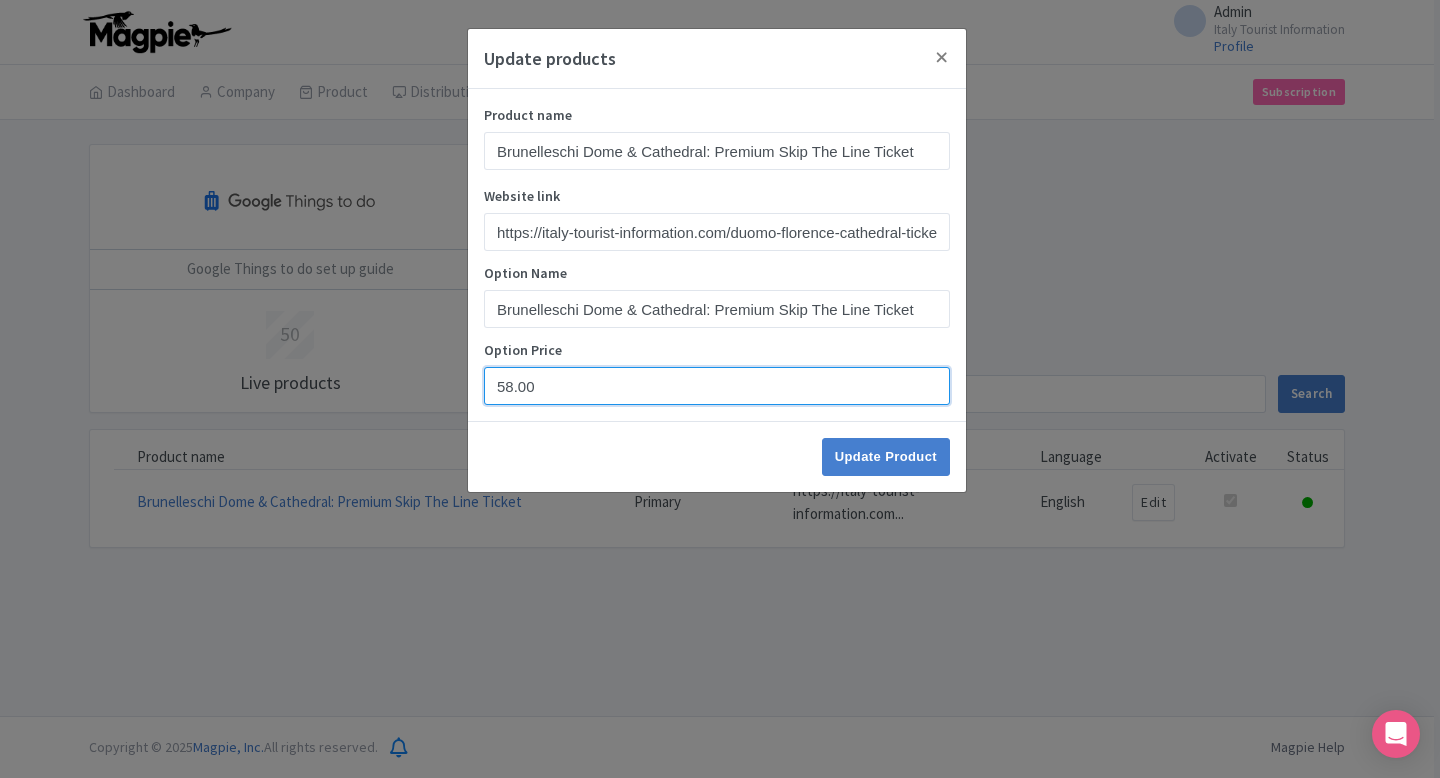 click on "58.00" at bounding box center (717, 386) 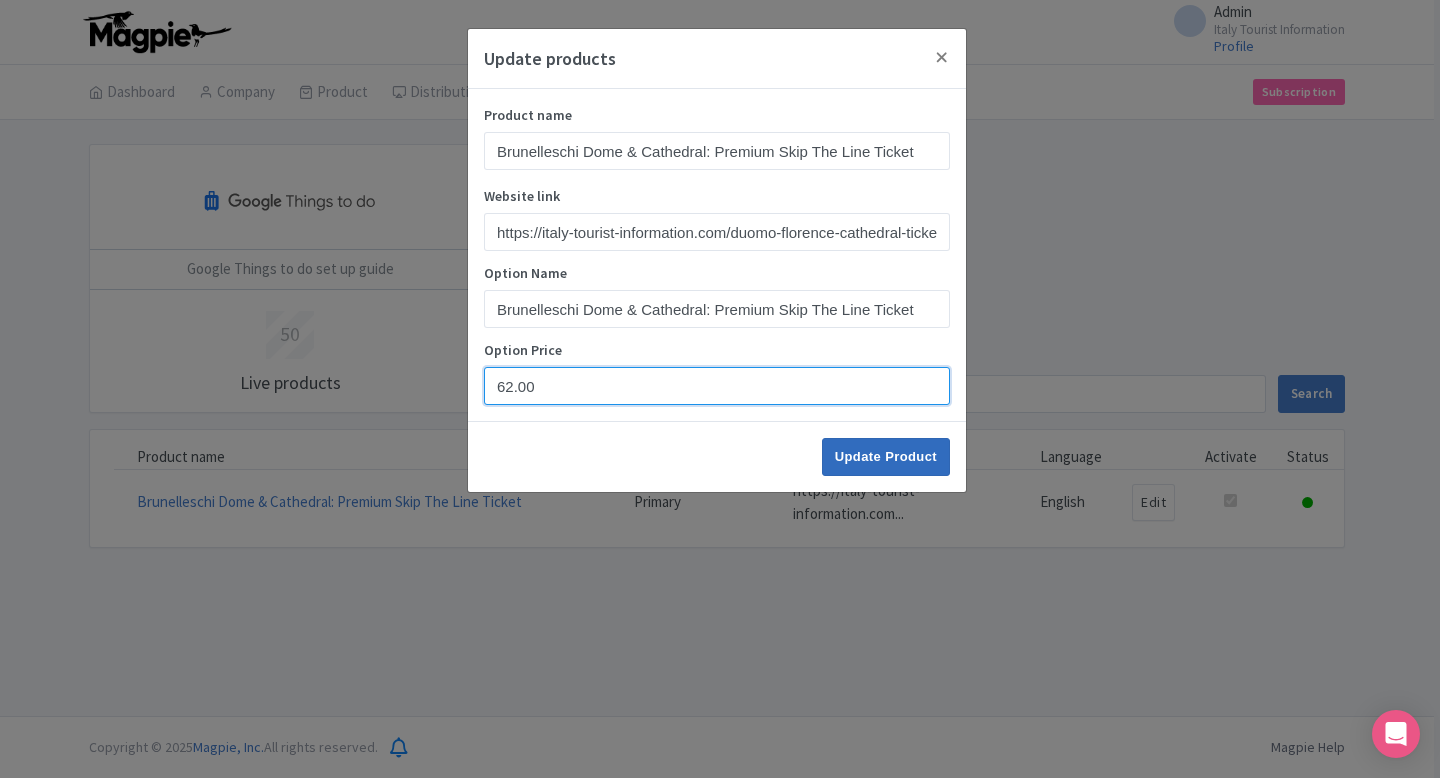 type on "62.00" 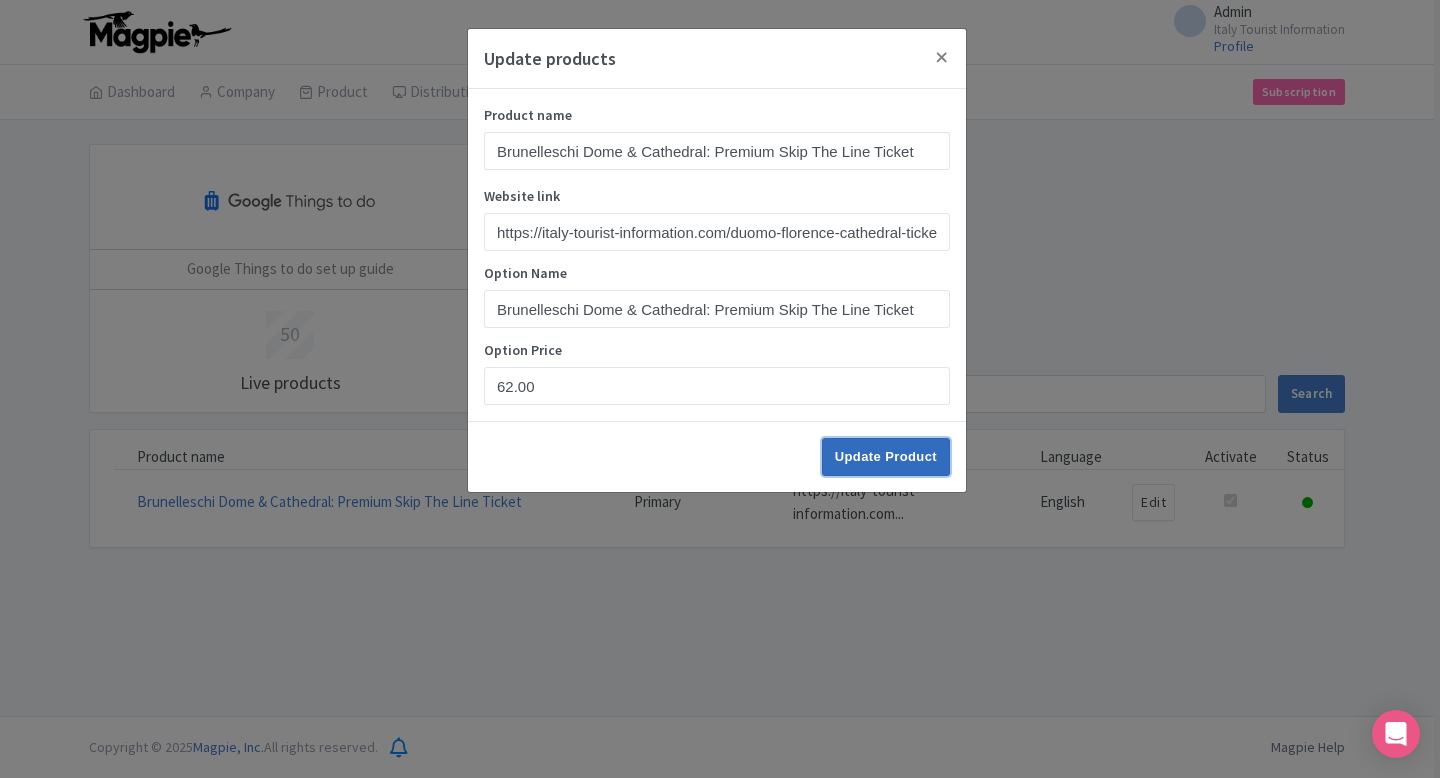 click on "Update Product" at bounding box center [886, 457] 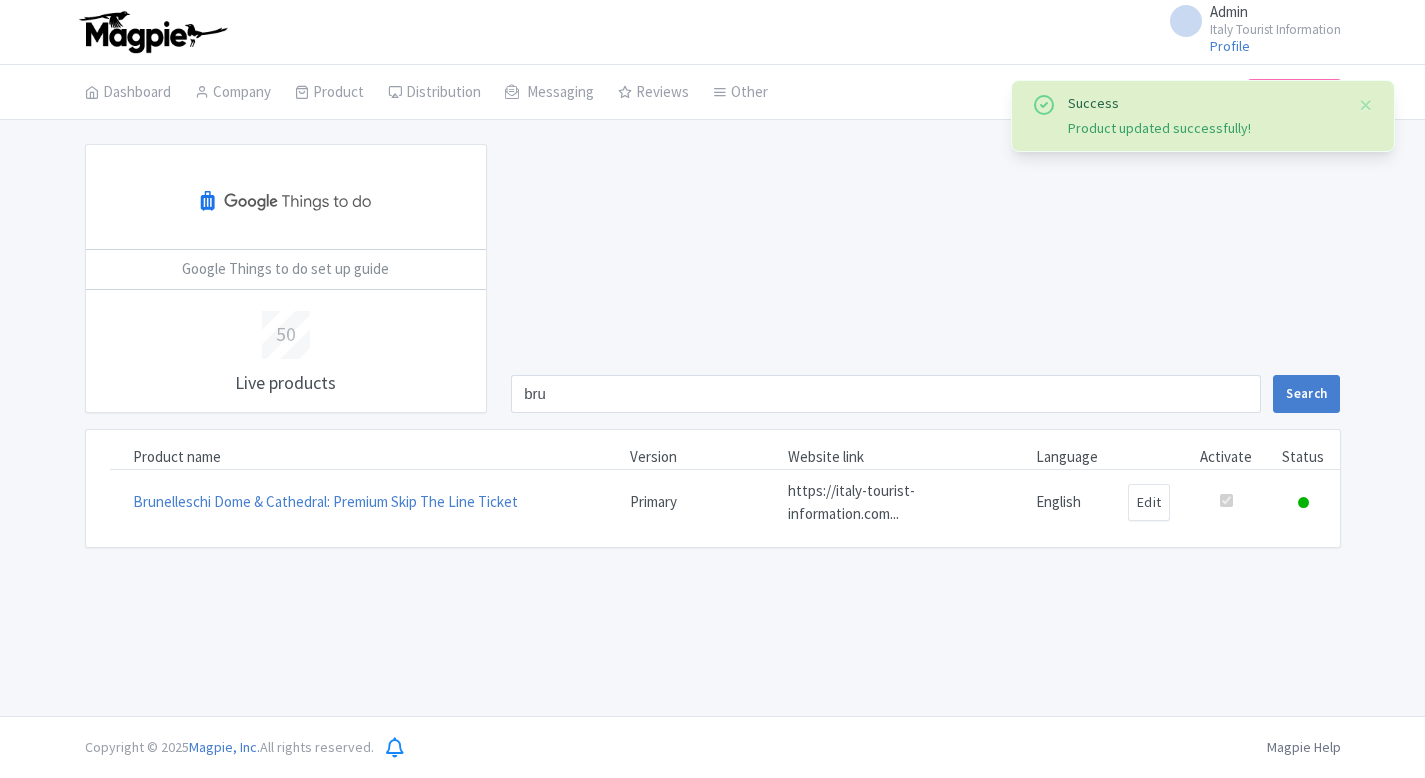 scroll, scrollTop: 0, scrollLeft: 0, axis: both 